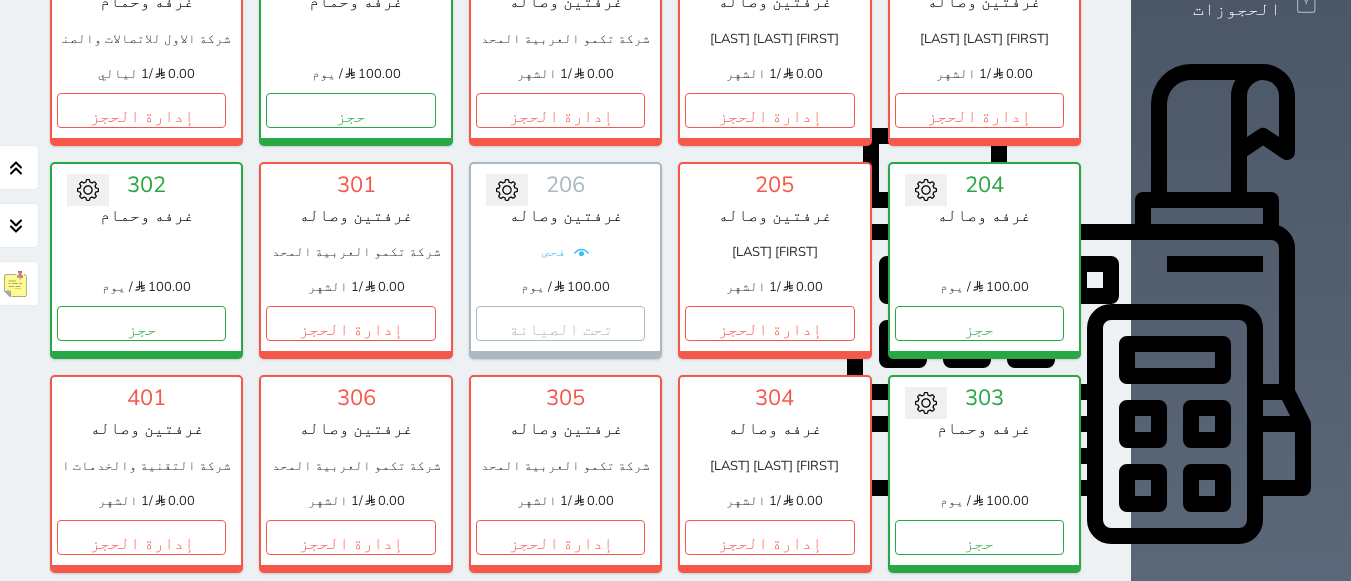 scroll, scrollTop: 578, scrollLeft: 0, axis: vertical 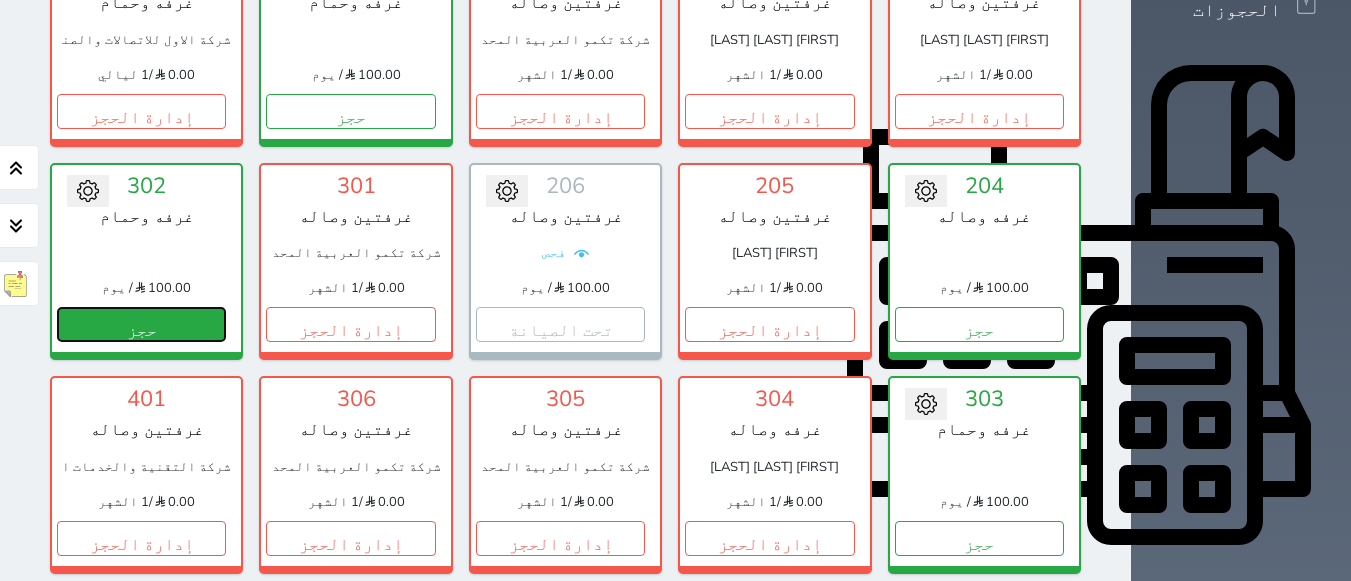 click on "حجز" at bounding box center [141, 324] 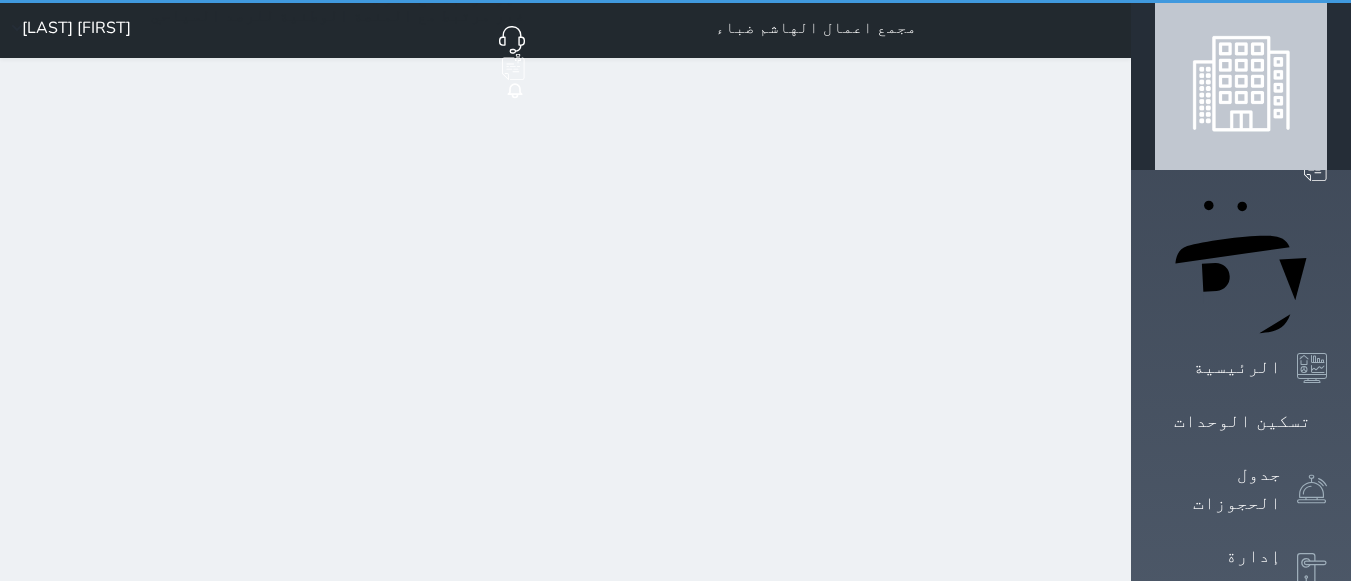scroll, scrollTop: 0, scrollLeft: 0, axis: both 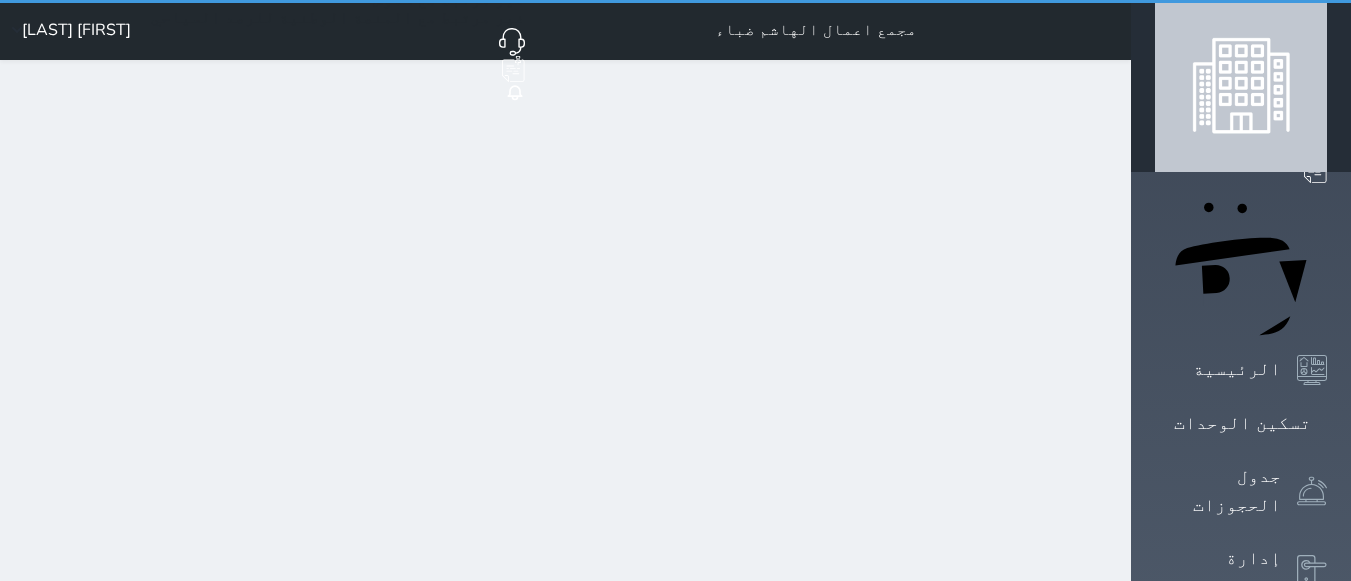select on "1" 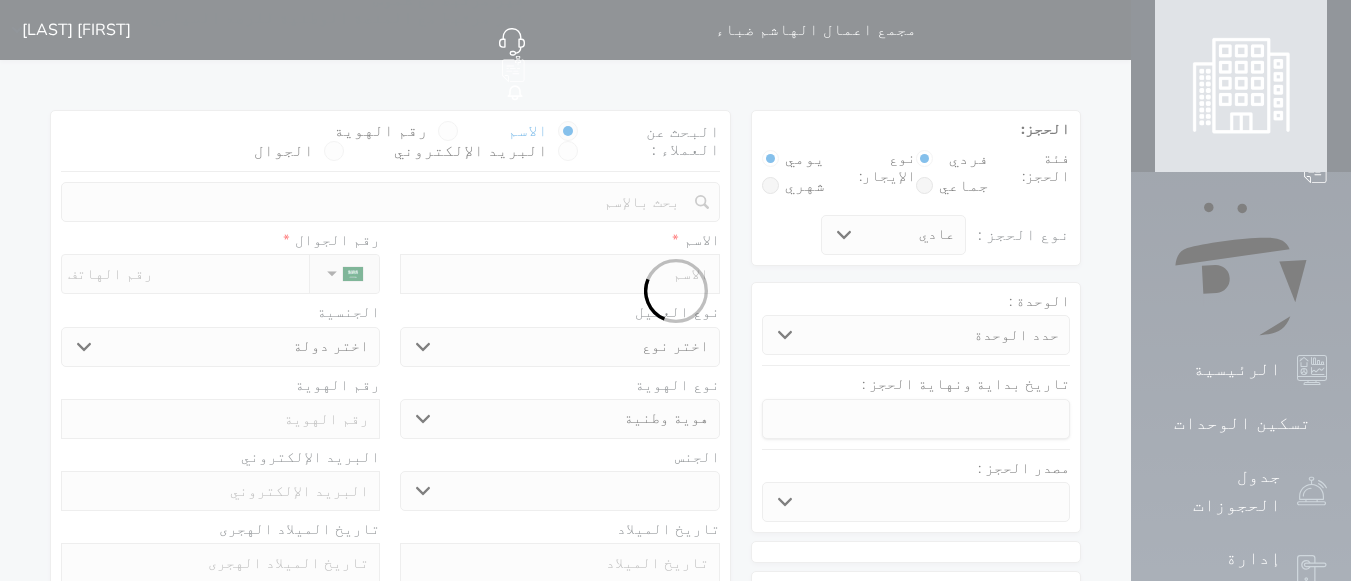 select 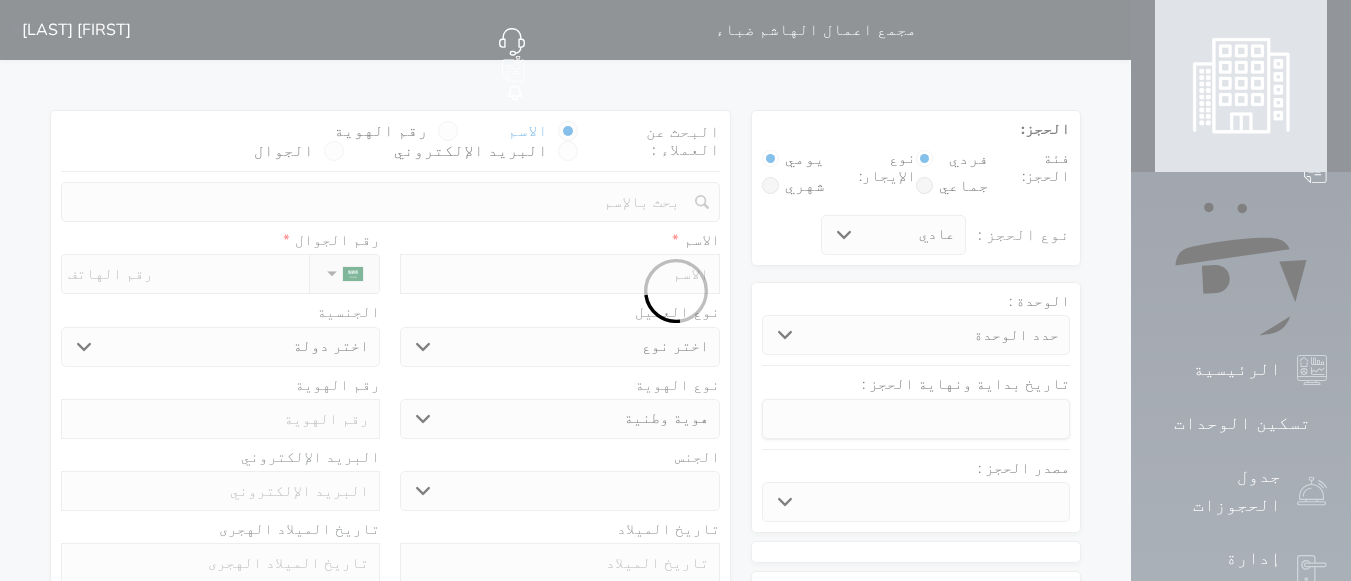 select on "32595" 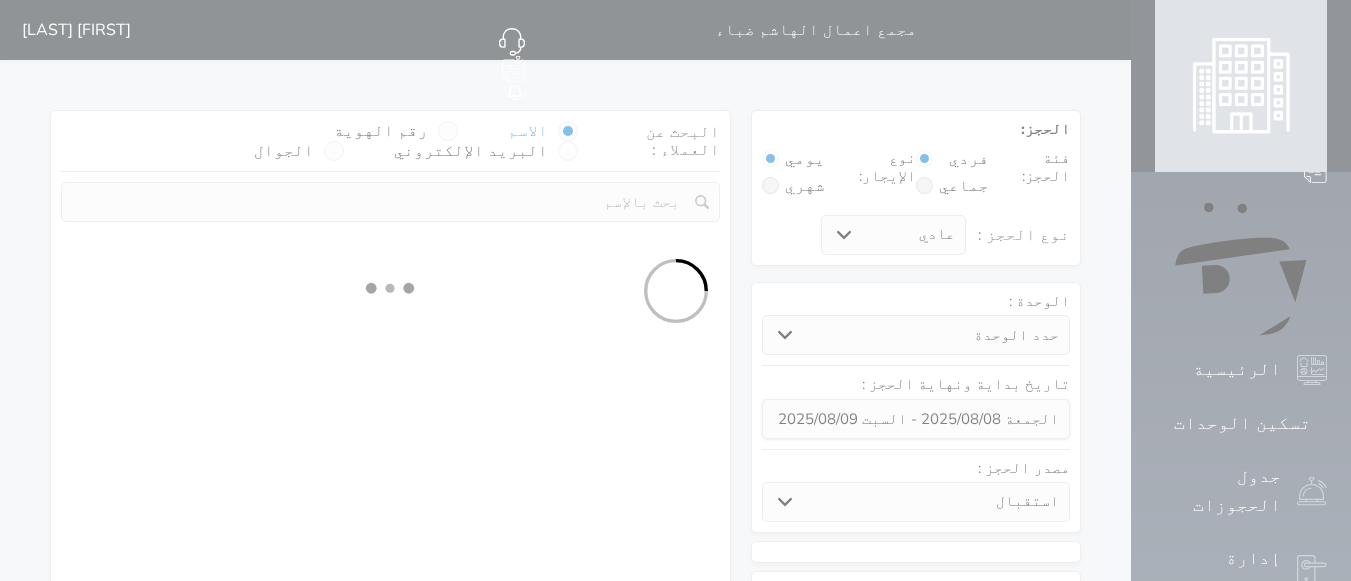 select 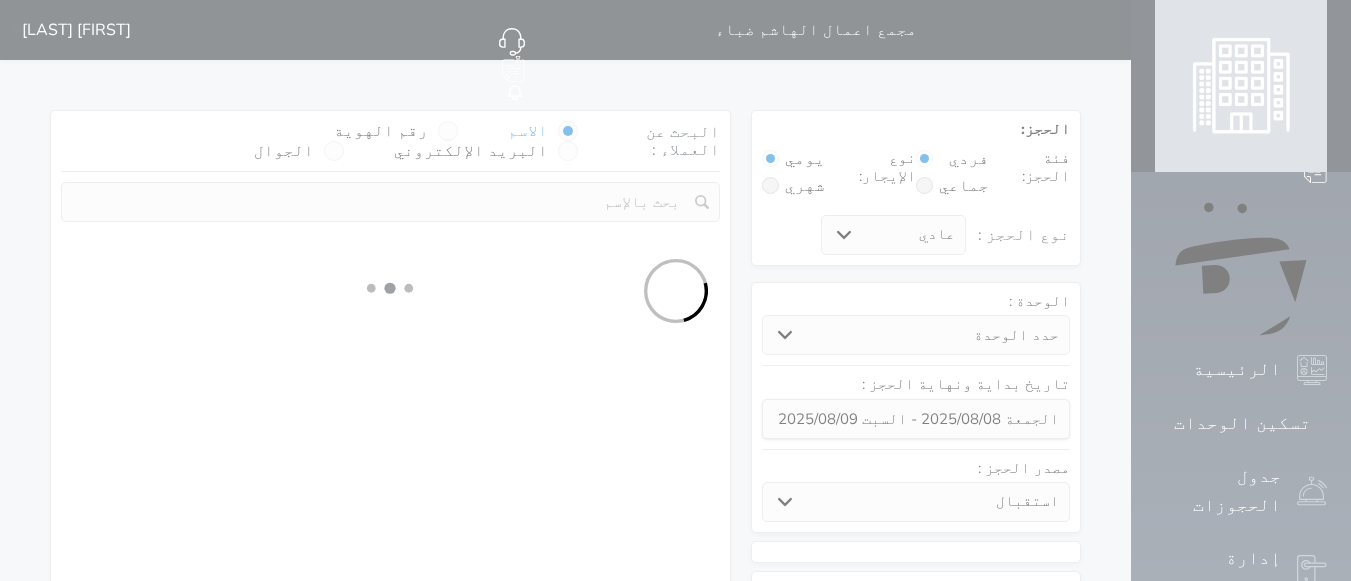 select on "1" 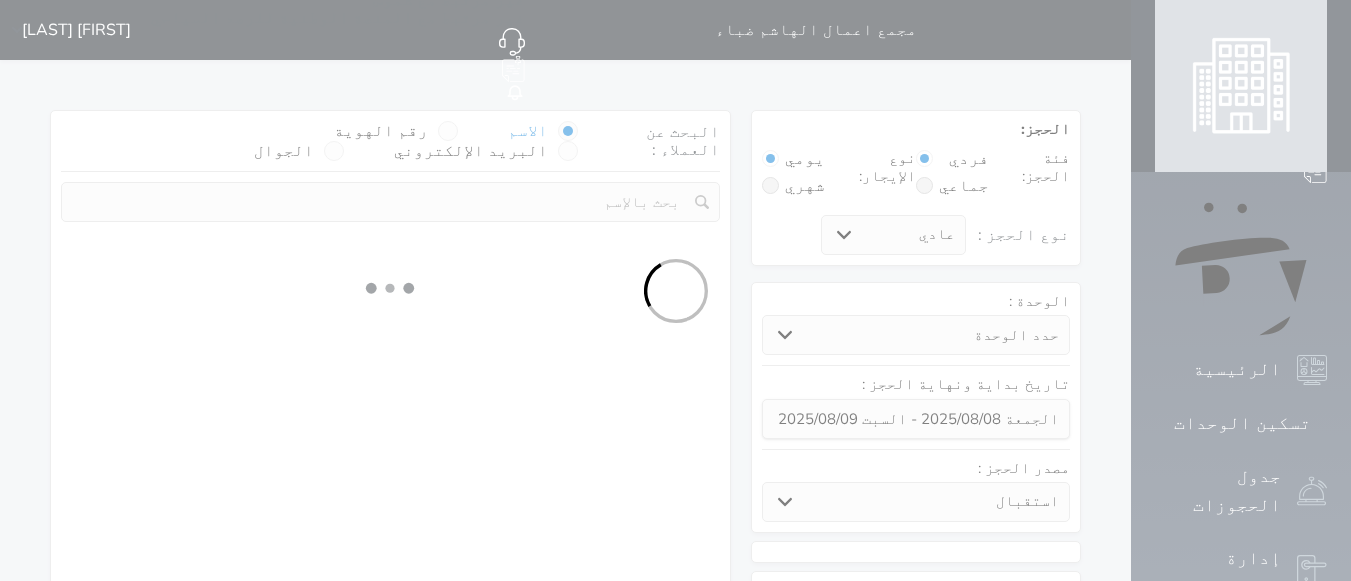 select on "113" 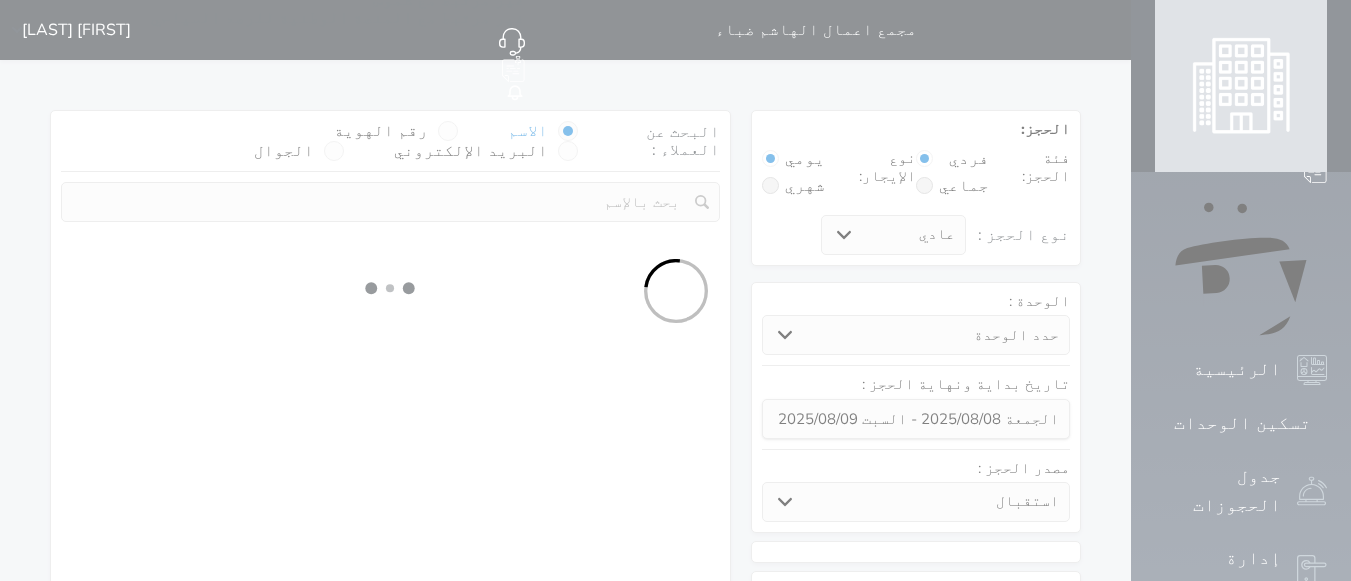 select on "1" 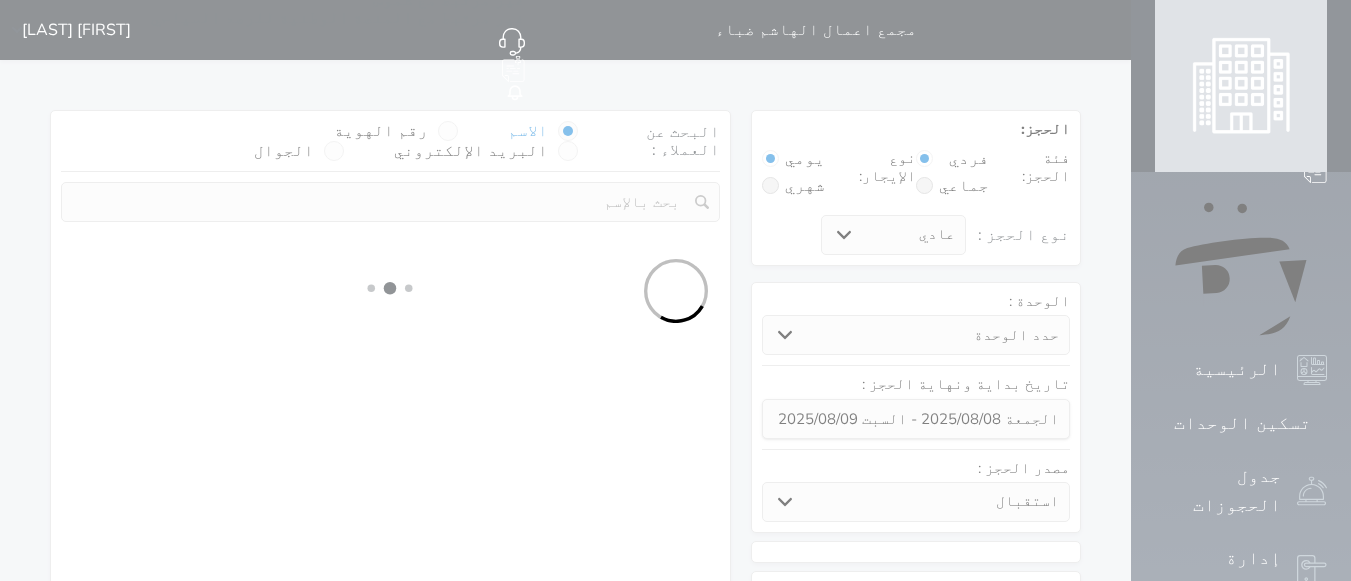 select 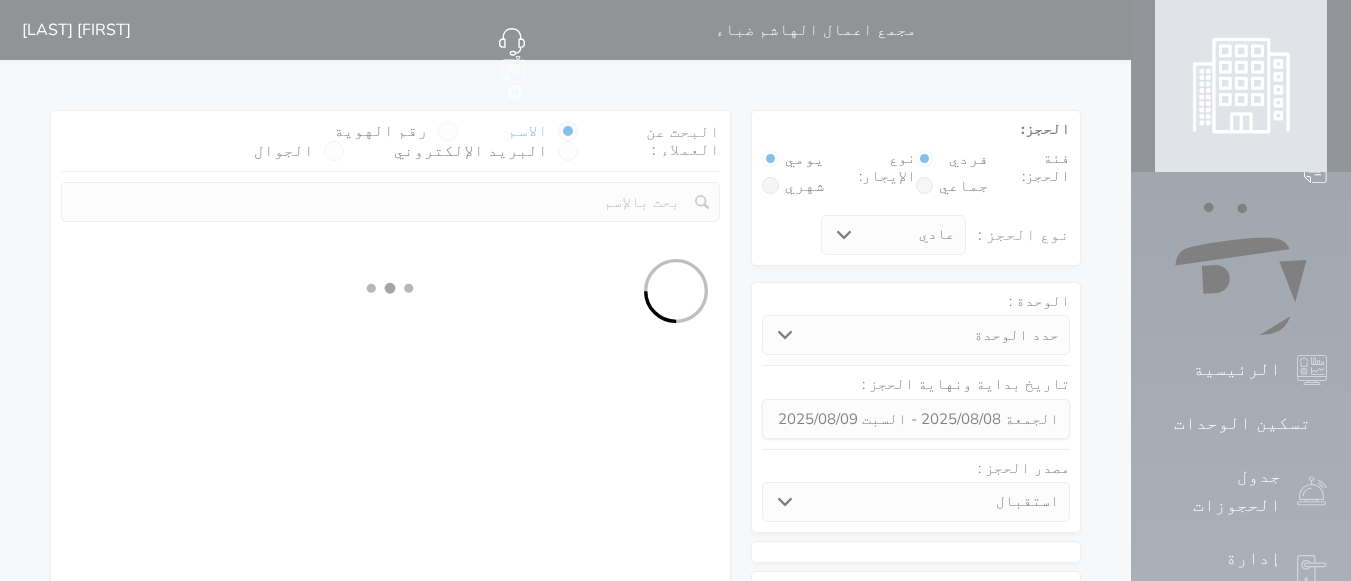 select on "7" 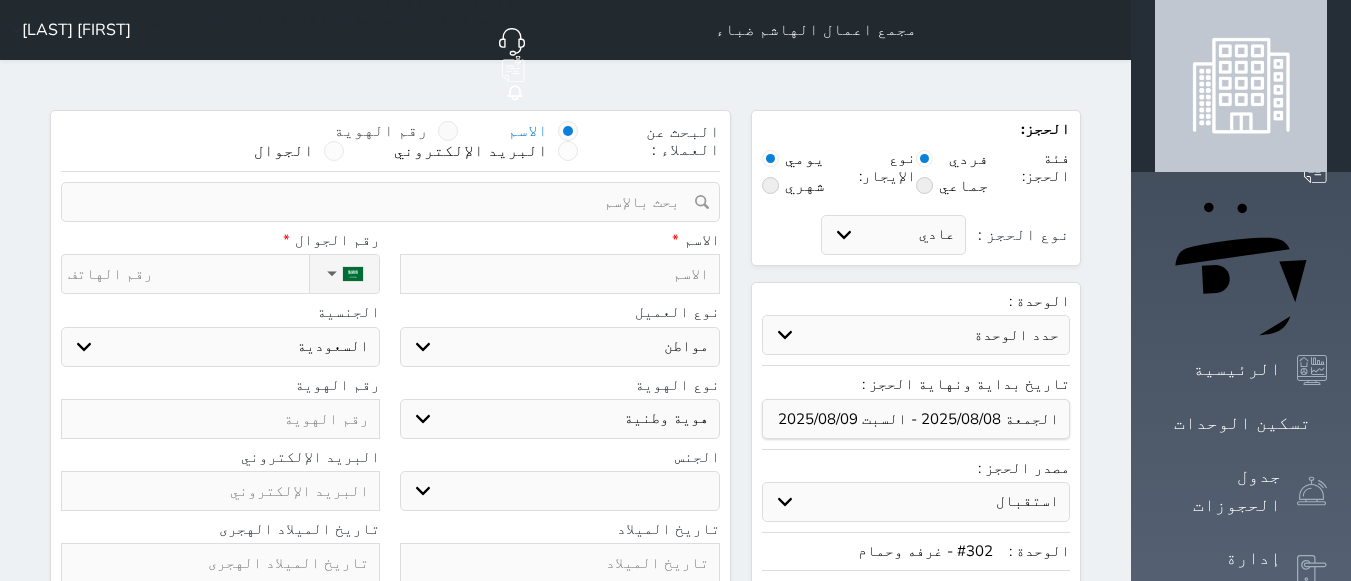 click on "رقم الهوية" at bounding box center [381, 131] 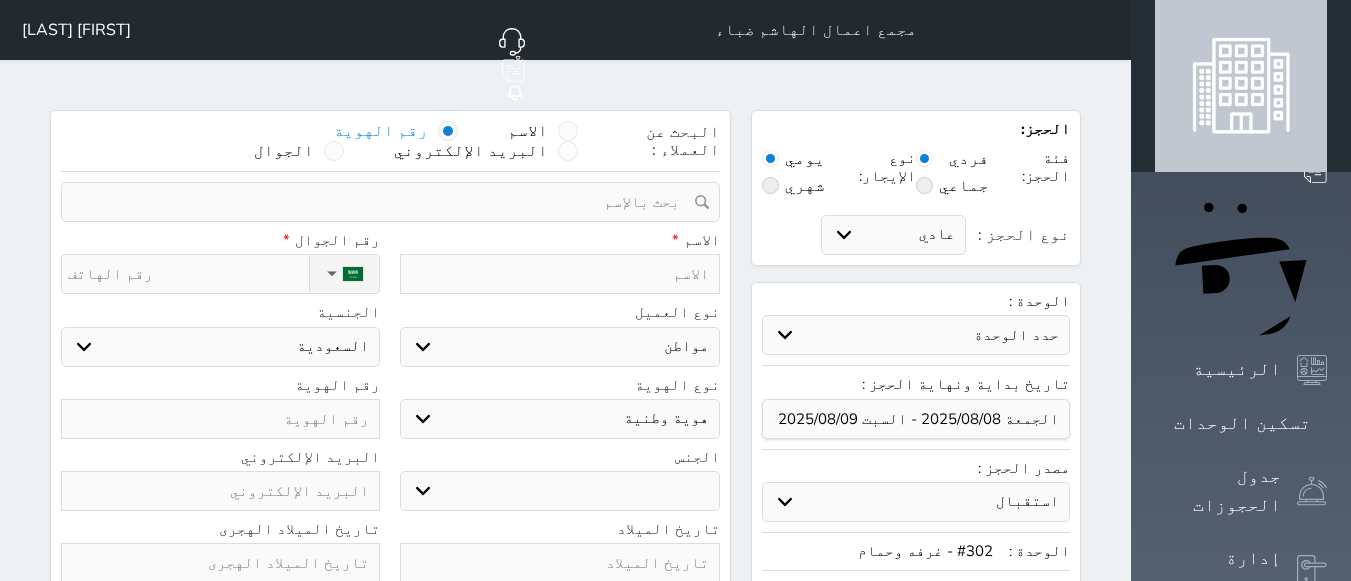 select 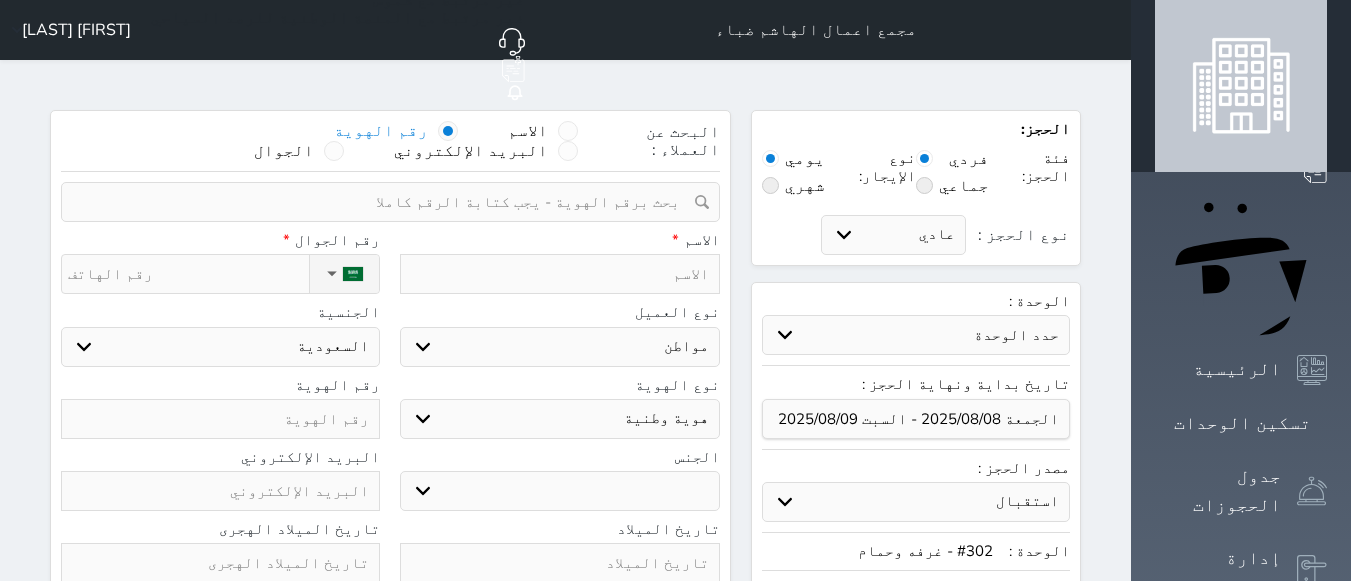 click at bounding box center (383, 202) 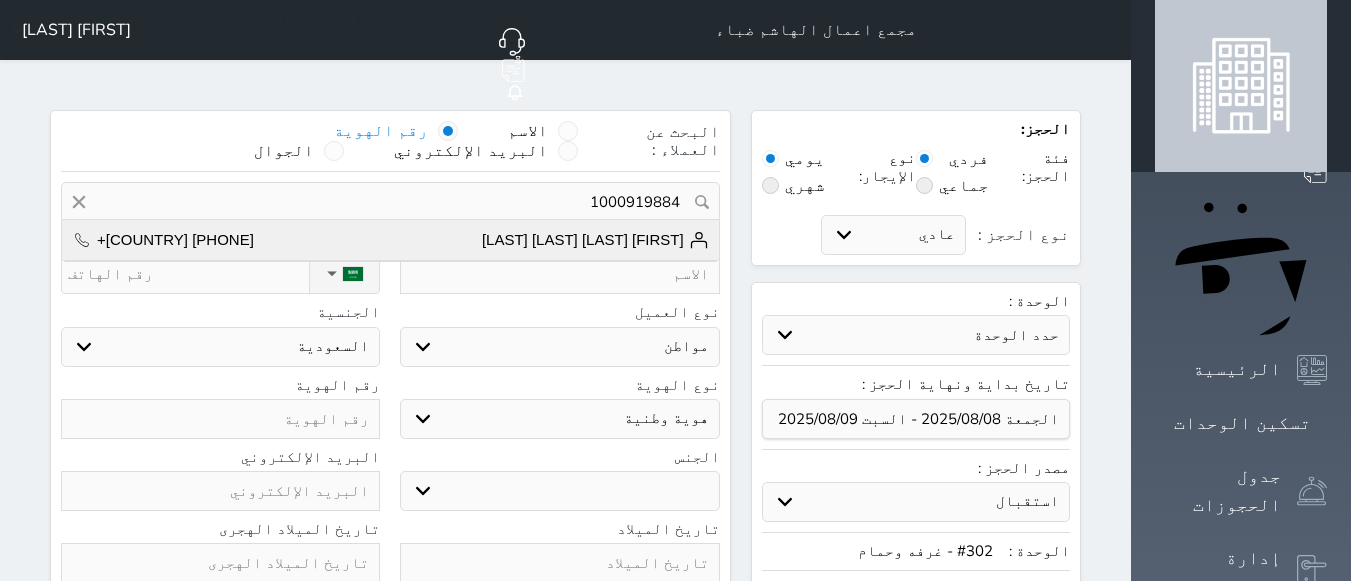 click on "[FIRST] [LAST] [LAST] [LAST]" at bounding box center [595, 240] 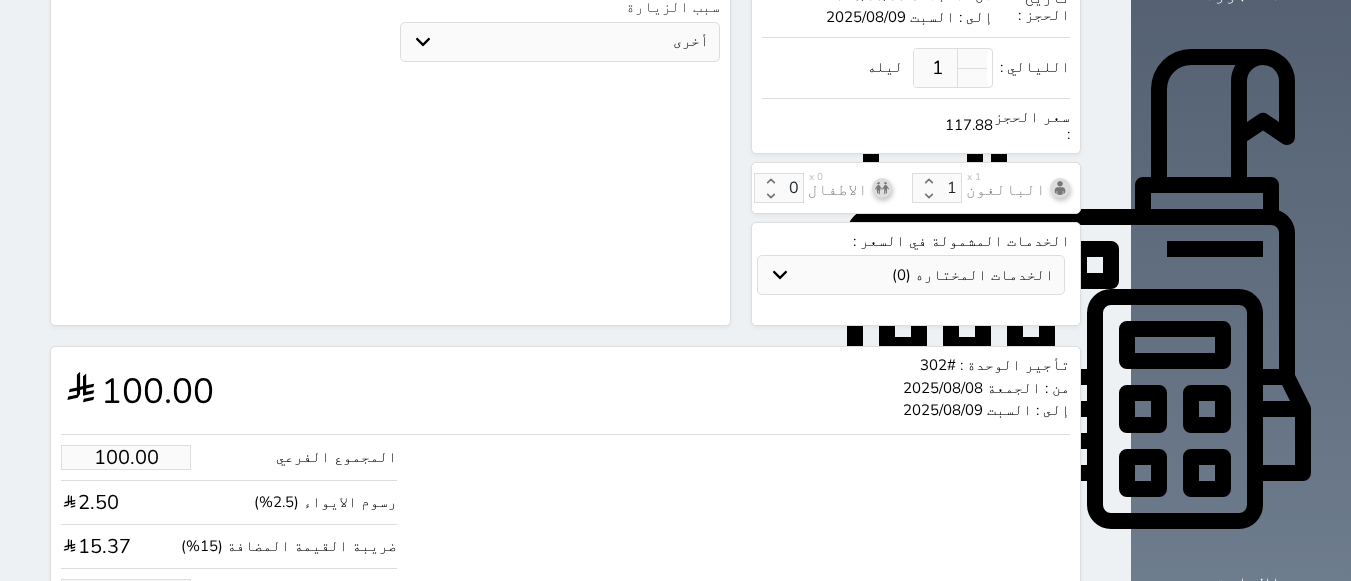 scroll, scrollTop: 600, scrollLeft: 0, axis: vertical 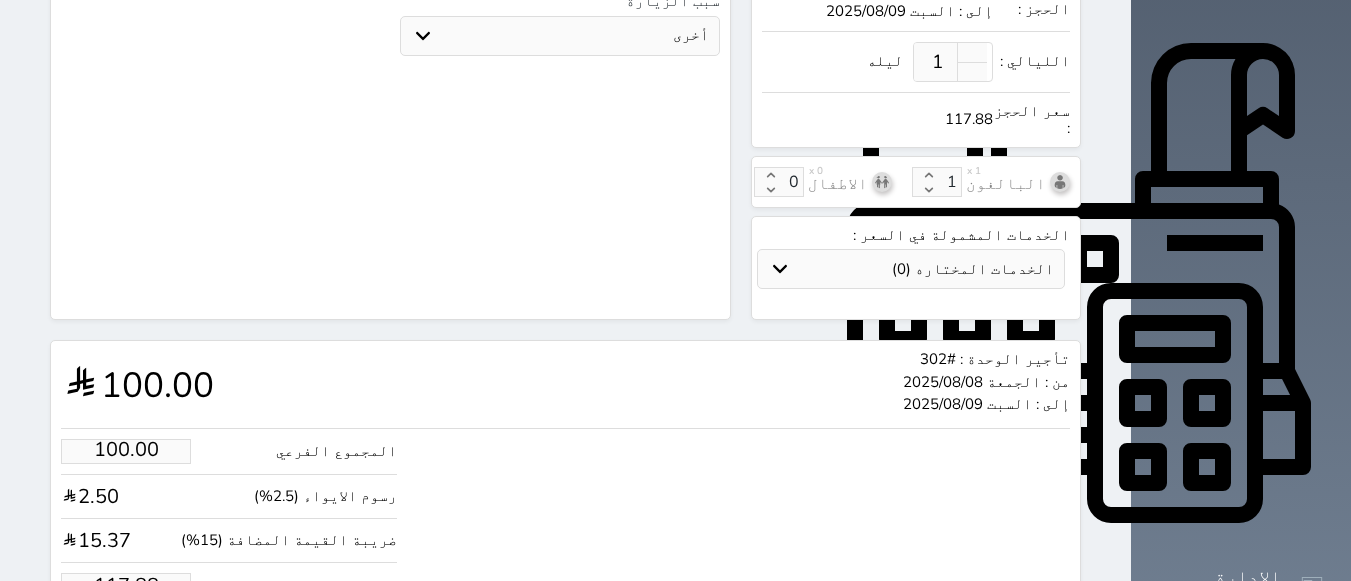 click on "117.88" at bounding box center (126, 585) 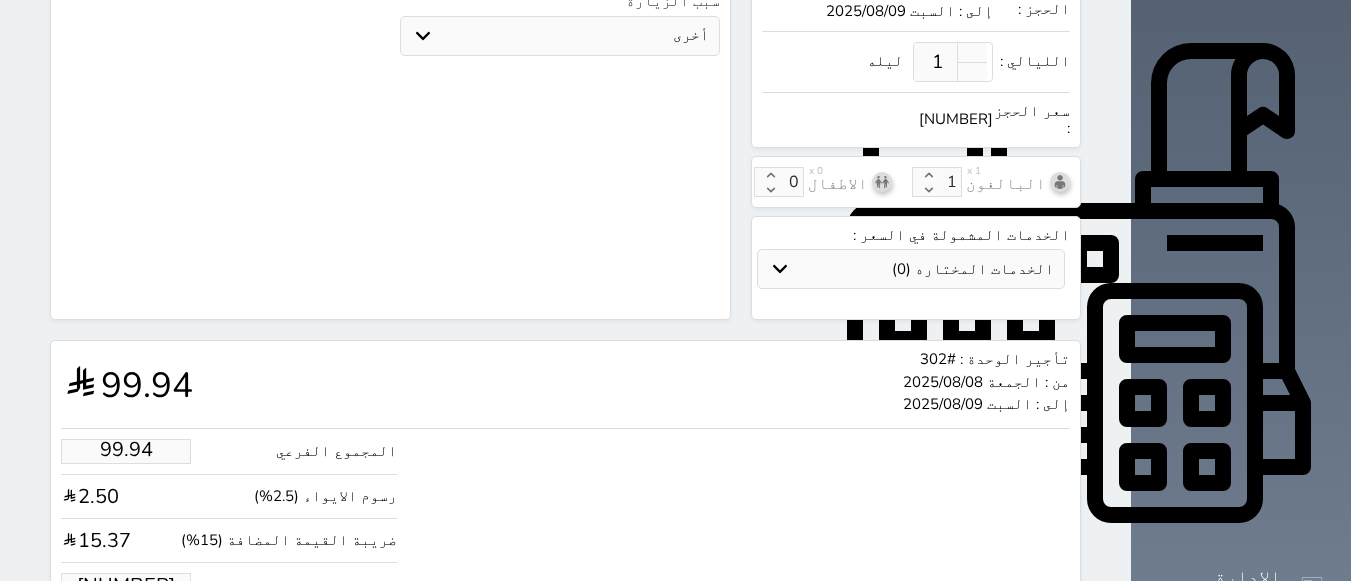 type on "99.26" 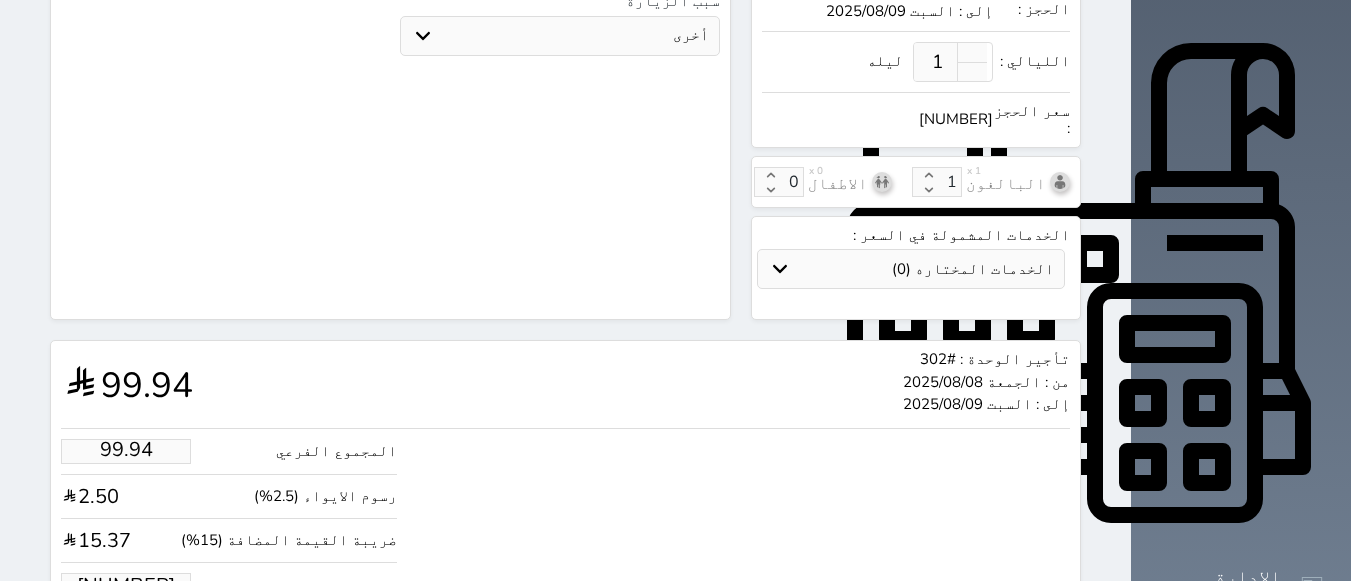 type on "117" 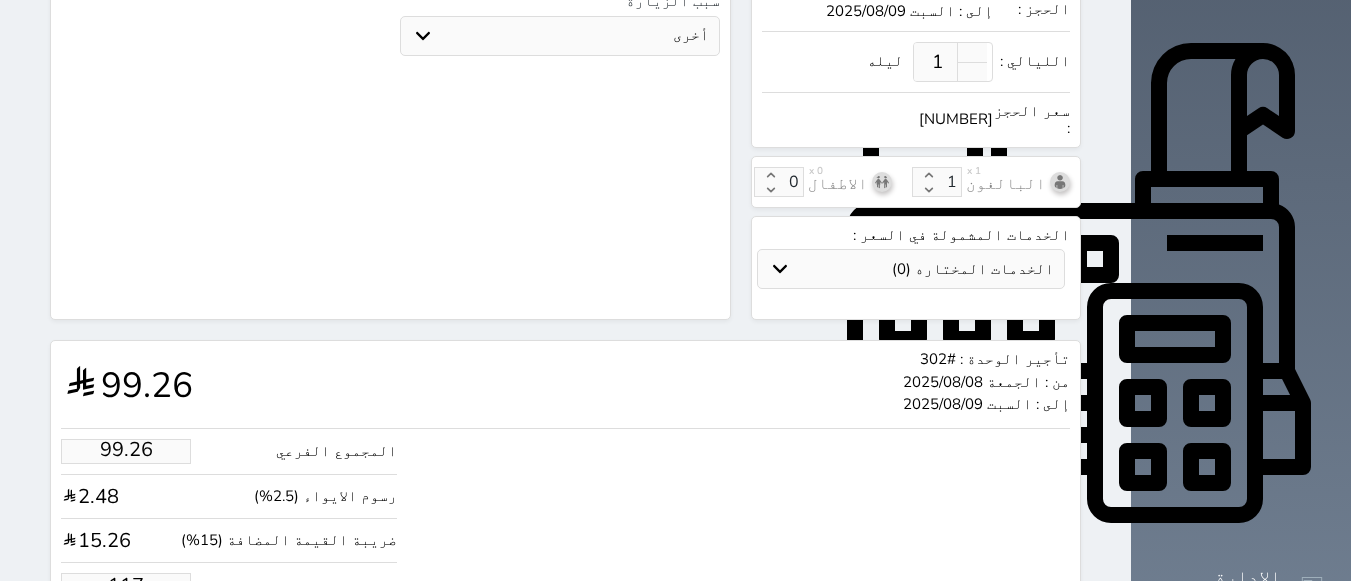 type on "9.33" 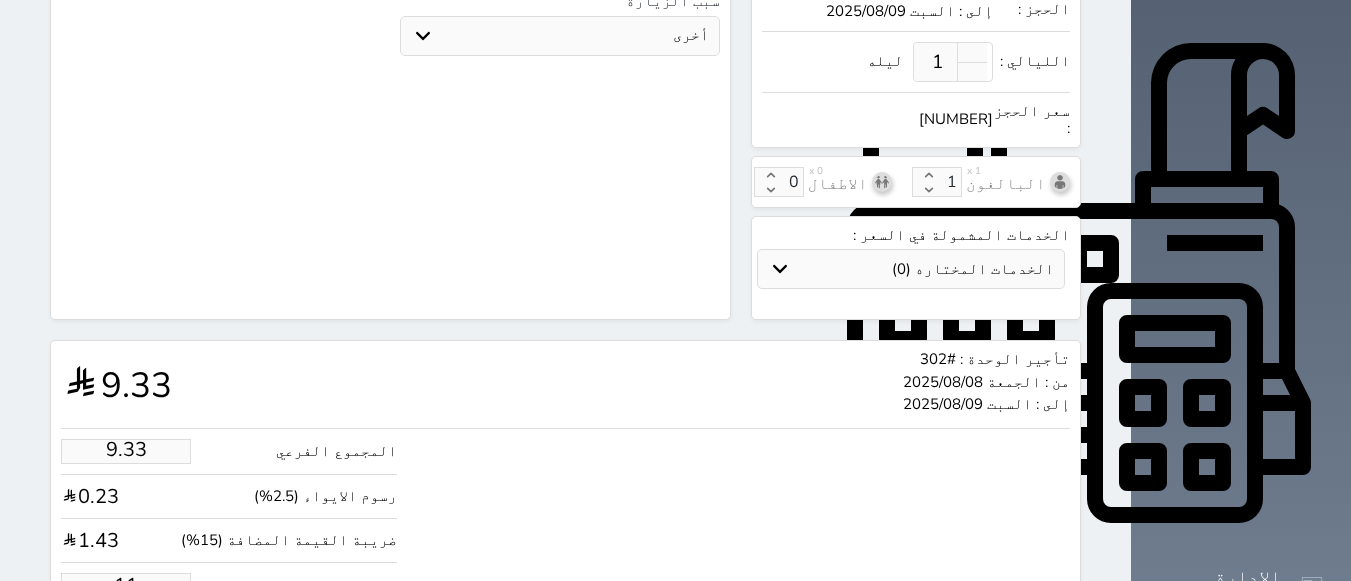 type on "1.00" 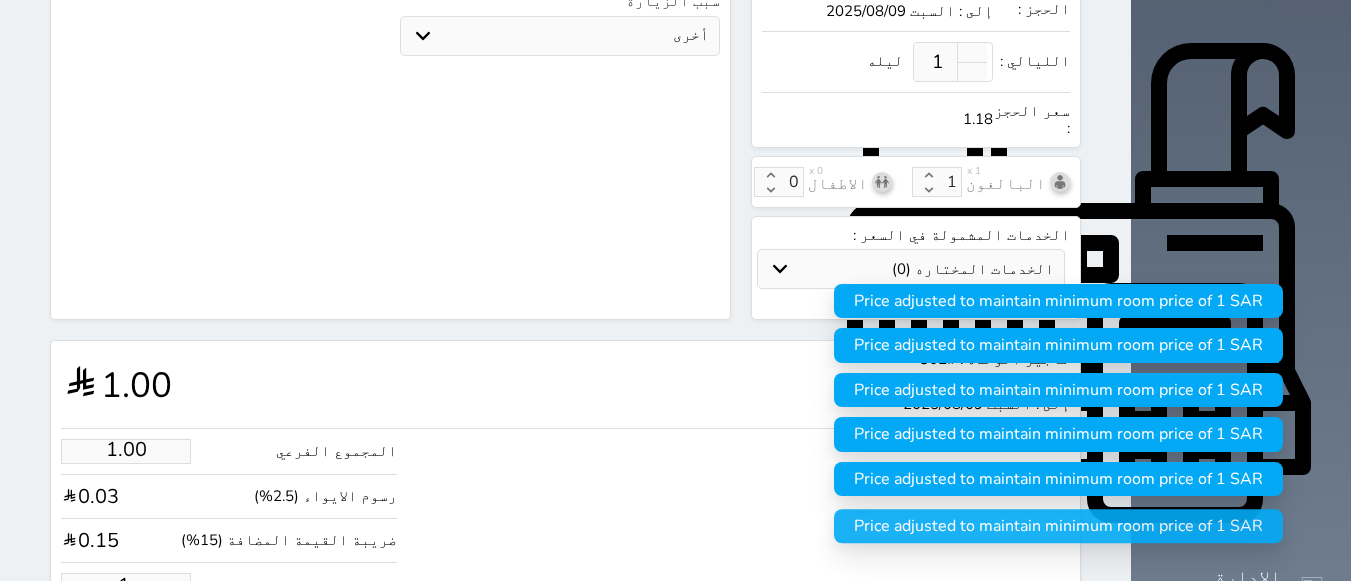 type on "1" 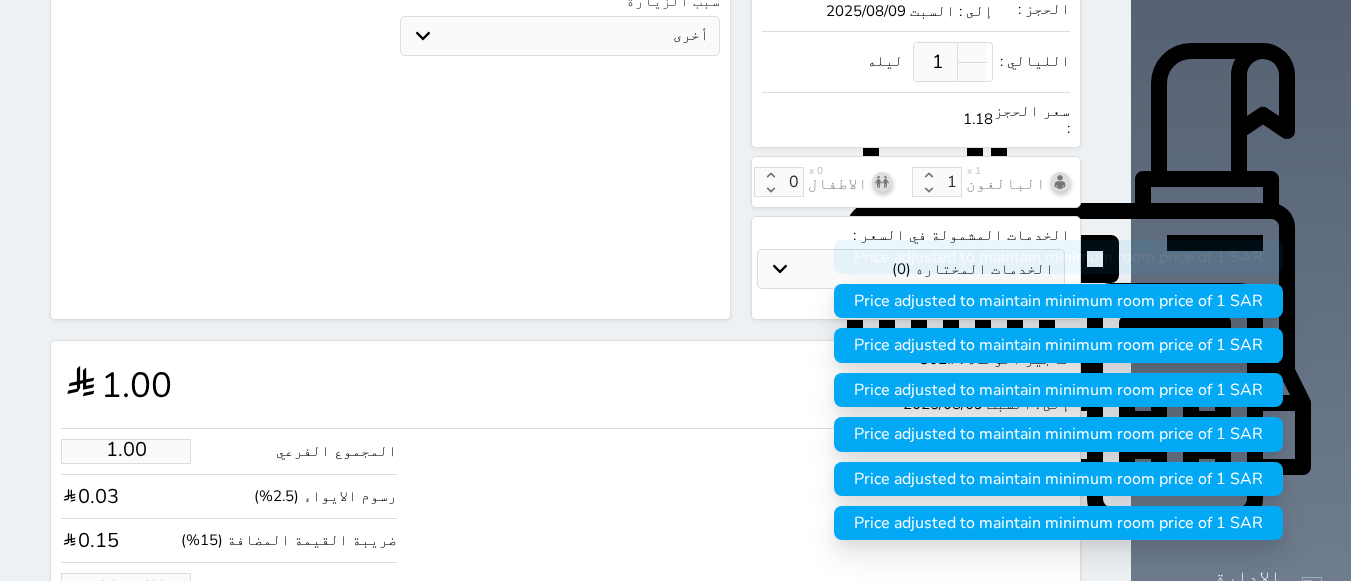type on "1" 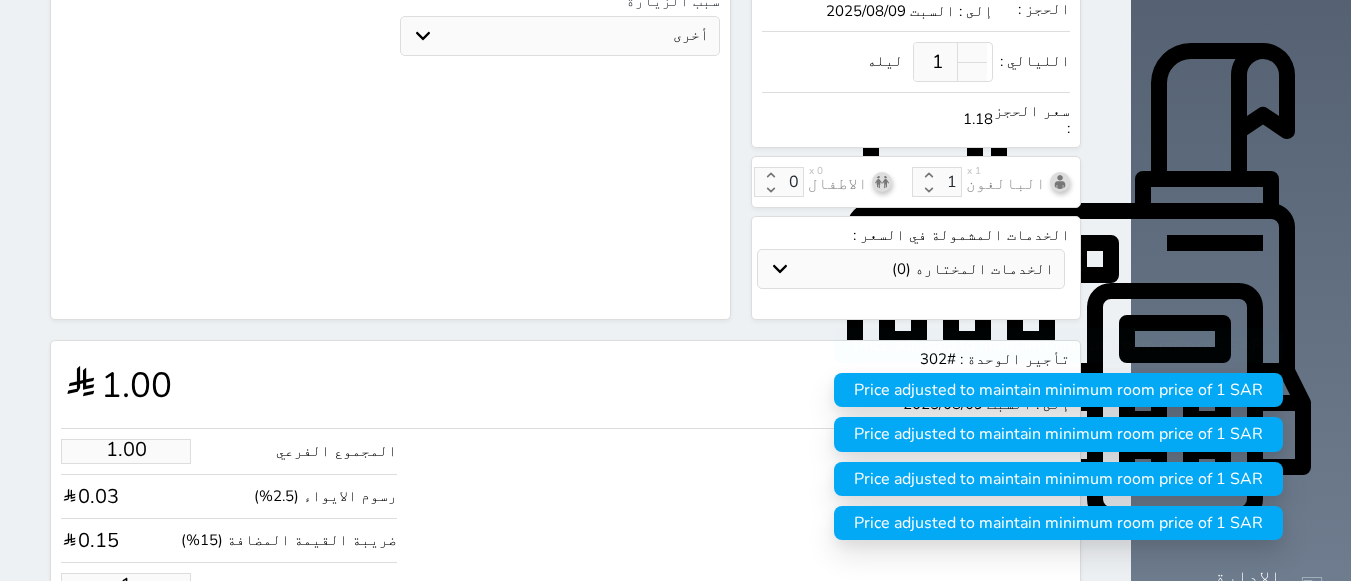 type on "[NUMBER]" 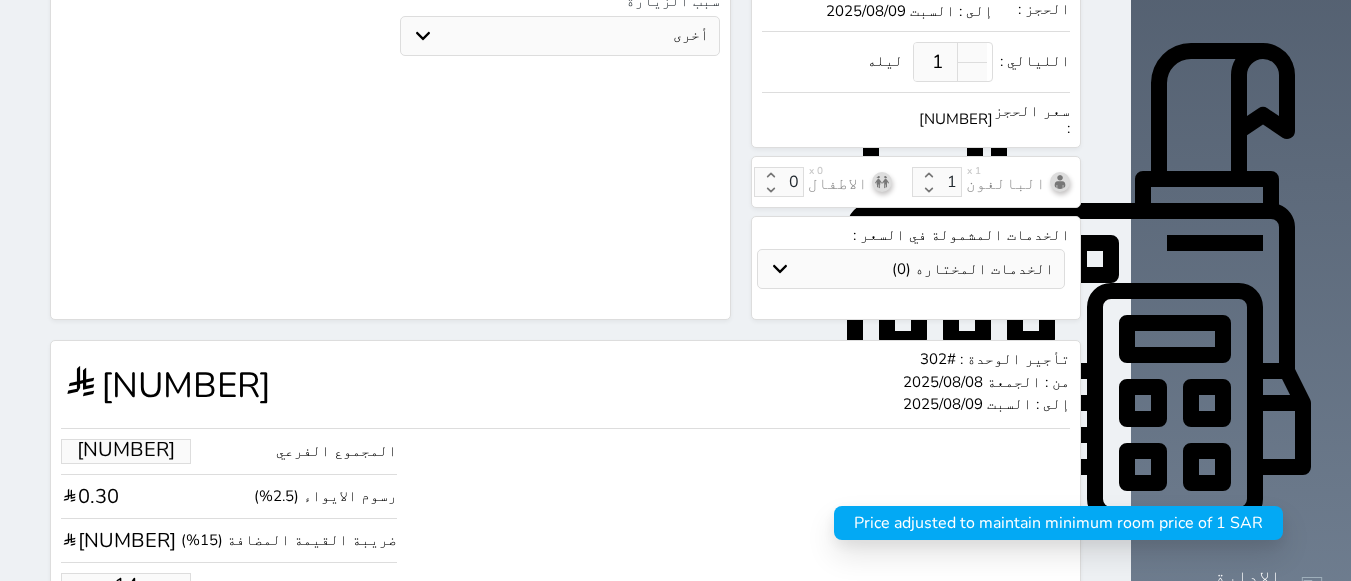 type on "118.77" 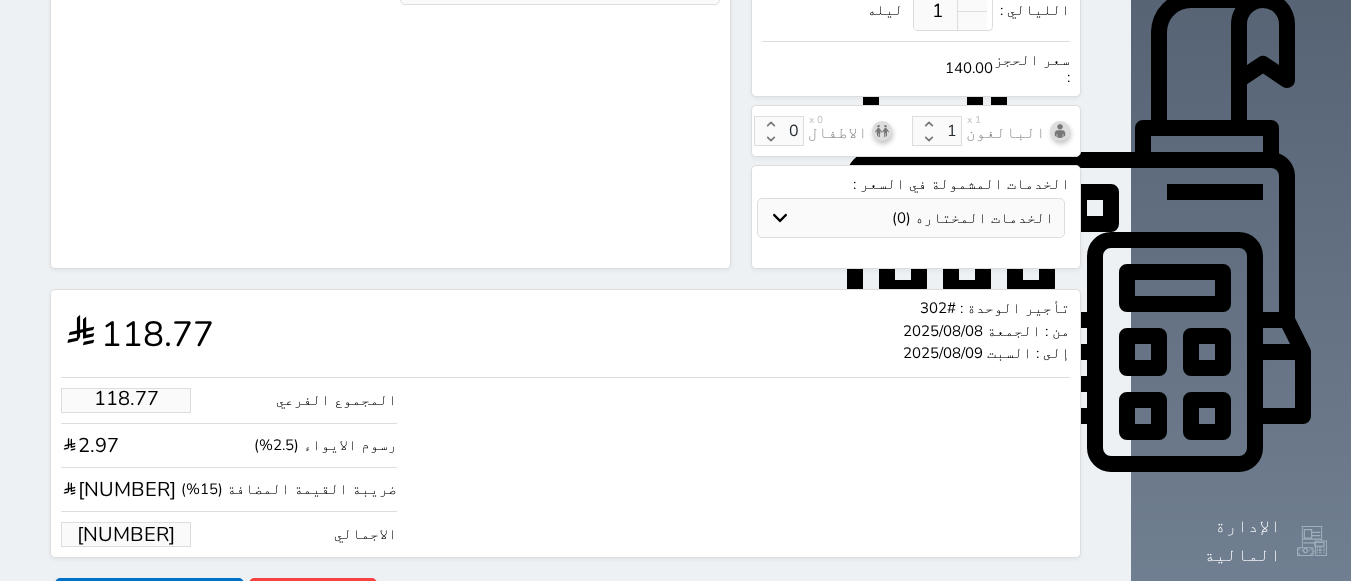 scroll, scrollTop: 652, scrollLeft: 0, axis: vertical 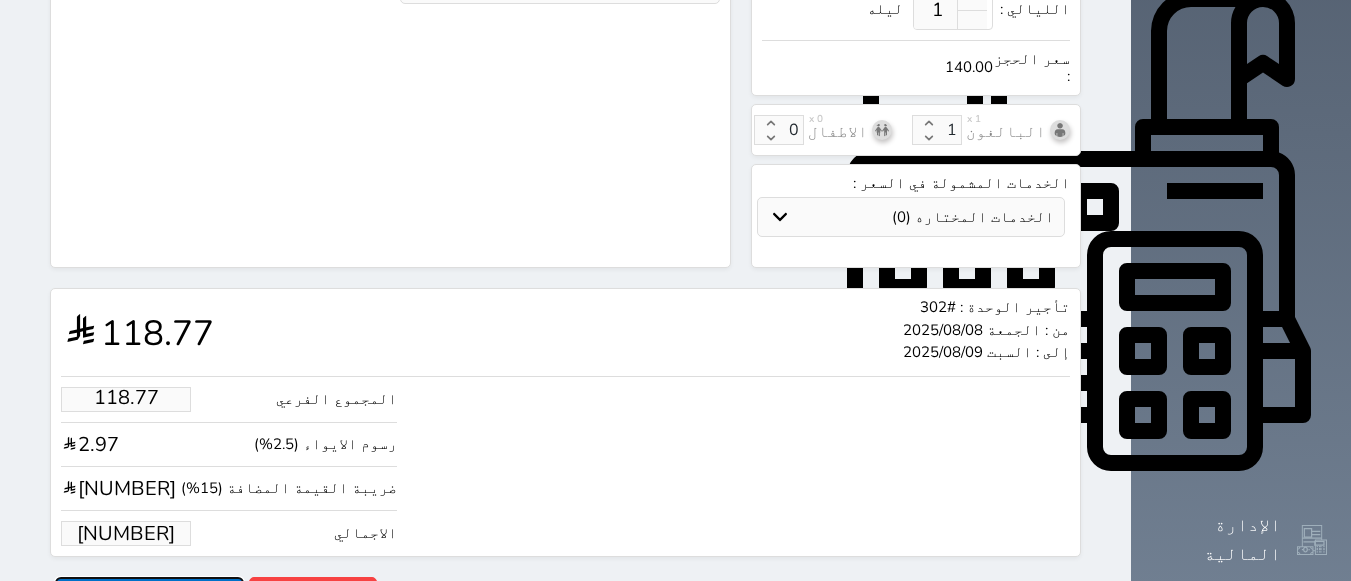 type on "140.00" 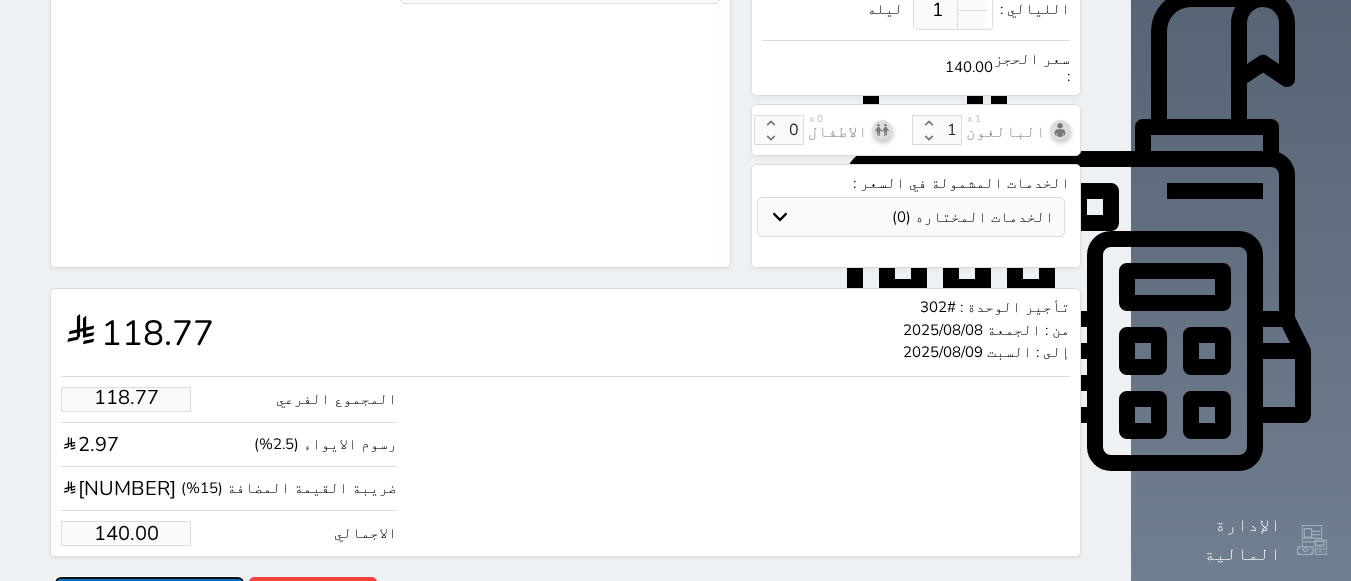 click on "حجز" at bounding box center [149, 594] 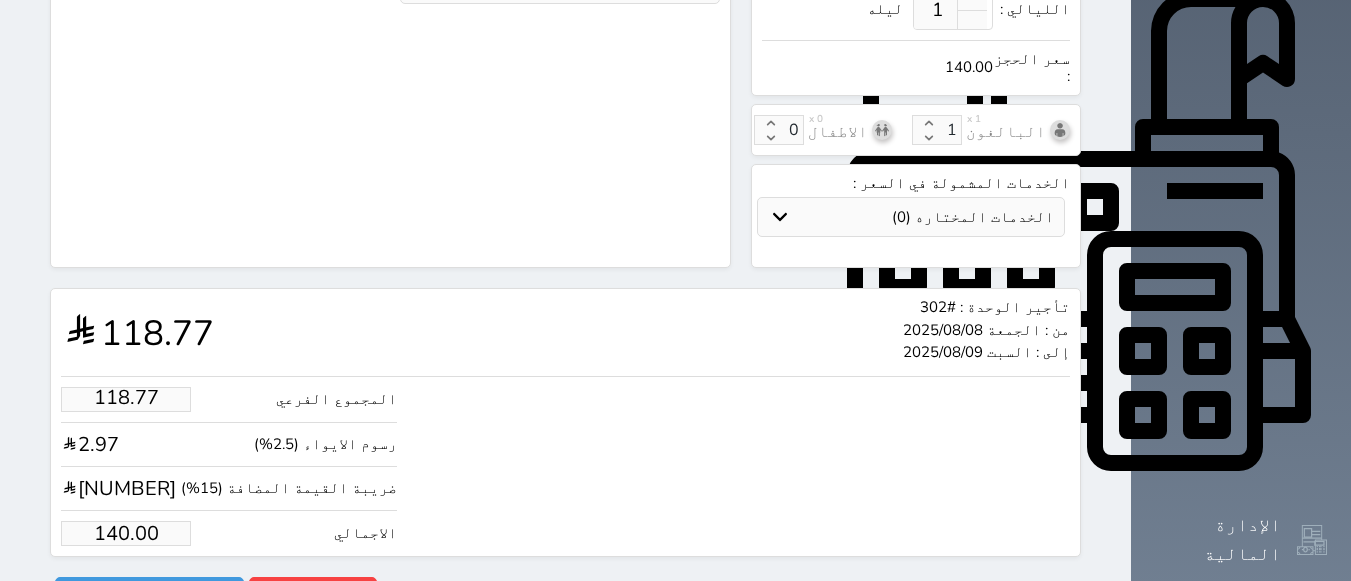 scroll, scrollTop: 522, scrollLeft: 0, axis: vertical 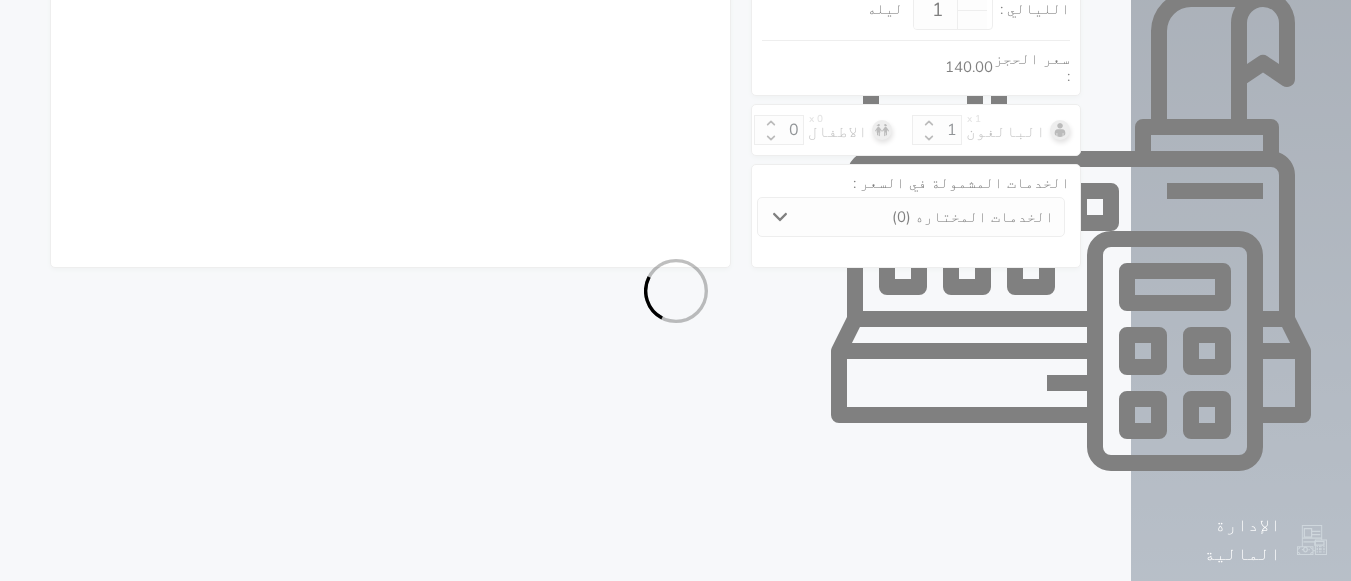 select on "1" 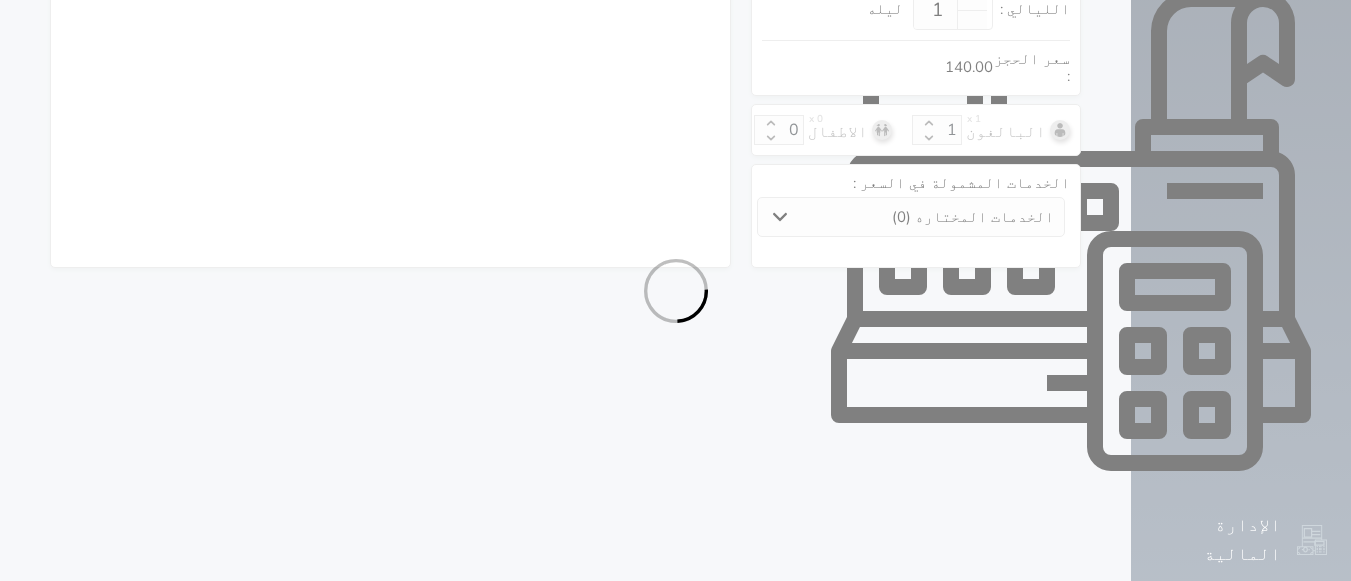 select on "113" 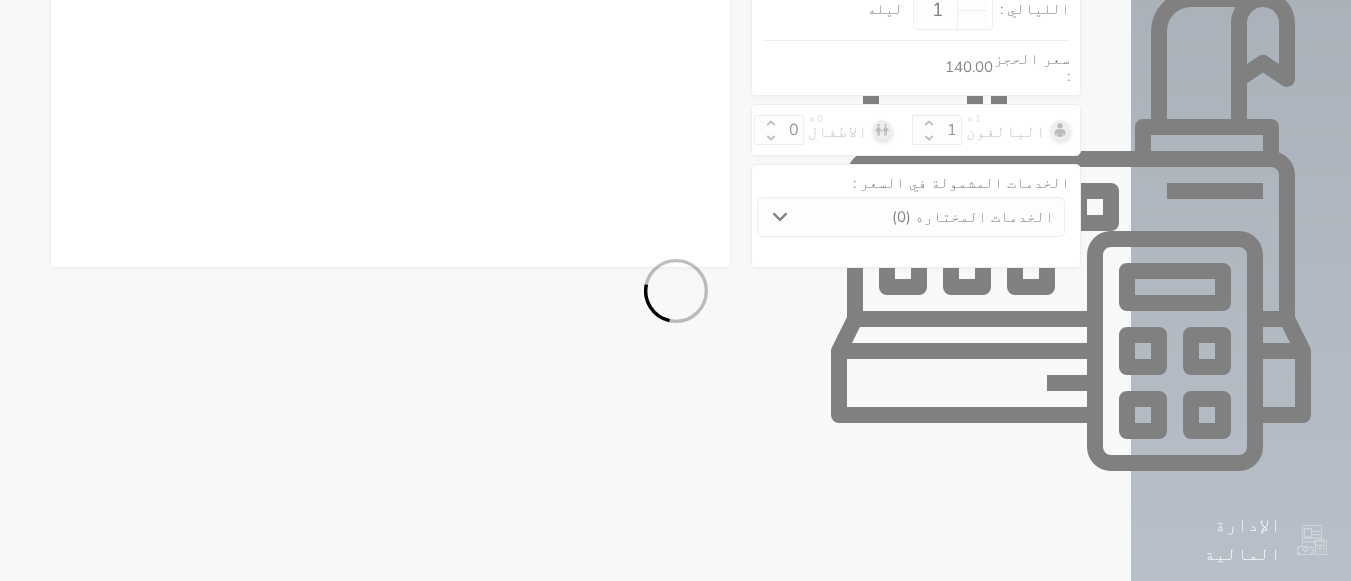 select on "1" 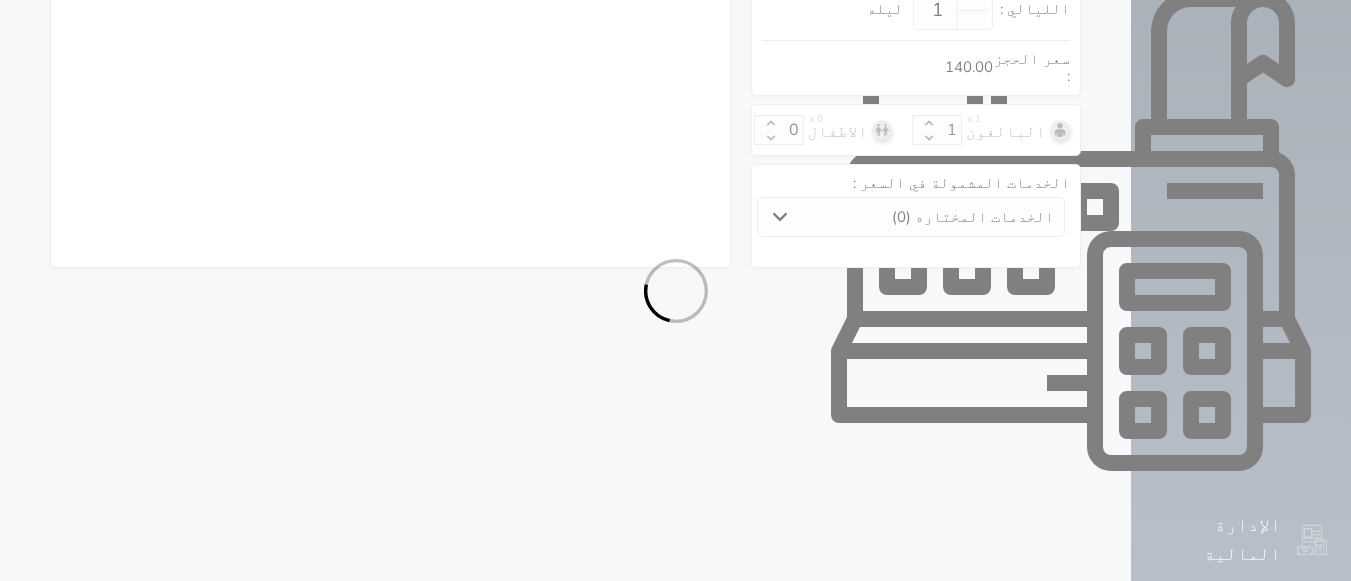 select on "7" 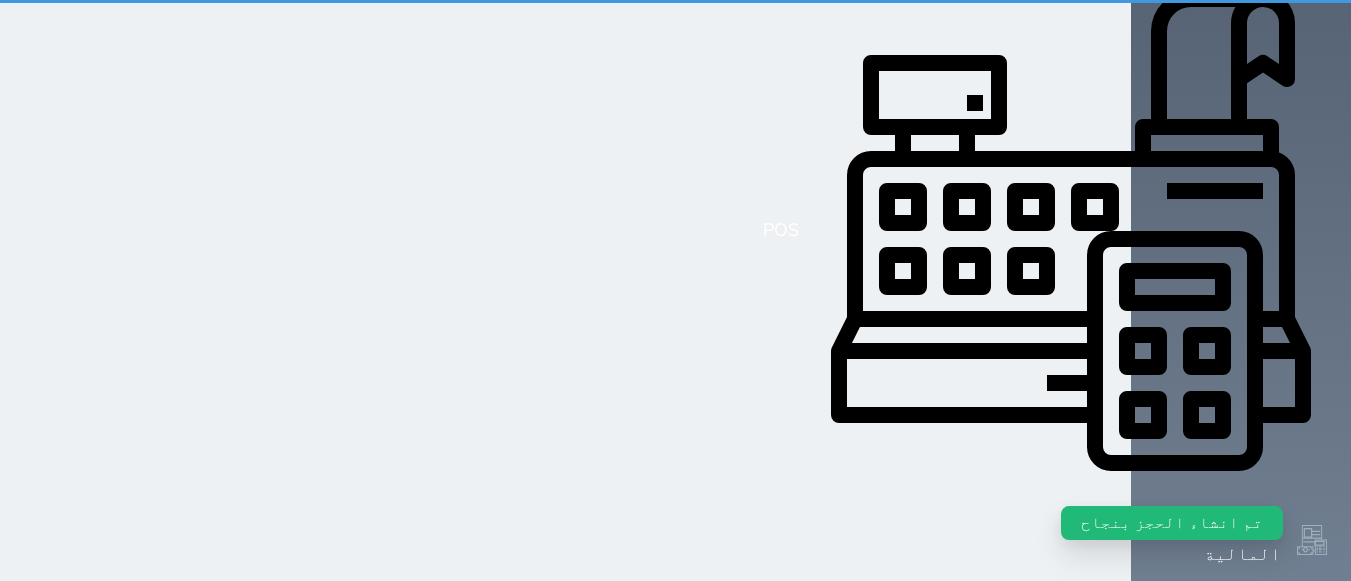 scroll, scrollTop: 0, scrollLeft: 0, axis: both 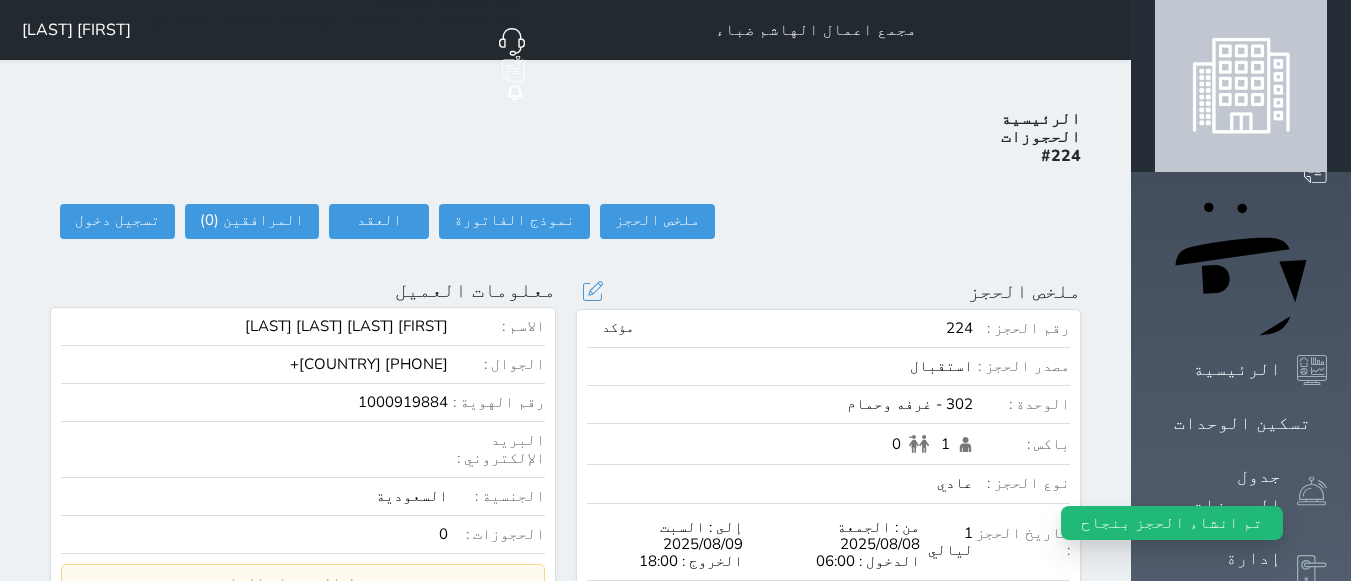 select 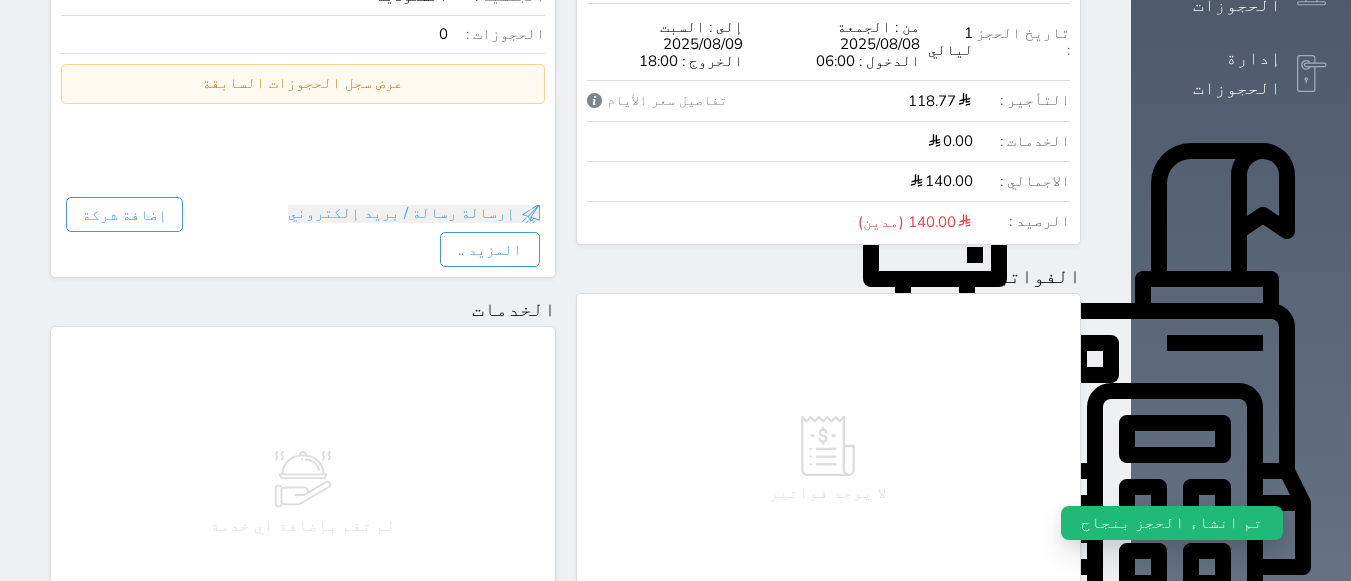 scroll, scrollTop: 1066, scrollLeft: 0, axis: vertical 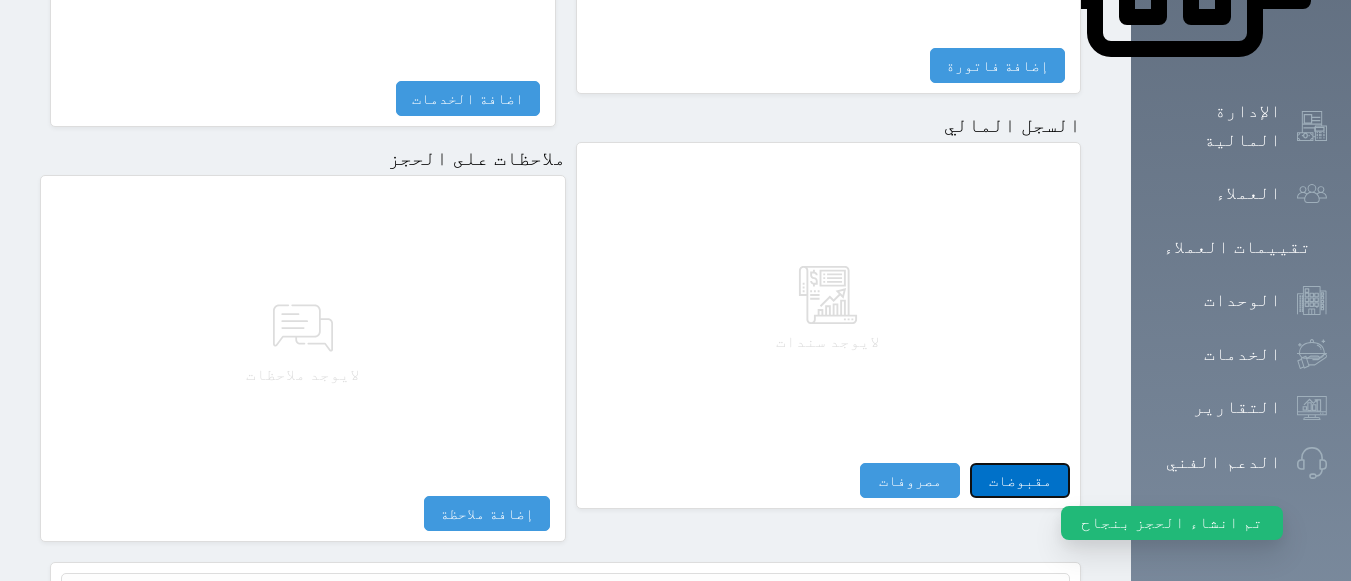 click on "مقبوضات" at bounding box center (1020, 480) 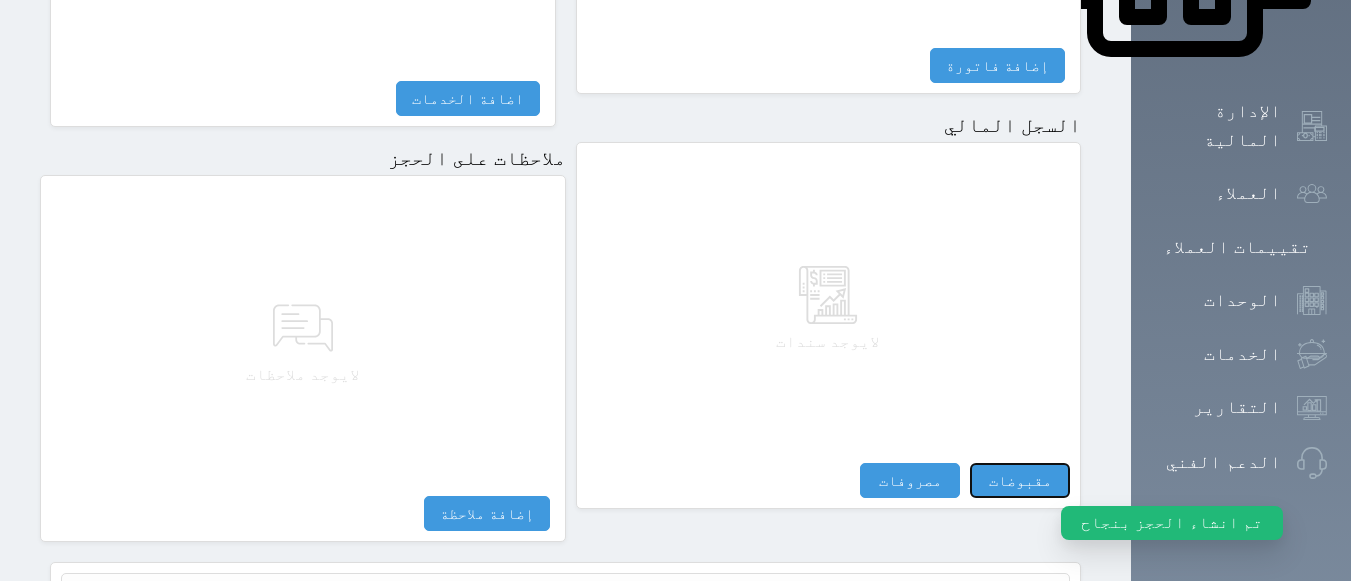 select 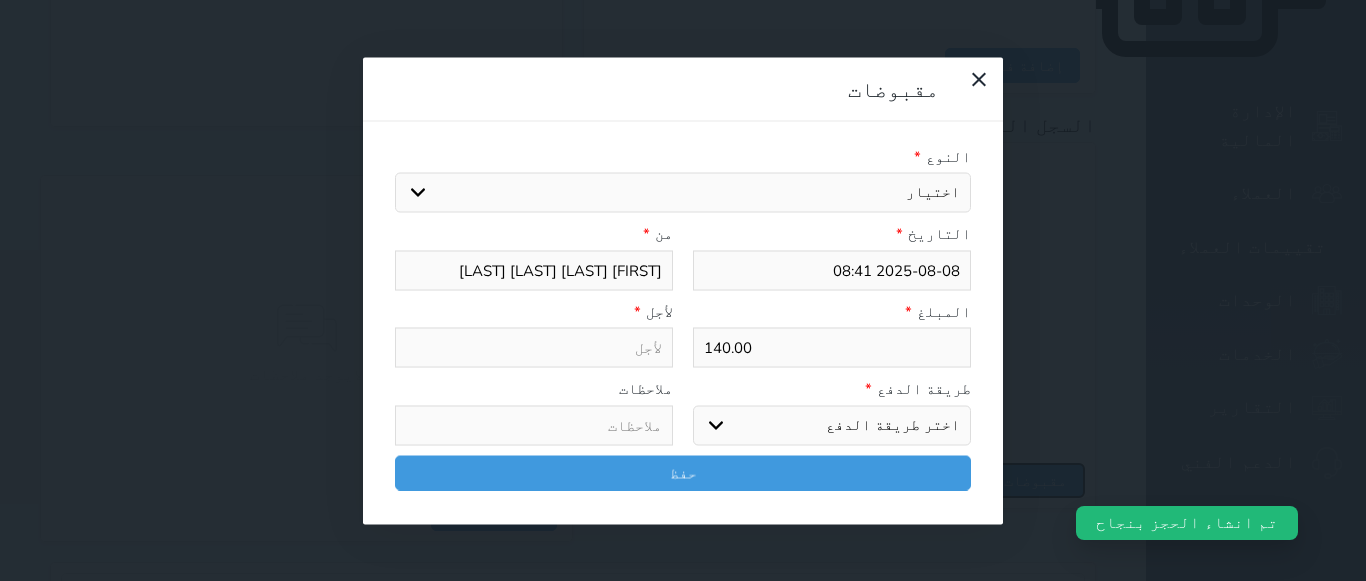 select 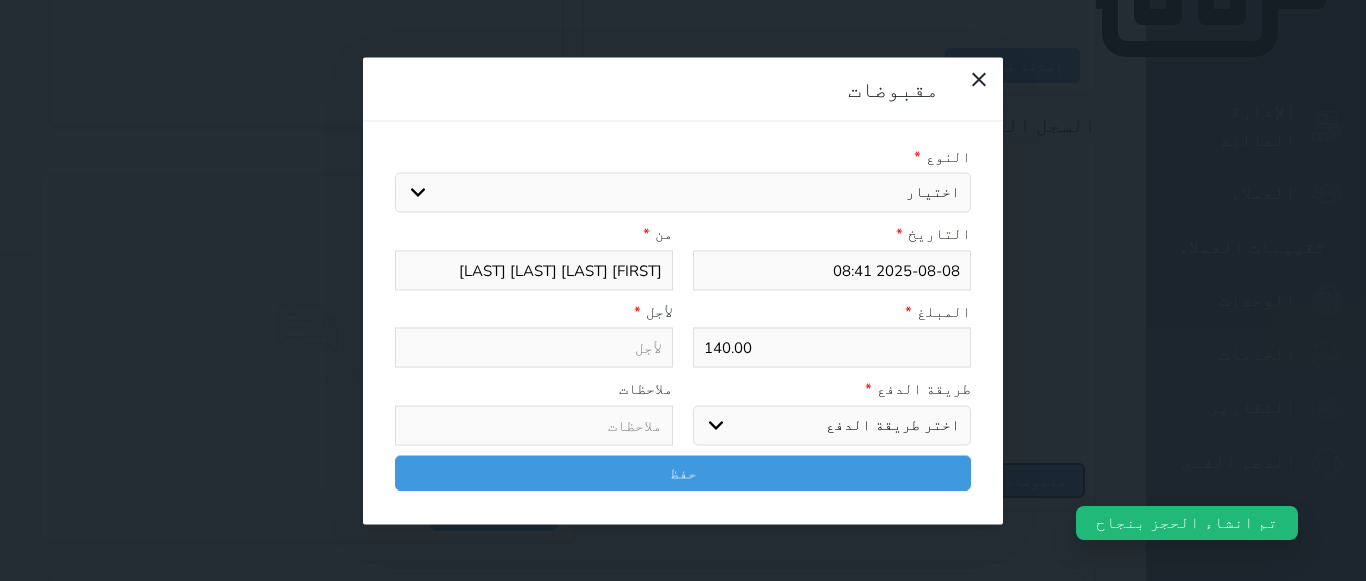 select 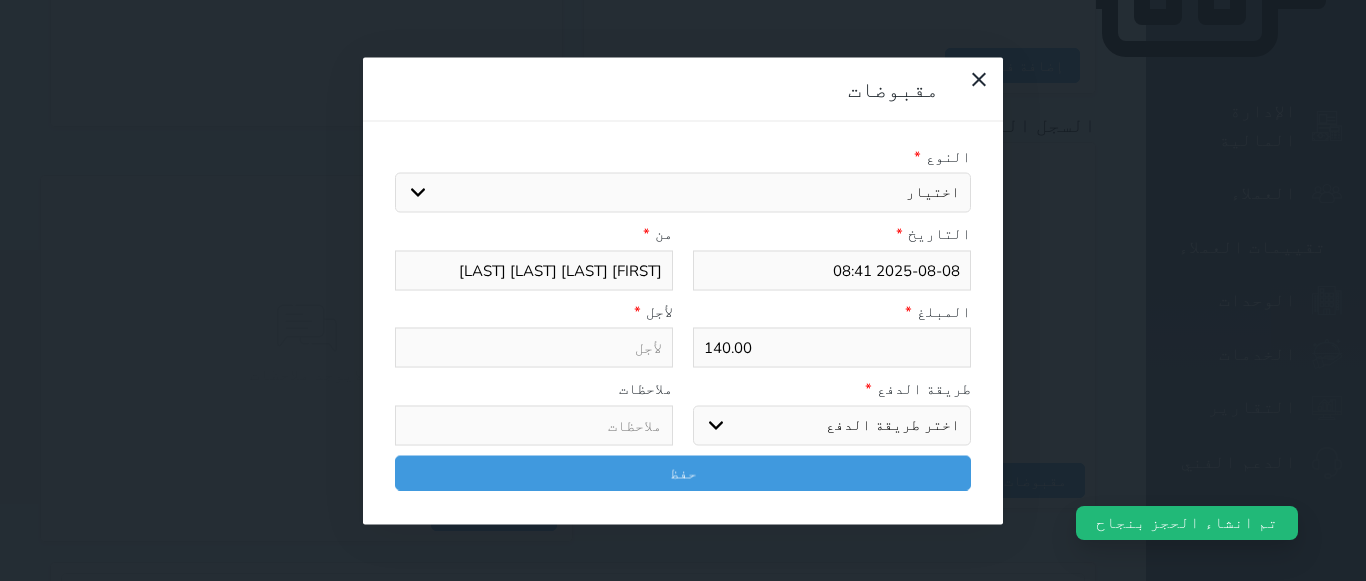 click on "اختيار   مقبوضات عامة قيمة إيجار فواتير تامين عربون لا ينطبق آخر مغسلة واي فاي - الإنترنت مواقف السيارات طعام الأغذية والمشروبات مشروبات المشروبات الباردة المشروبات الساخنة الإفطار غداء عشاء مخبز و كعك حمام سباحة الصالة الرياضية سبا و خدمات الجمال اختيار وإسقاط (خدمات النقل) ميني بار كابل - تلفزيون سرير إضافي تصفيف الشعر التسوق خدمات الجولات السياحية المنظمة خدمات الدليل السياحي" at bounding box center [683, 193] 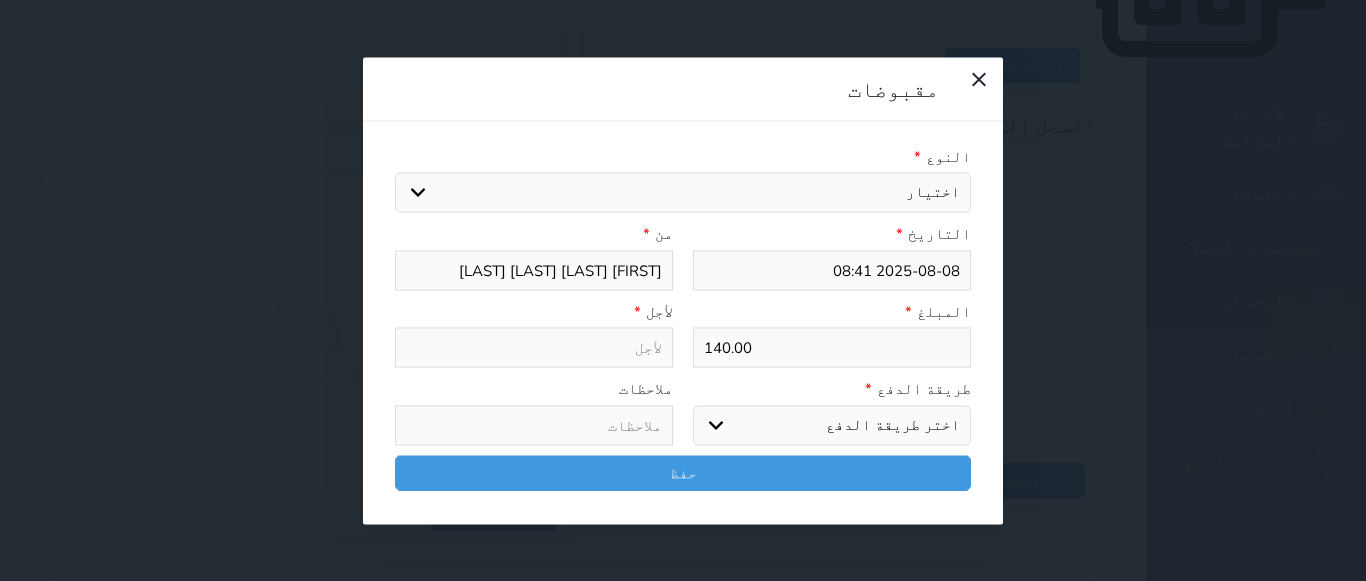 select on "159340" 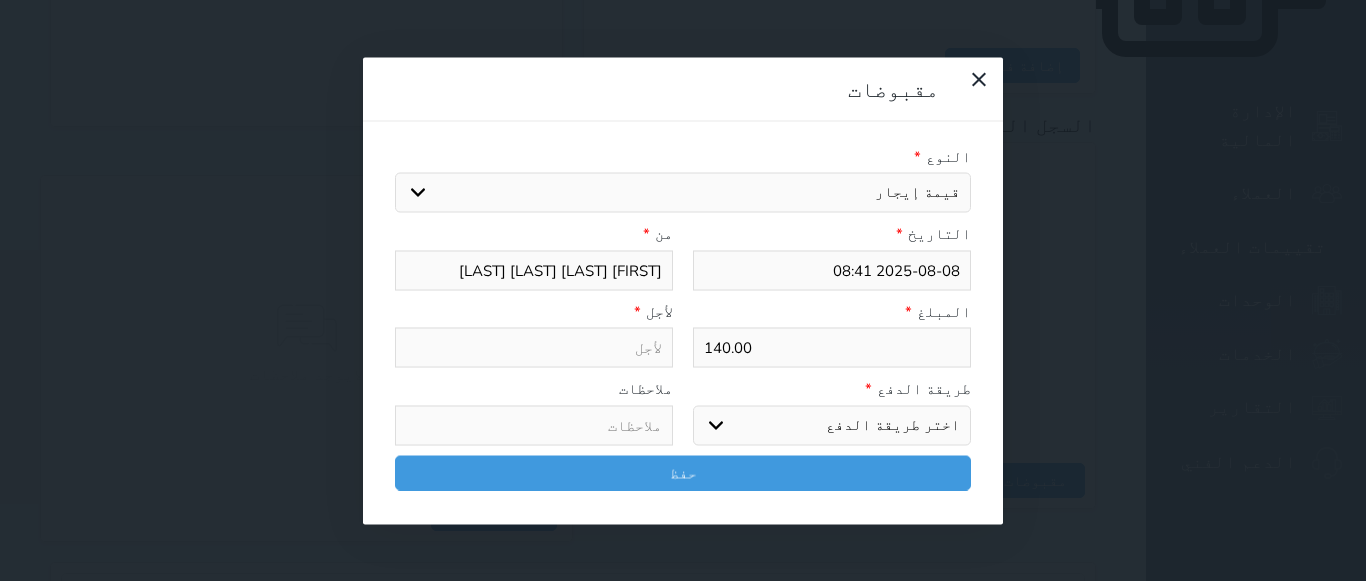 click on "اختيار   مقبوضات عامة قيمة إيجار فواتير تامين عربون لا ينطبق آخر مغسلة واي فاي - الإنترنت مواقف السيارات طعام الأغذية والمشروبات مشروبات المشروبات الباردة المشروبات الساخنة الإفطار غداء عشاء مخبز و كعك حمام سباحة الصالة الرياضية سبا و خدمات الجمال اختيار وإسقاط (خدمات النقل) ميني بار كابل - تلفزيون سرير إضافي تصفيف الشعر التسوق خدمات الجولات السياحية المنظمة خدمات الدليل السياحي" at bounding box center [683, 193] 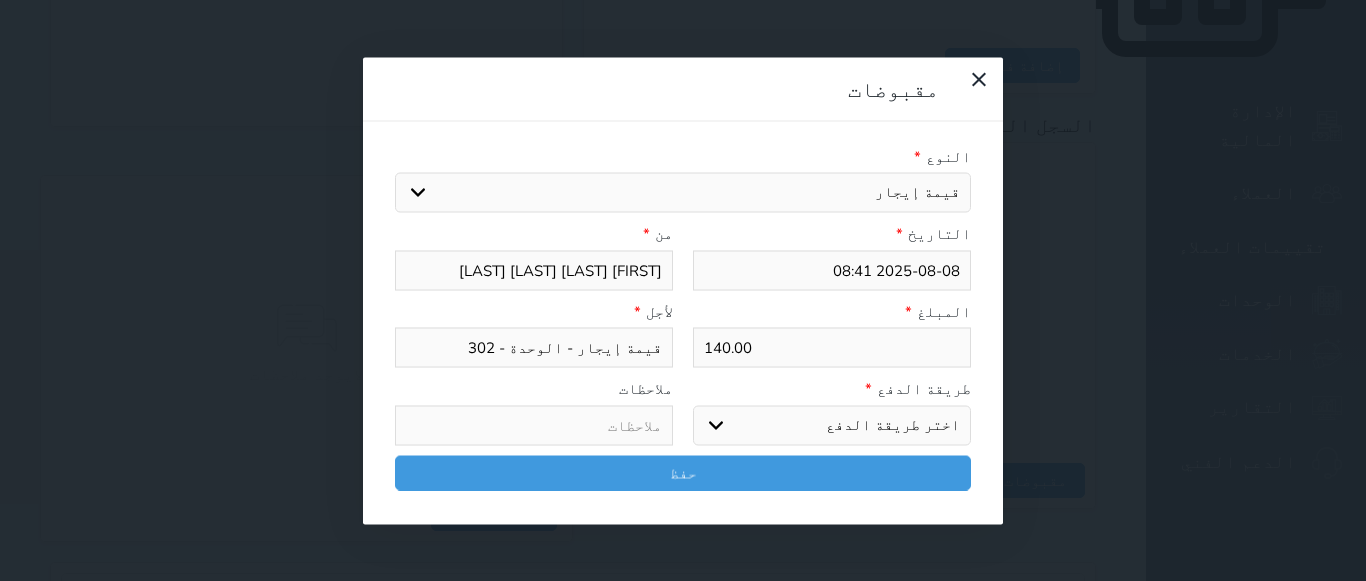 click on "اختر طريقة الدفع   دفع نقدى   تحويل بنكى   مدى   بطاقة ائتمان   آجل" at bounding box center (832, 425) 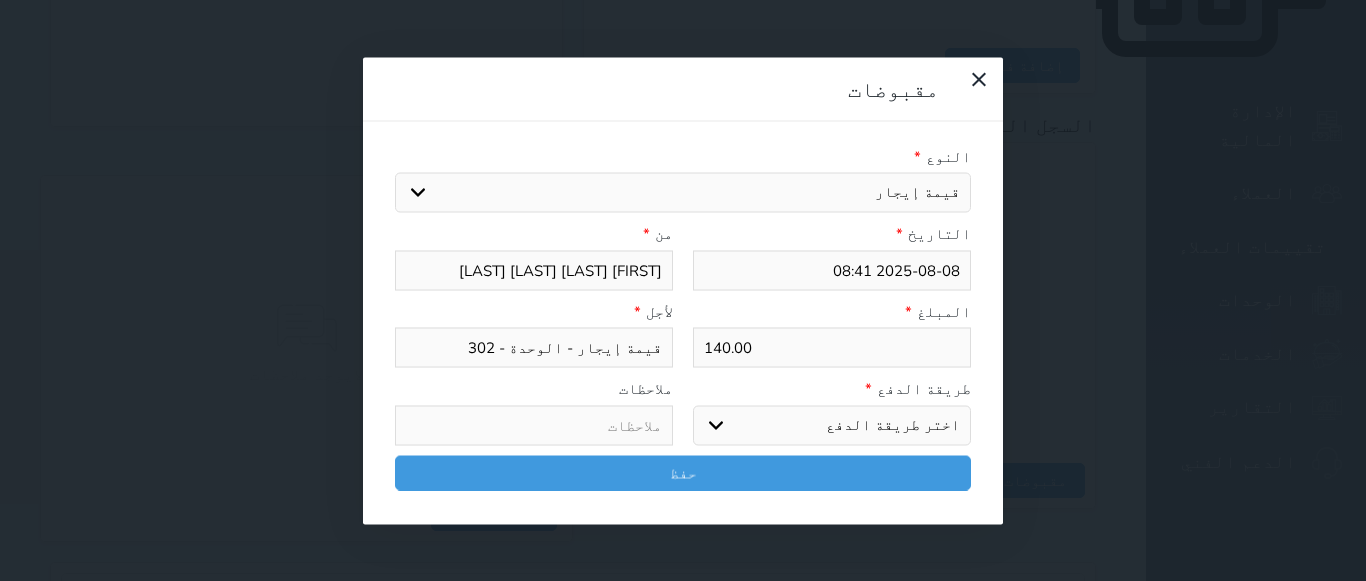 select on "cash" 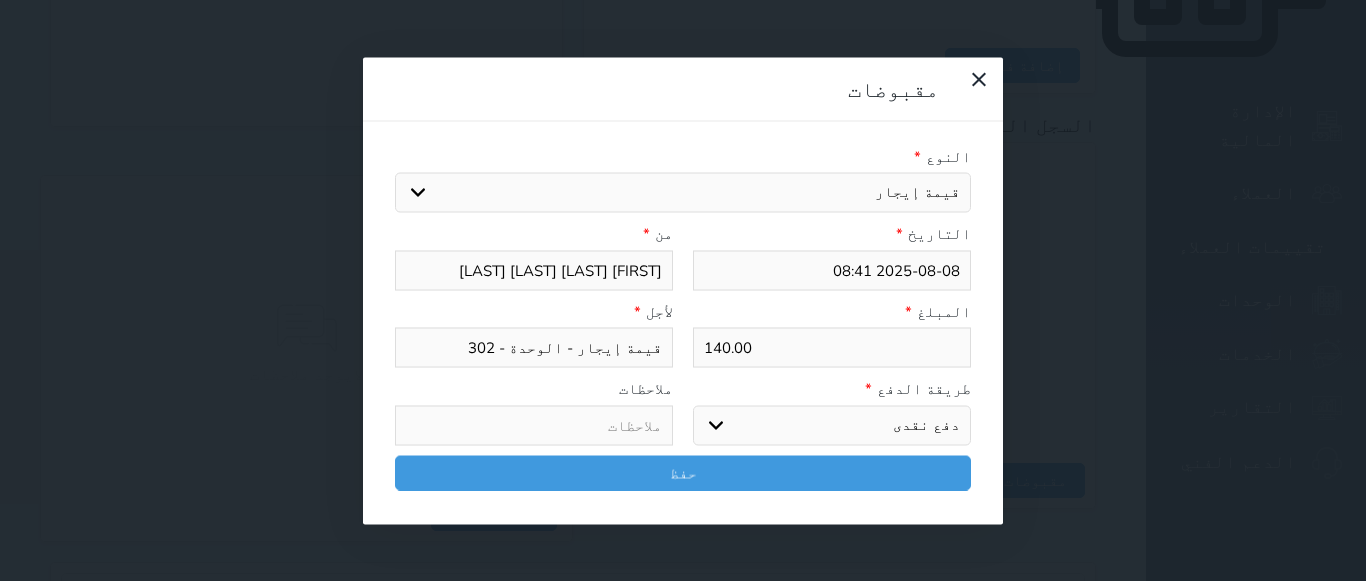click on "اختر طريقة الدفع   دفع نقدى   تحويل بنكى   مدى   بطاقة ائتمان   آجل" at bounding box center (832, 425) 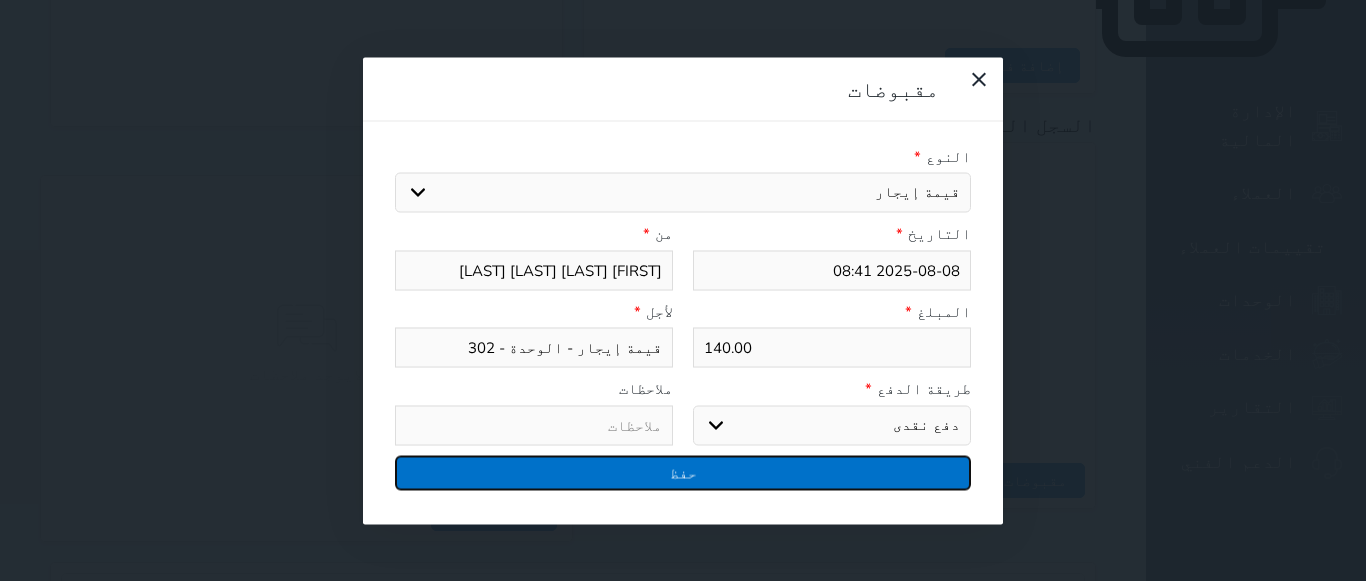 click on "حفظ" at bounding box center (683, 472) 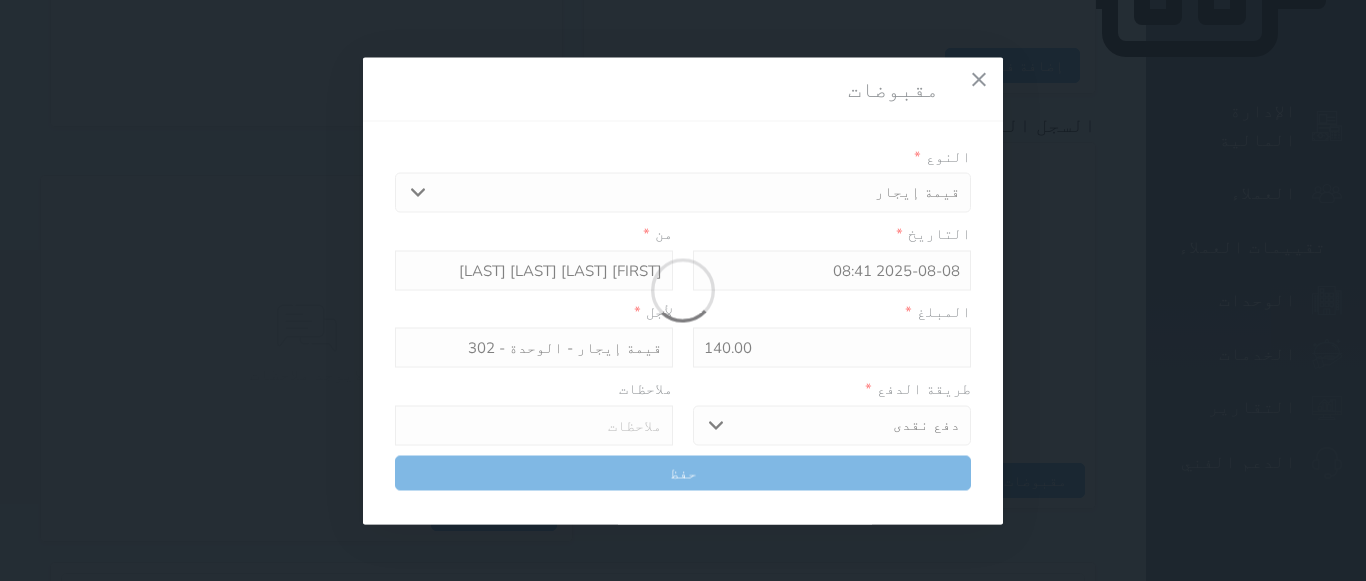 select 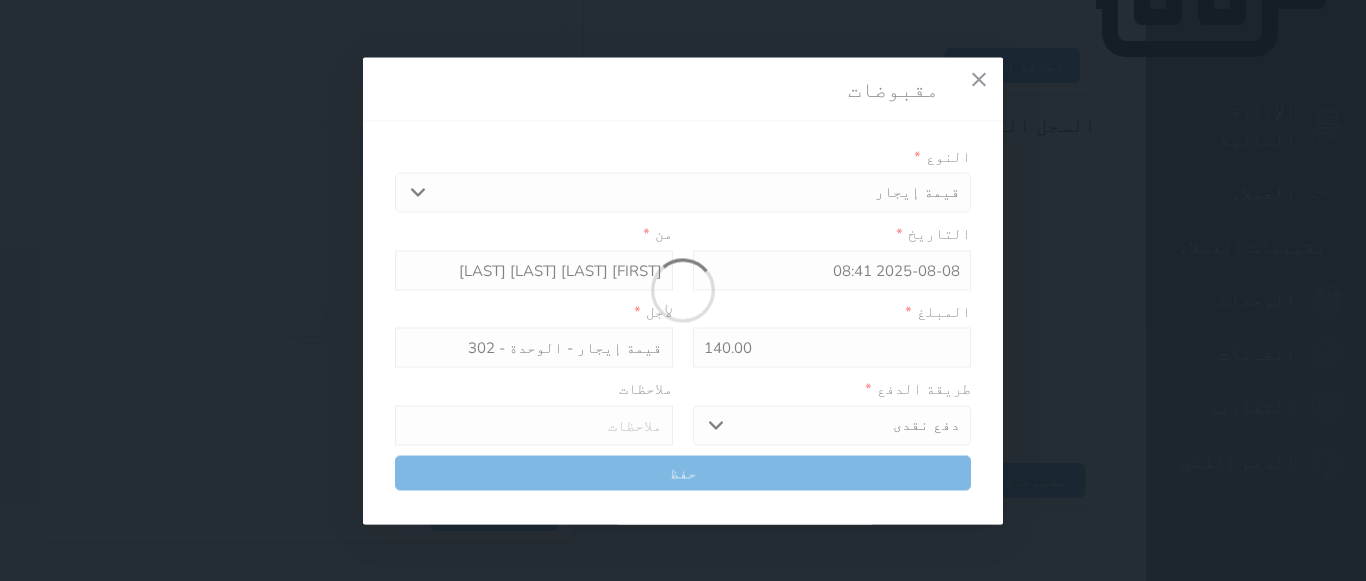 type 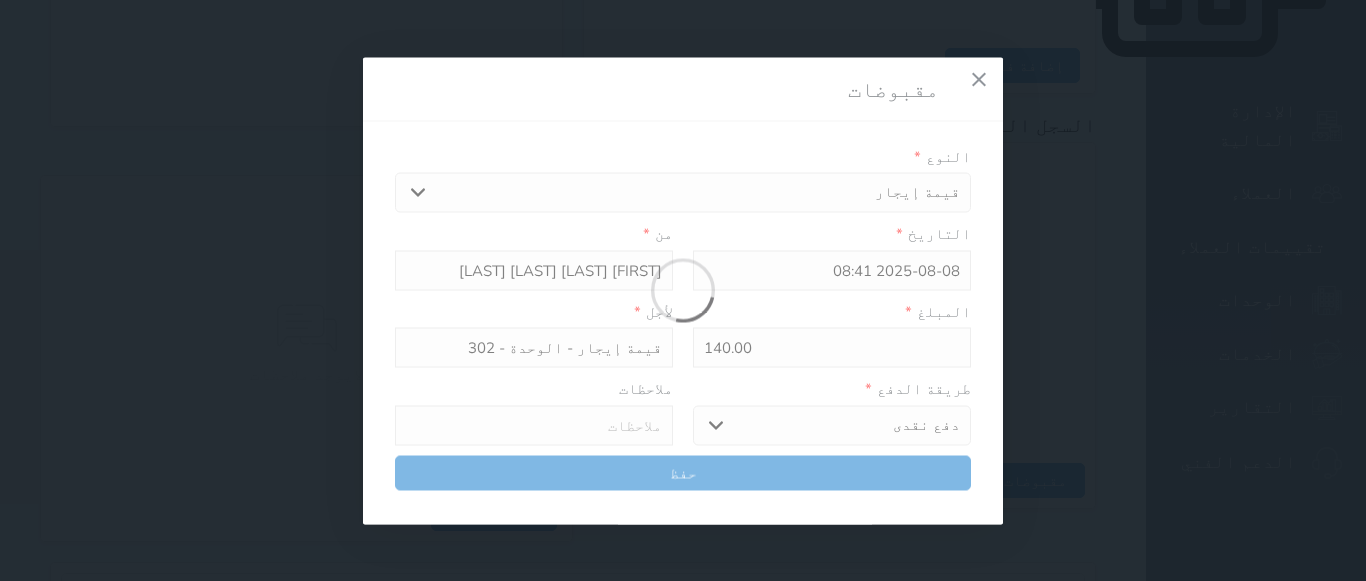 type on "0" 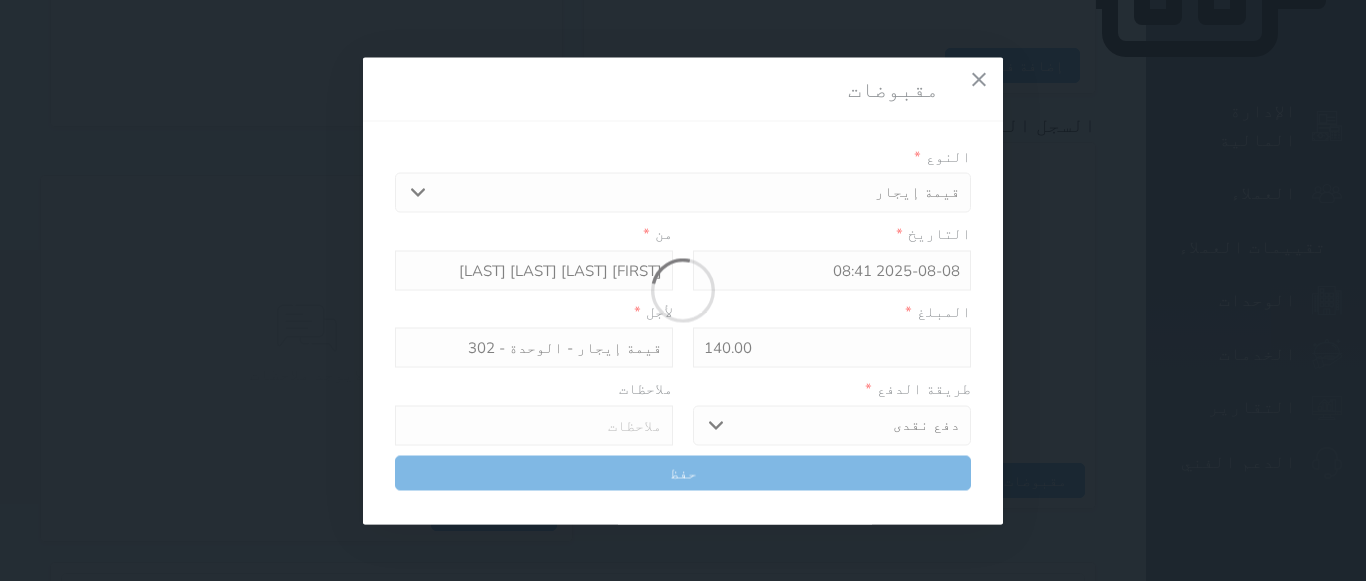 select 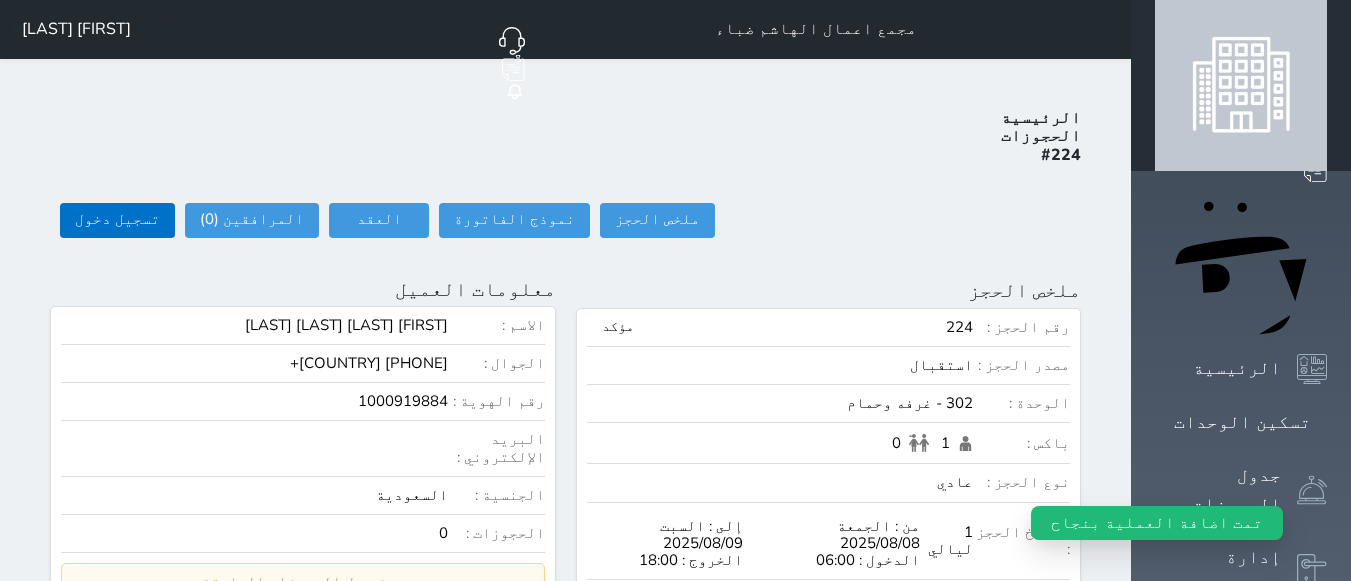 scroll, scrollTop: 0, scrollLeft: 0, axis: both 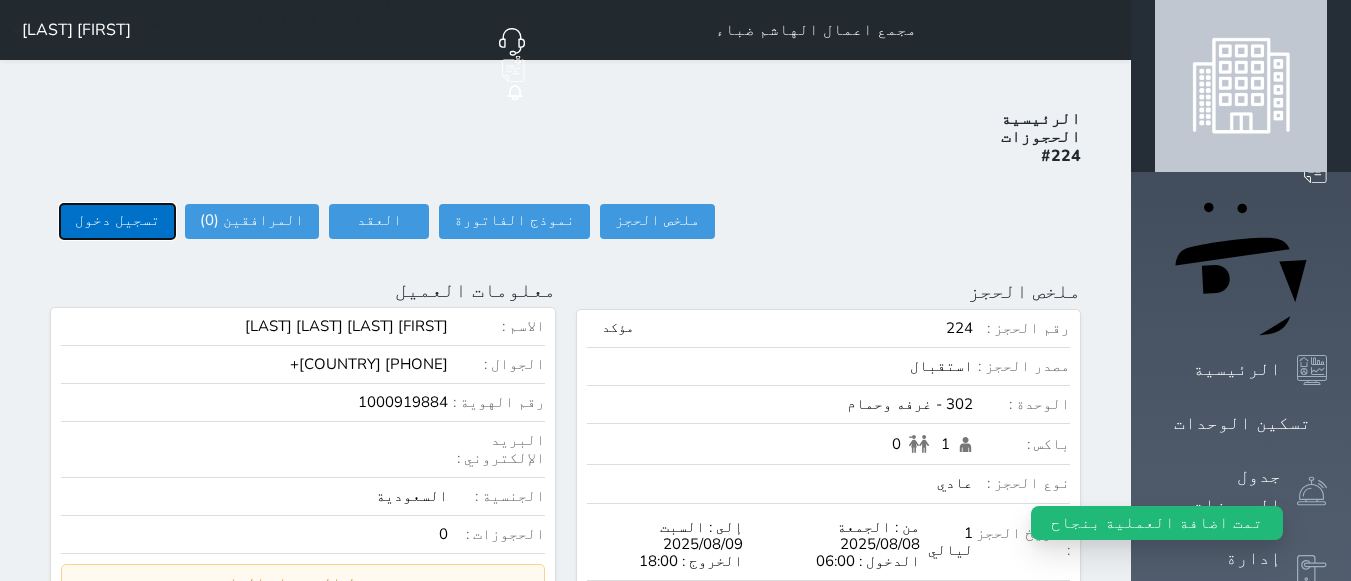 click on "تسجيل دخول" at bounding box center (117, 221) 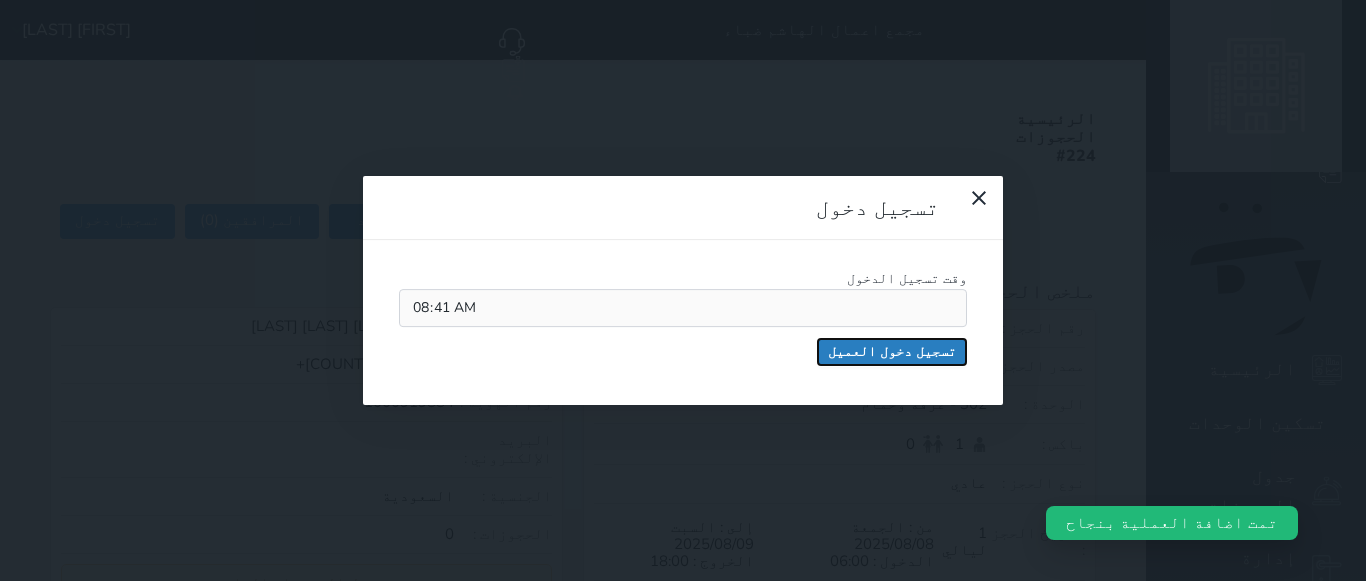 click on "تسجيل دخول العميل" at bounding box center [892, 352] 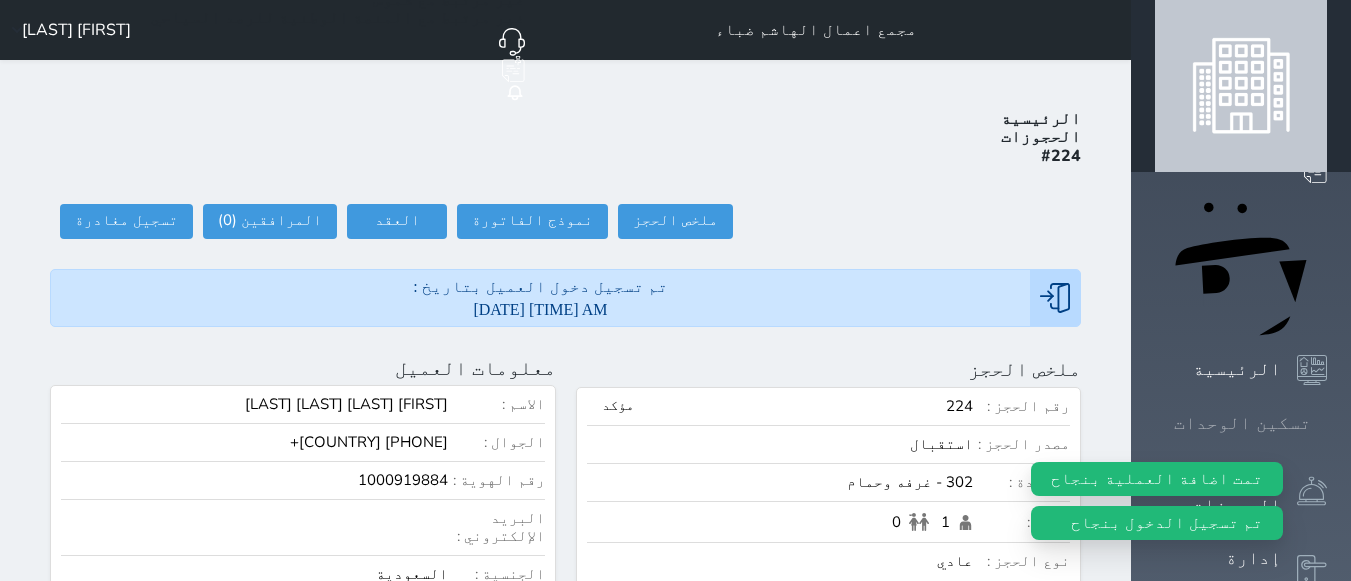 click 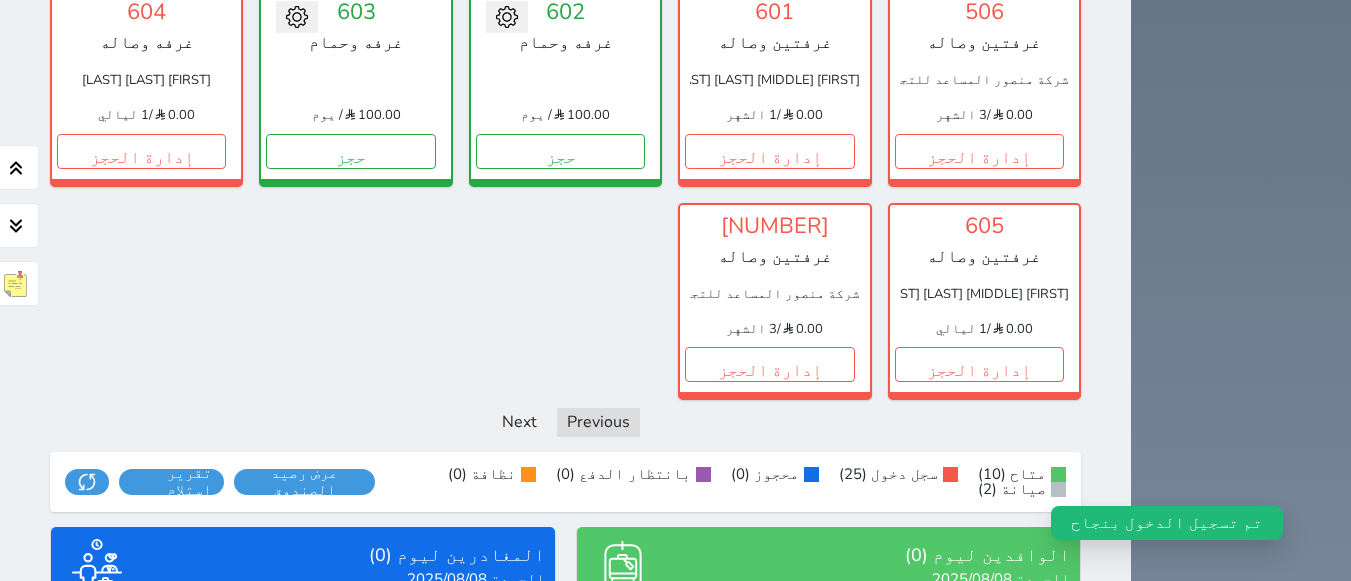 scroll, scrollTop: 1613, scrollLeft: 0, axis: vertical 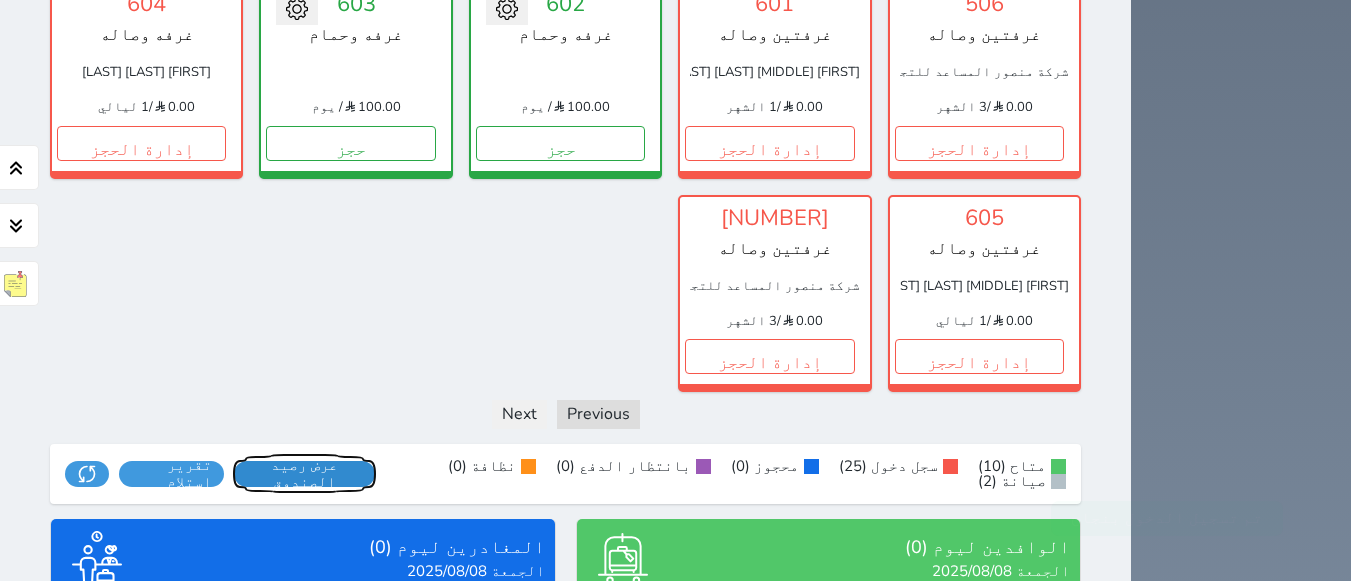 click on "عرض رصيد الصندوق" at bounding box center [304, 474] 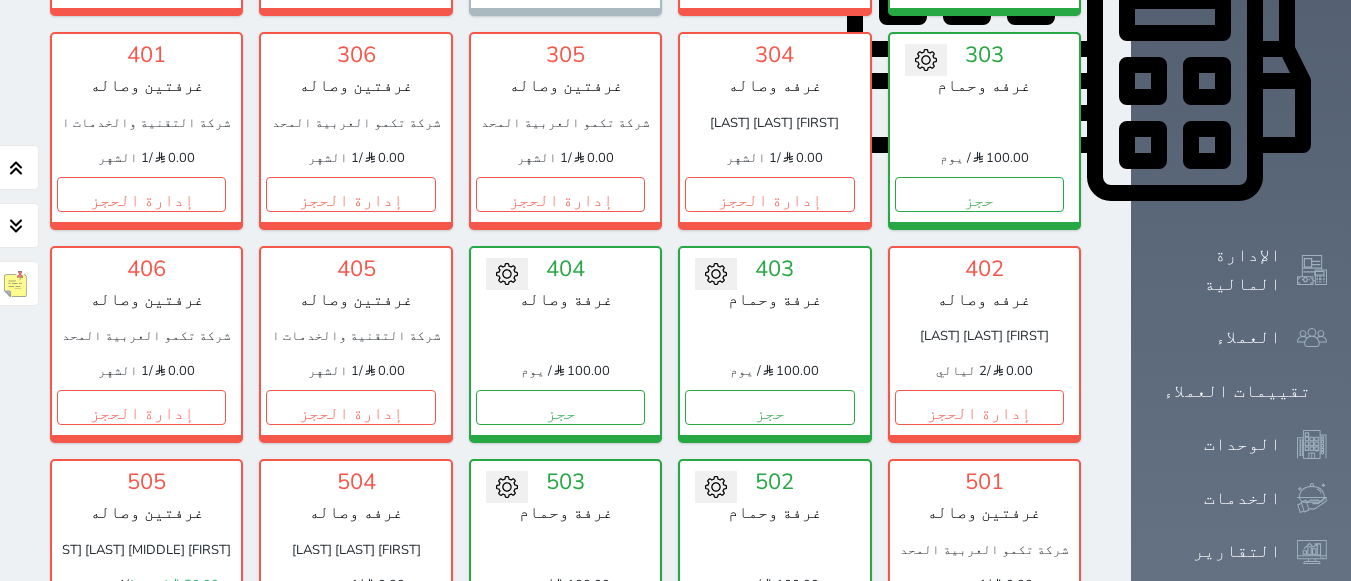 scroll, scrollTop: 913, scrollLeft: 0, axis: vertical 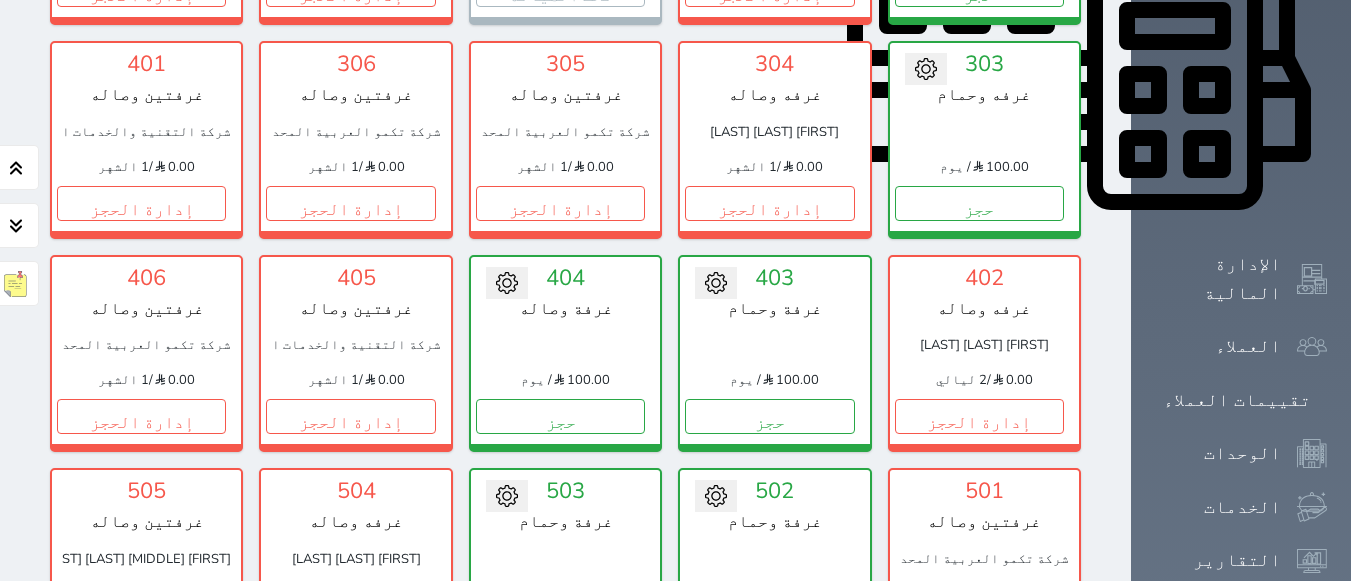 click on "حجز" at bounding box center [560, 629] 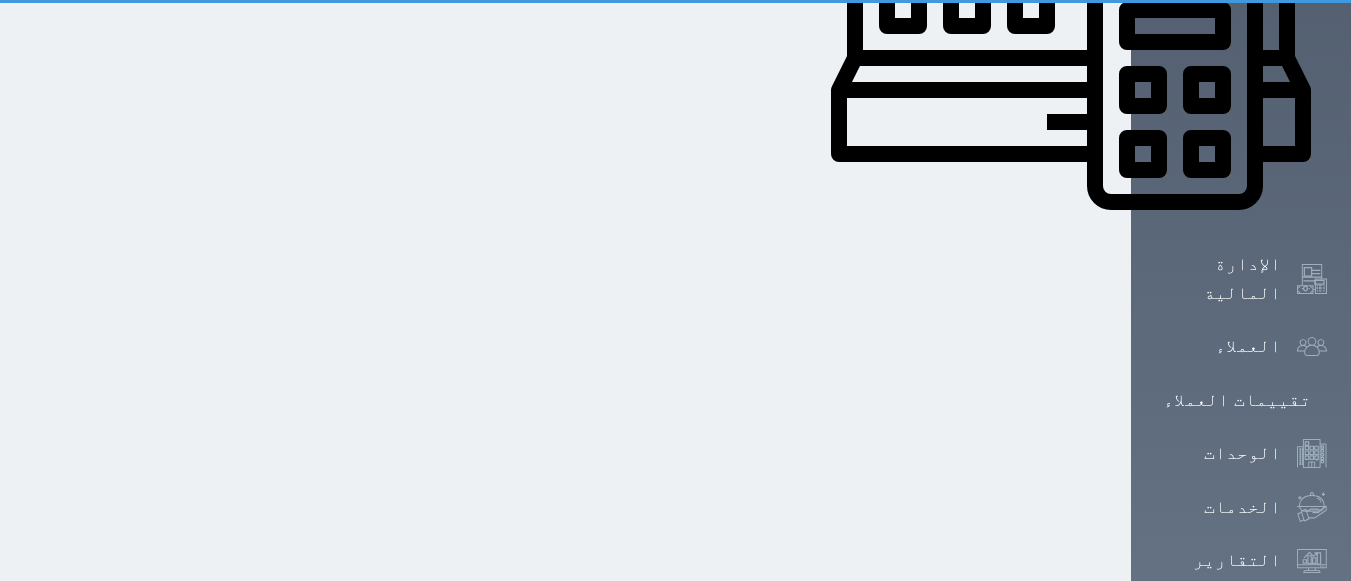 scroll, scrollTop: 356, scrollLeft: 0, axis: vertical 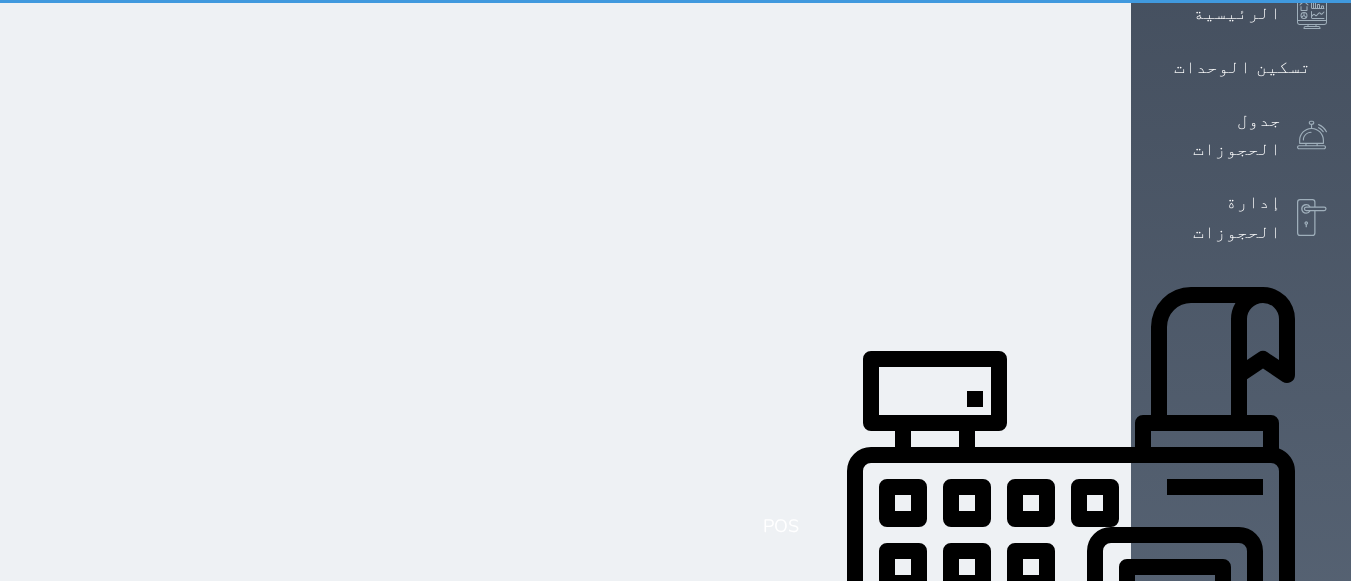select on "1" 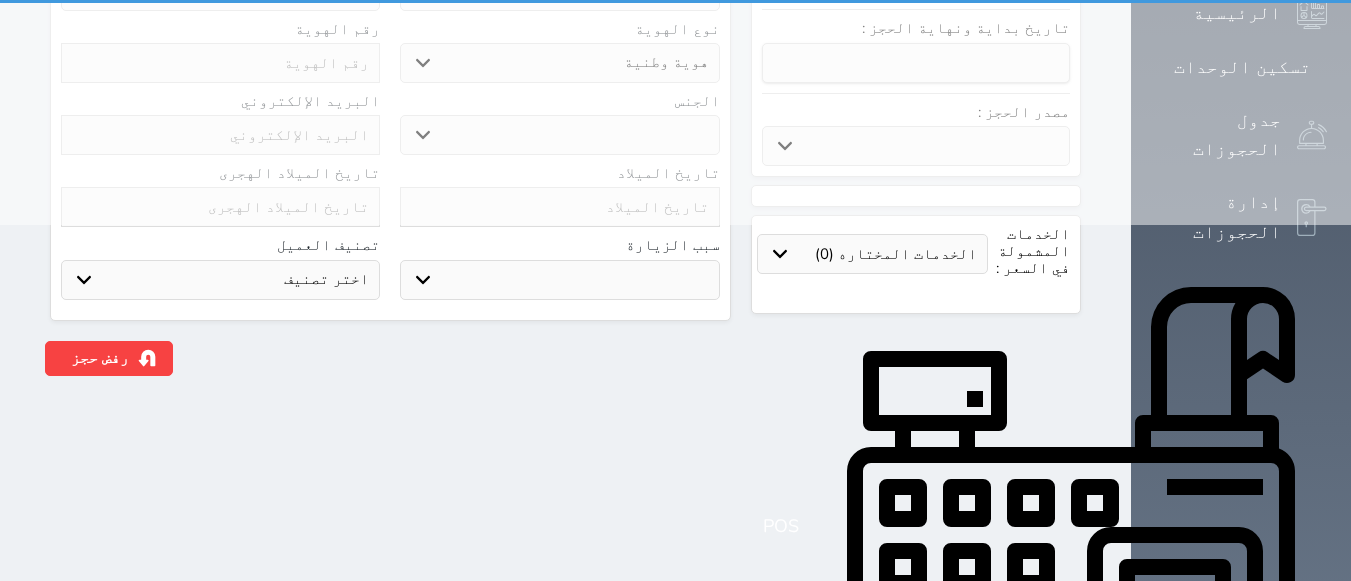 scroll, scrollTop: 0, scrollLeft: 0, axis: both 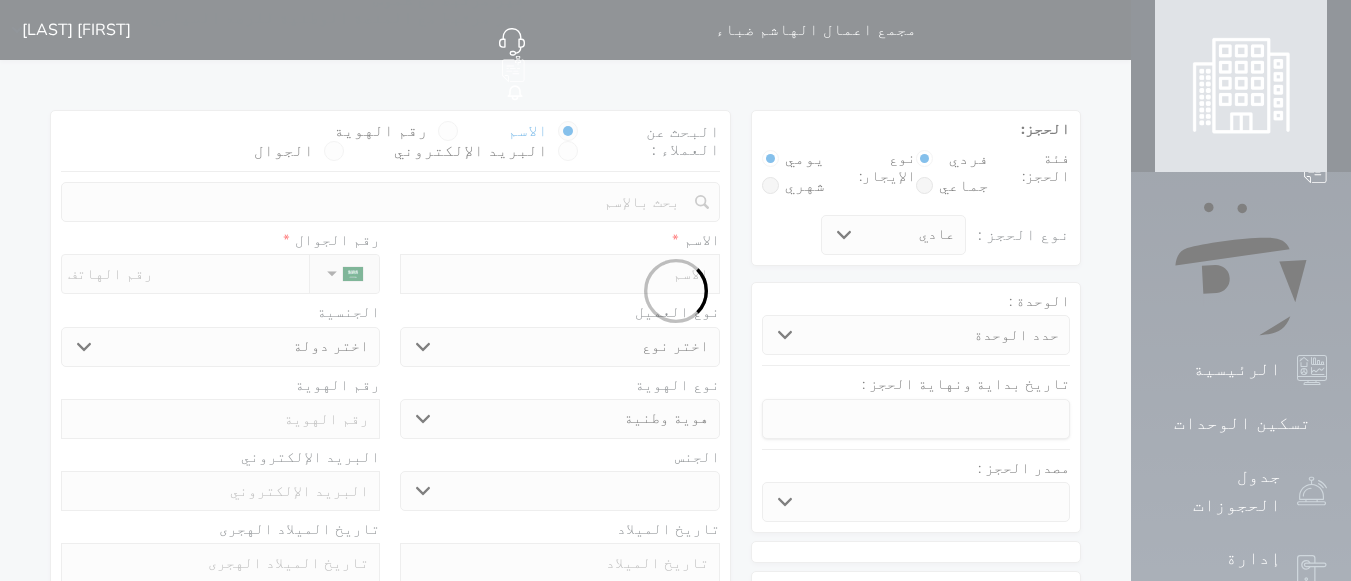 select 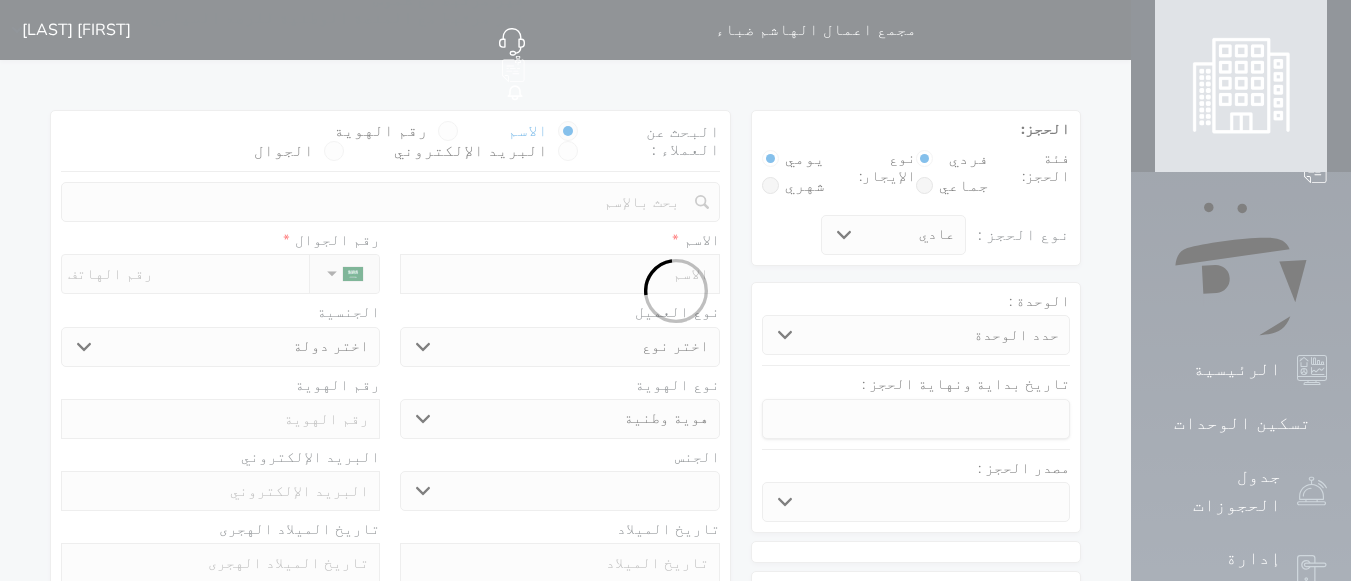 select 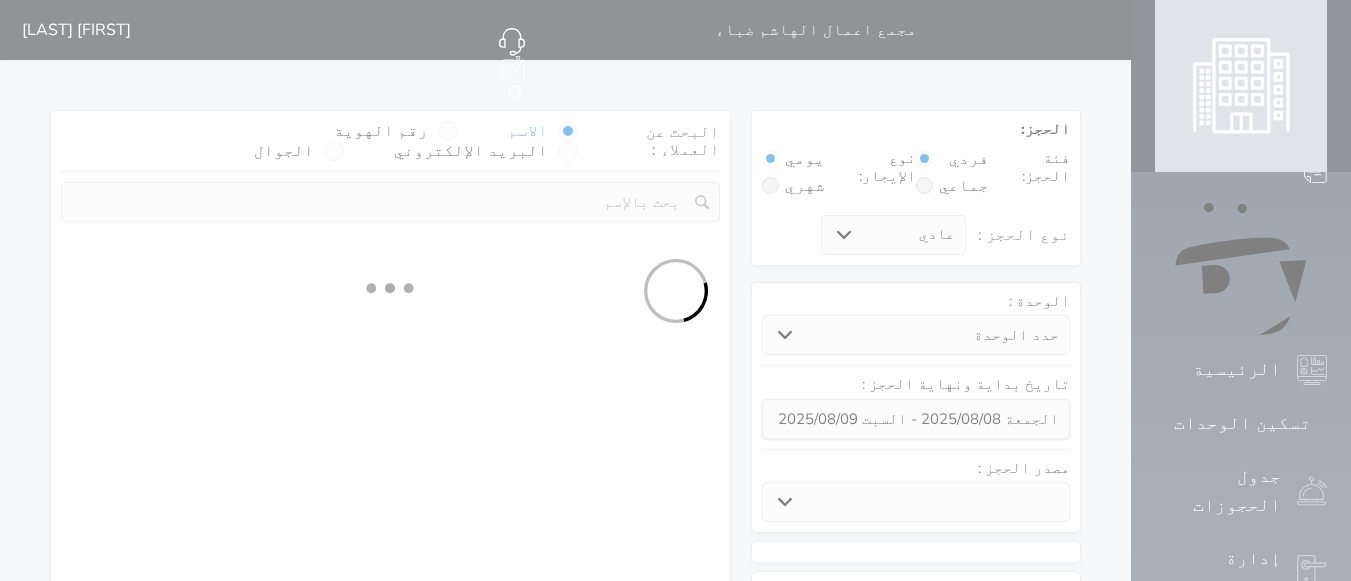 select 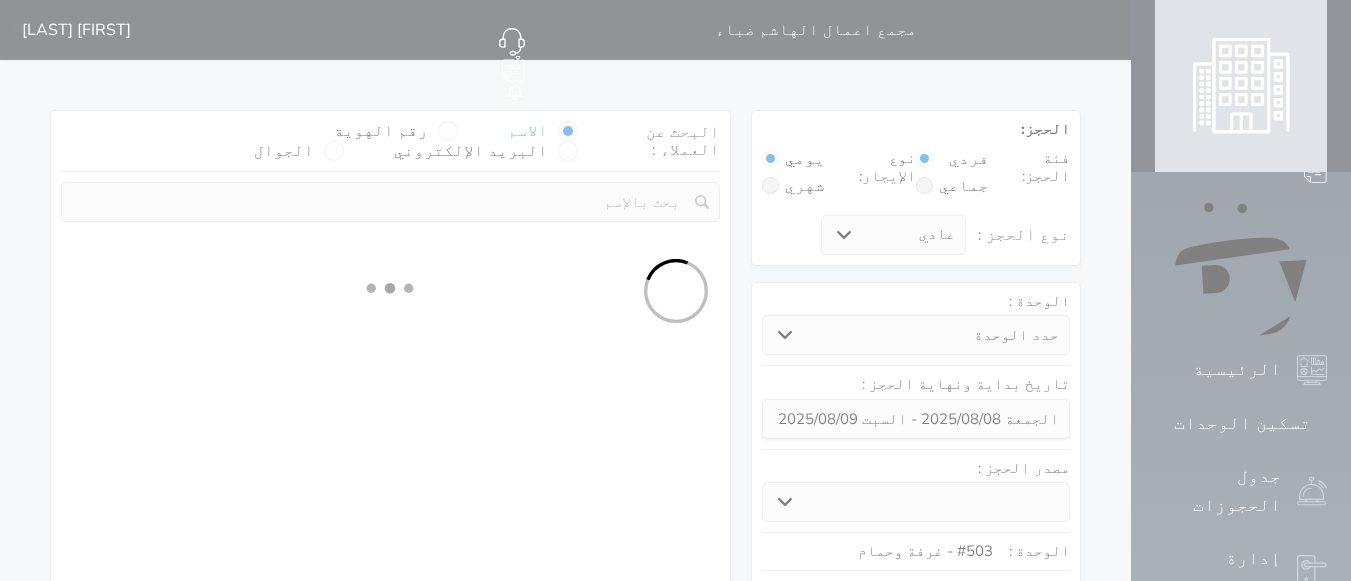 select on "1" 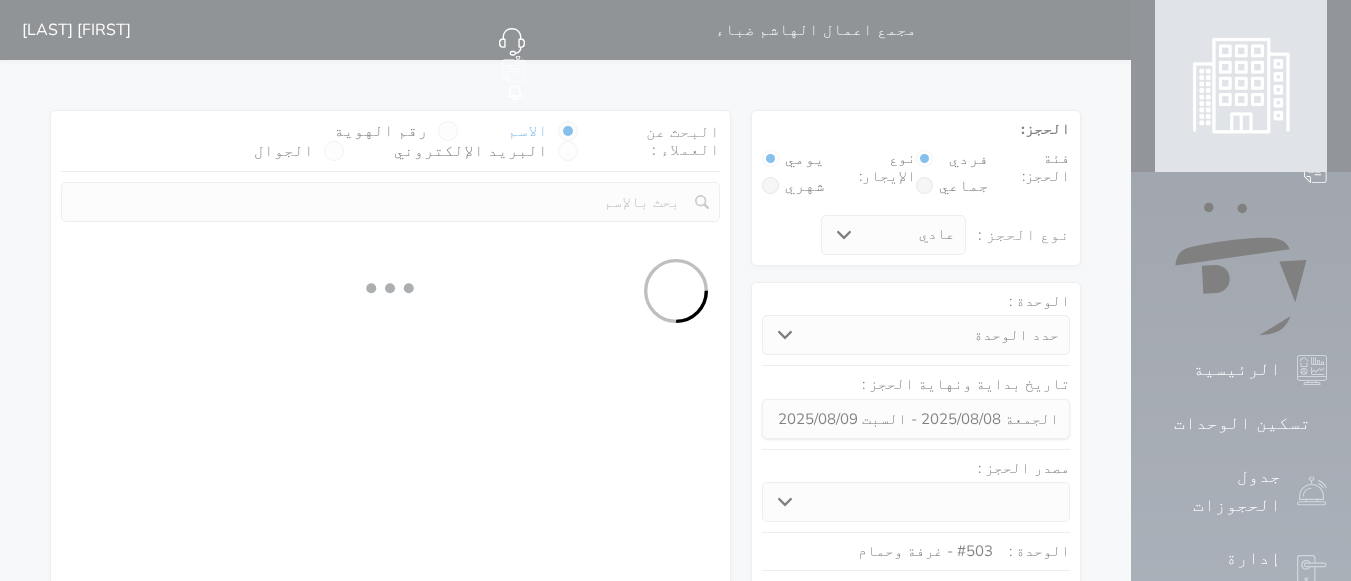 select on "113" 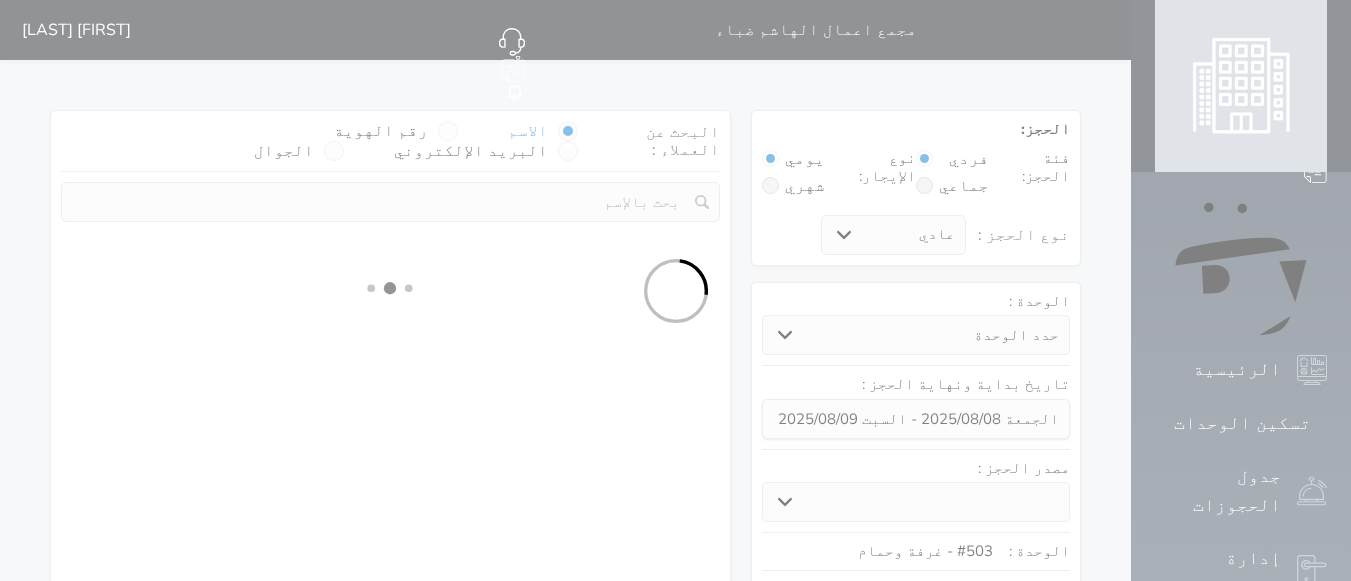 select on "1" 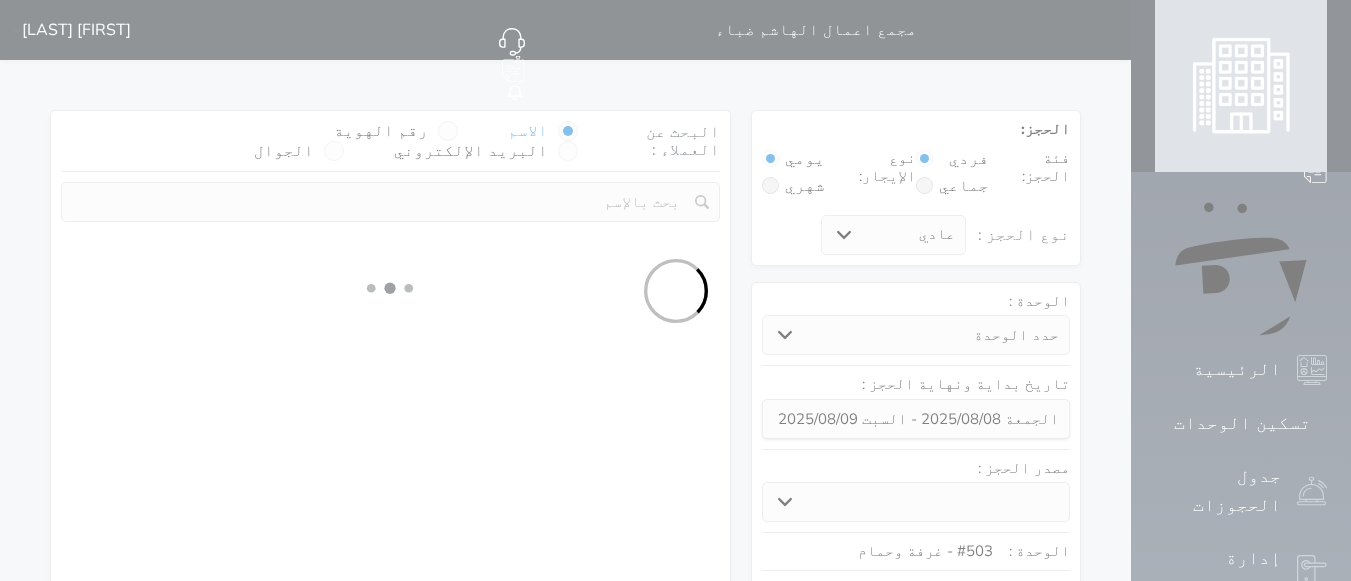 select 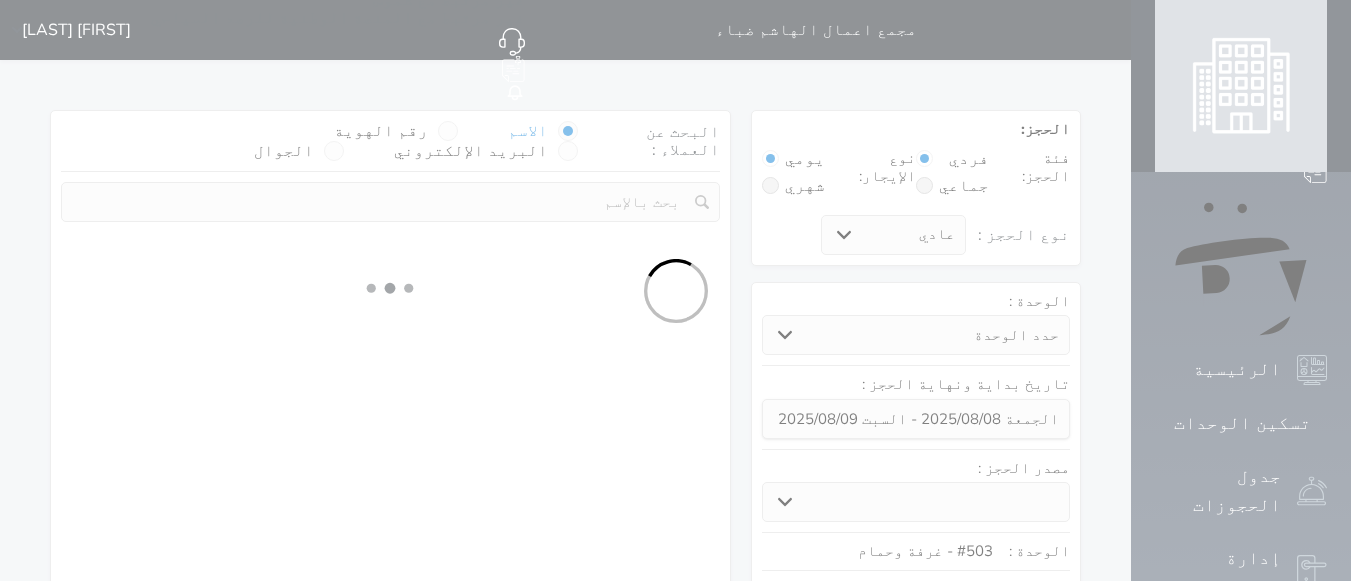 select on "7" 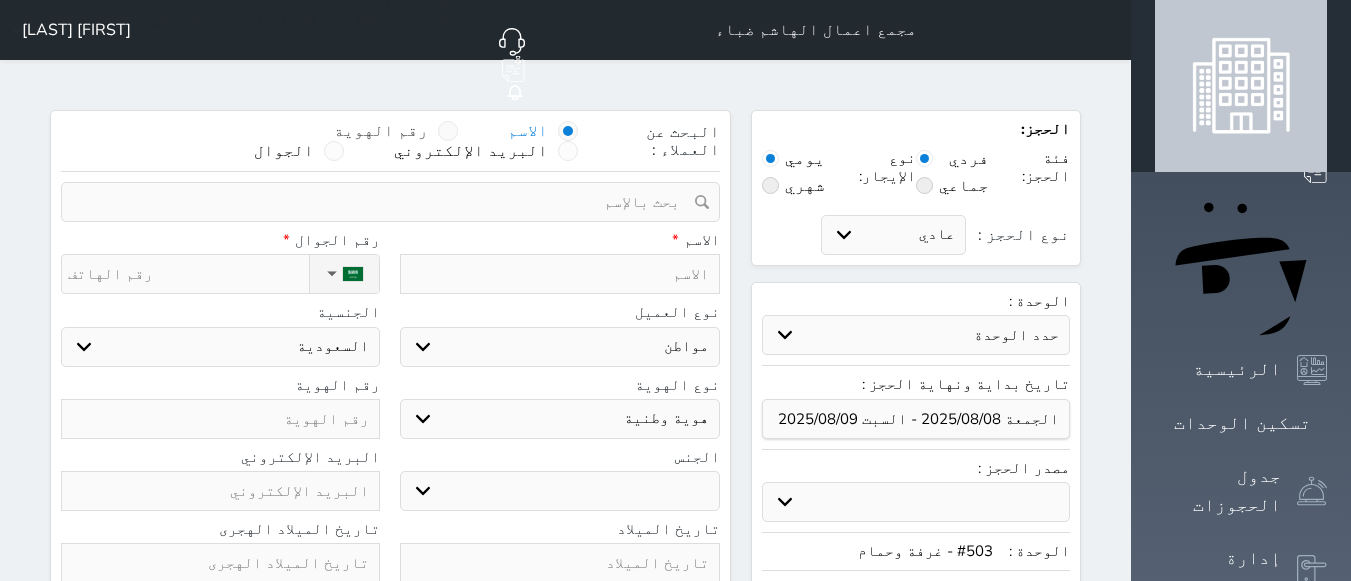 click on "رقم الهوية" at bounding box center (381, 131) 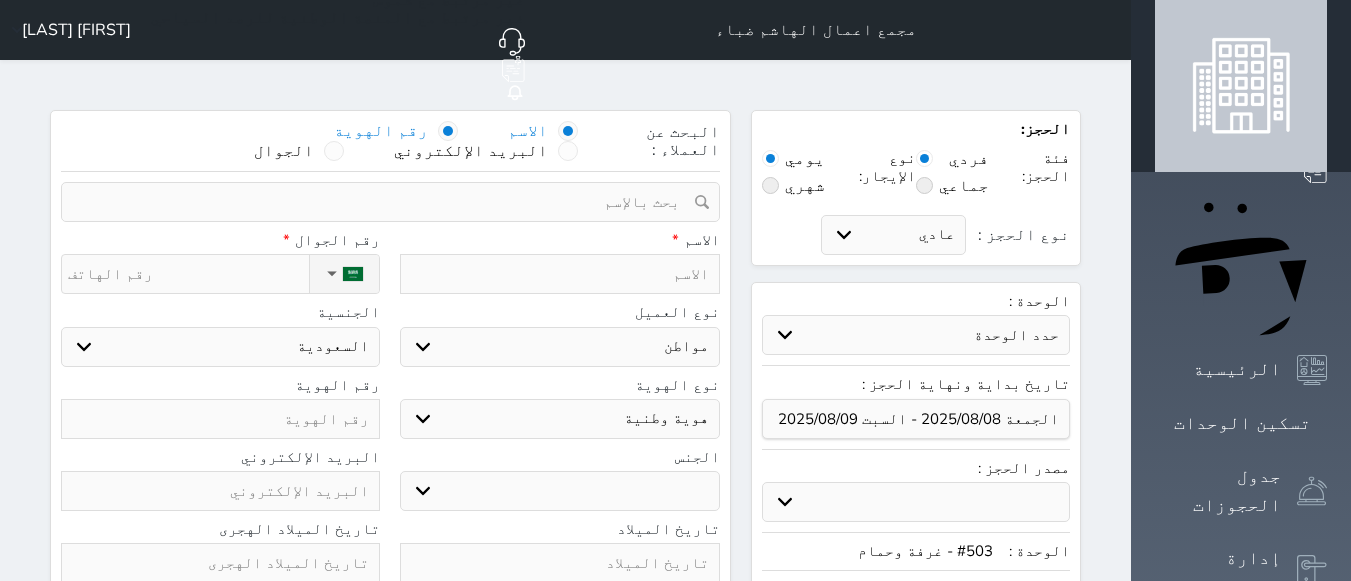 select 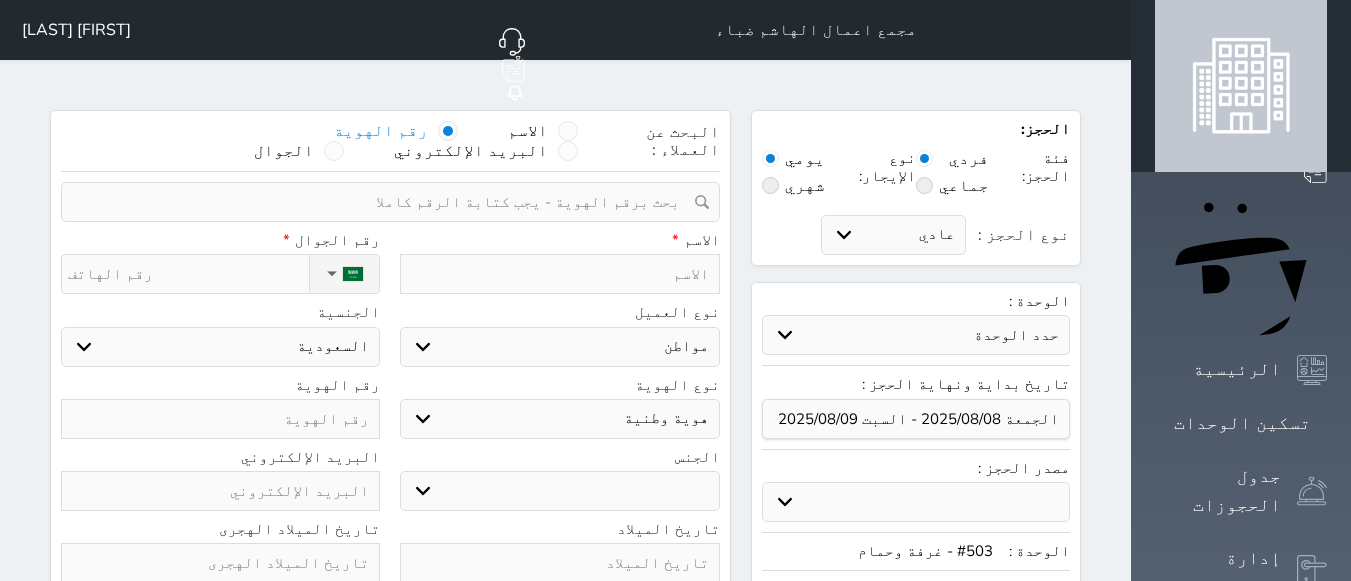 click at bounding box center [383, 202] 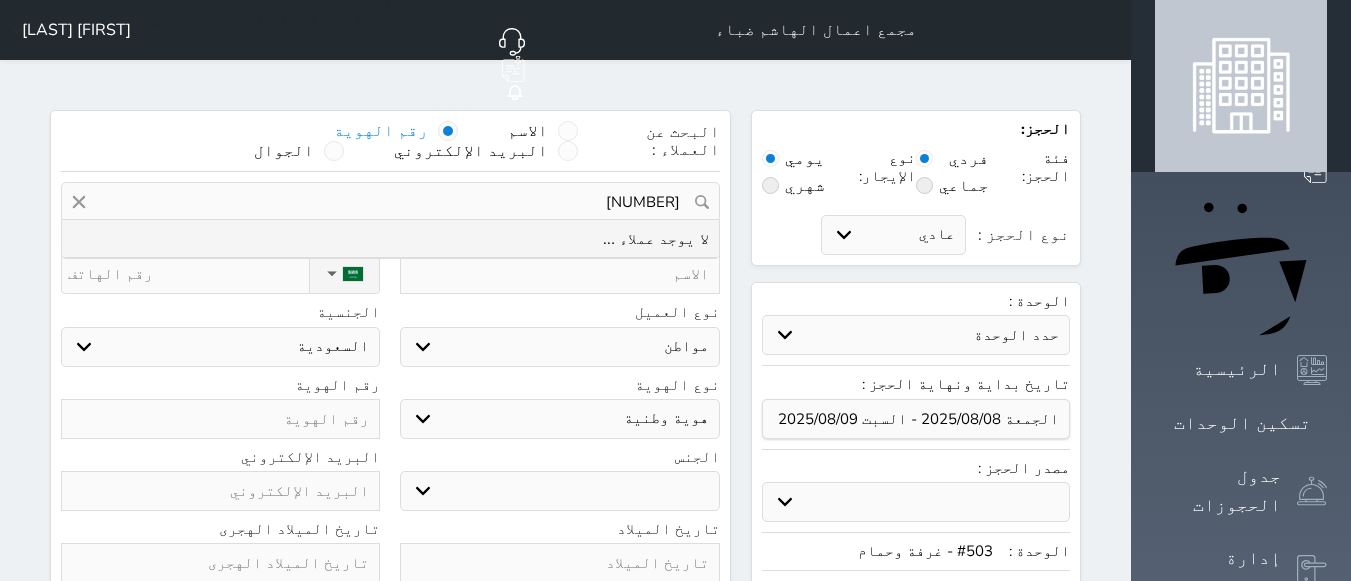 type on "[NUMBER]" 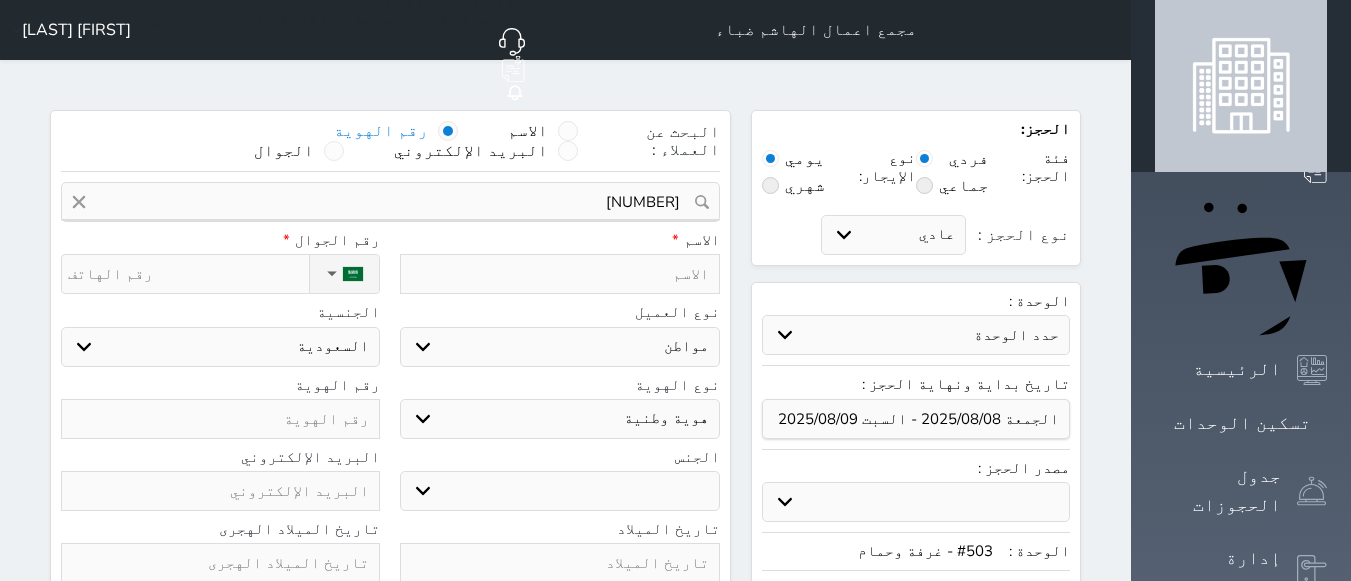 click at bounding box center [559, 274] 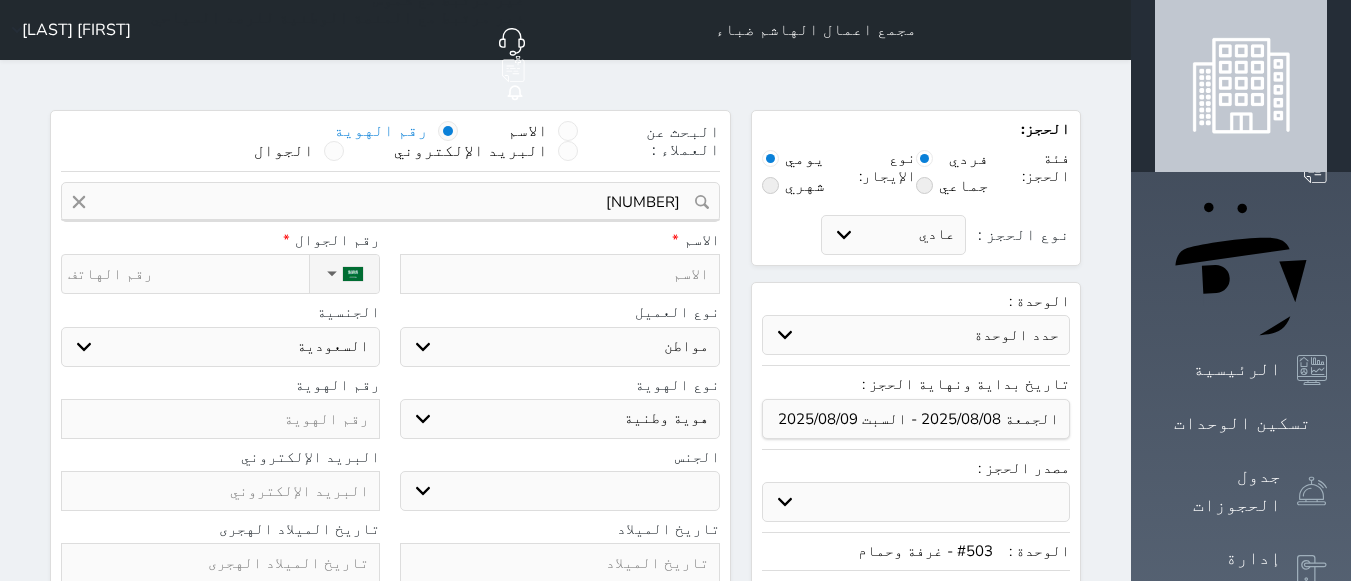 select 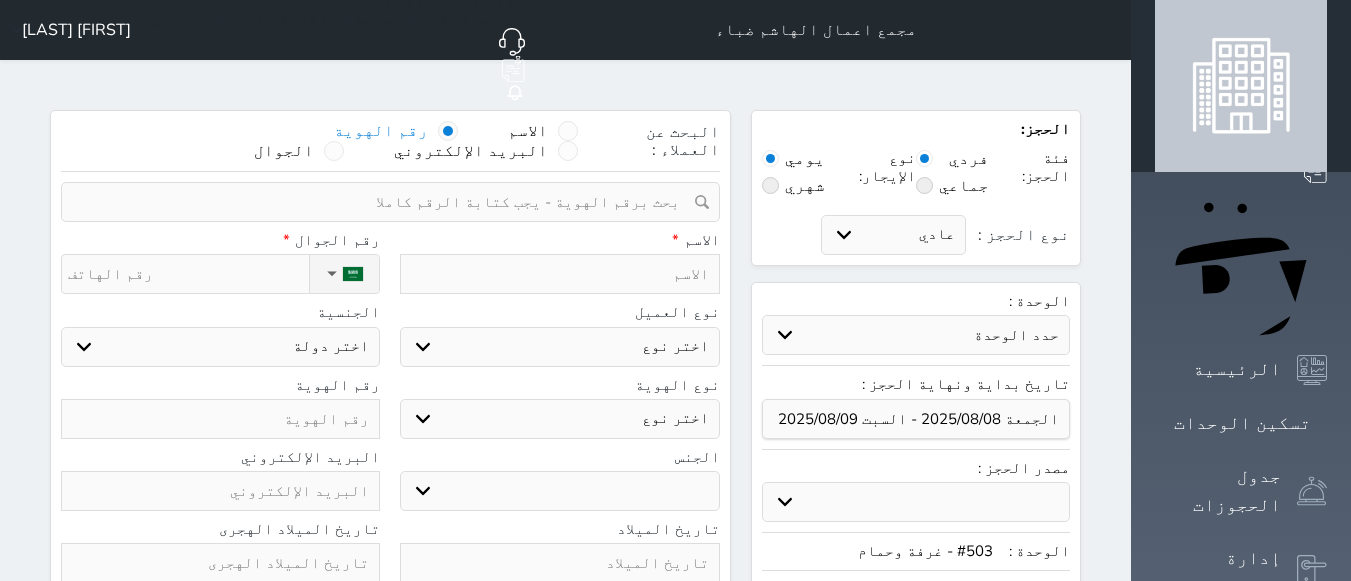 type on "م" 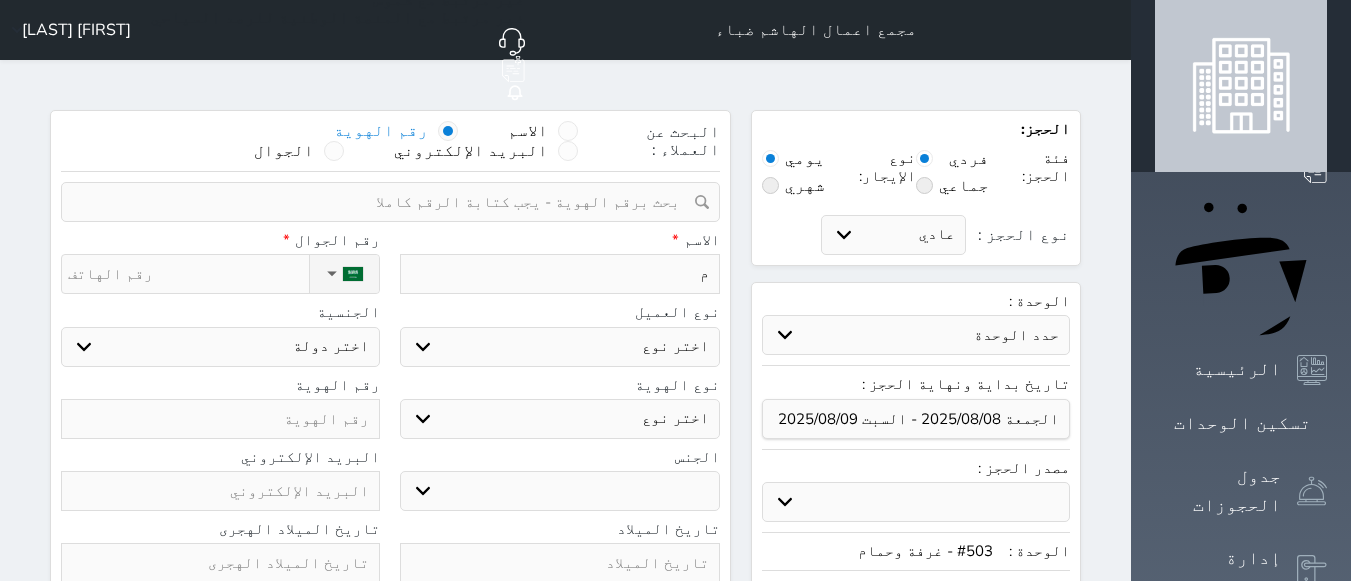 type on "[FIRST]" 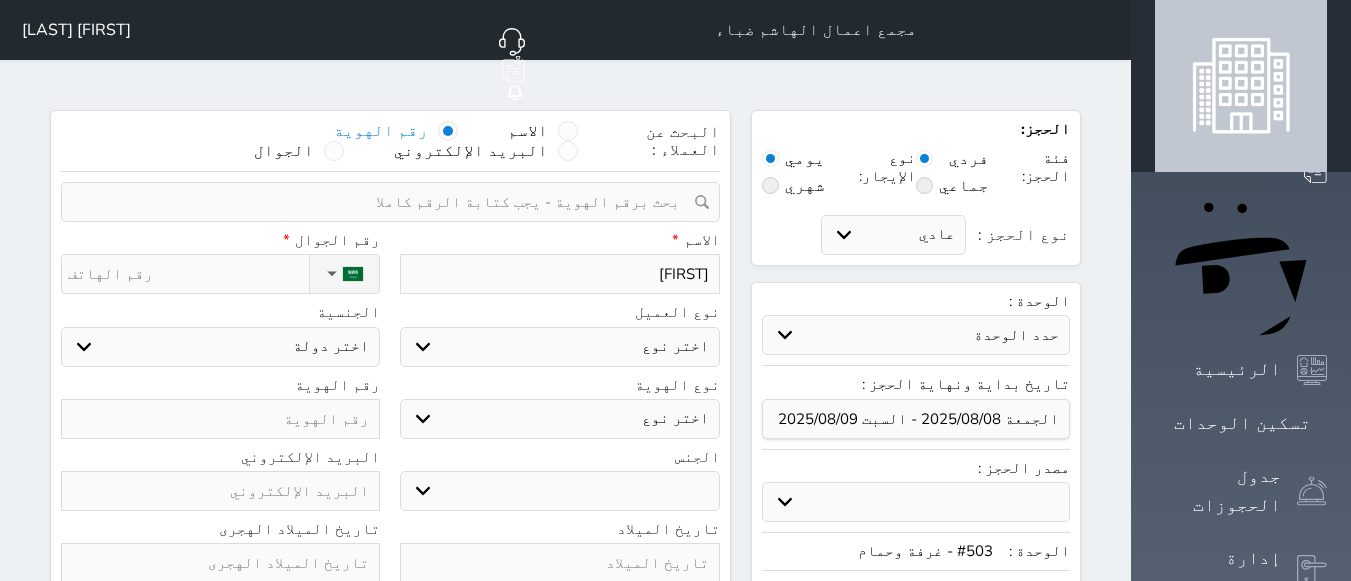 select 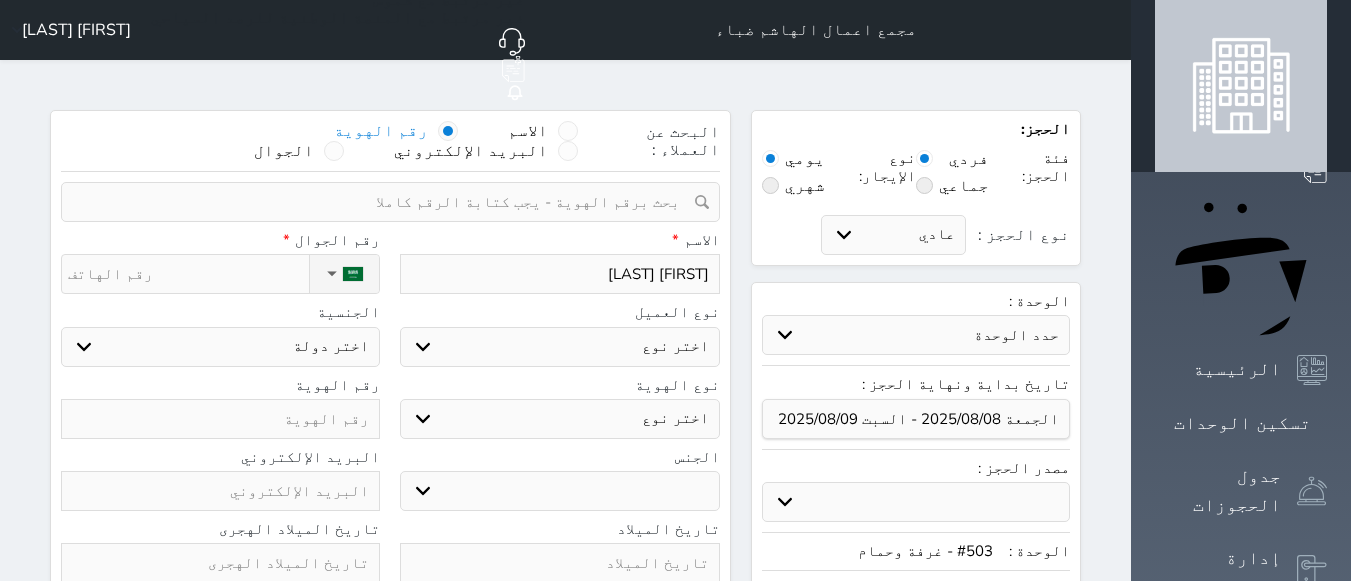 select 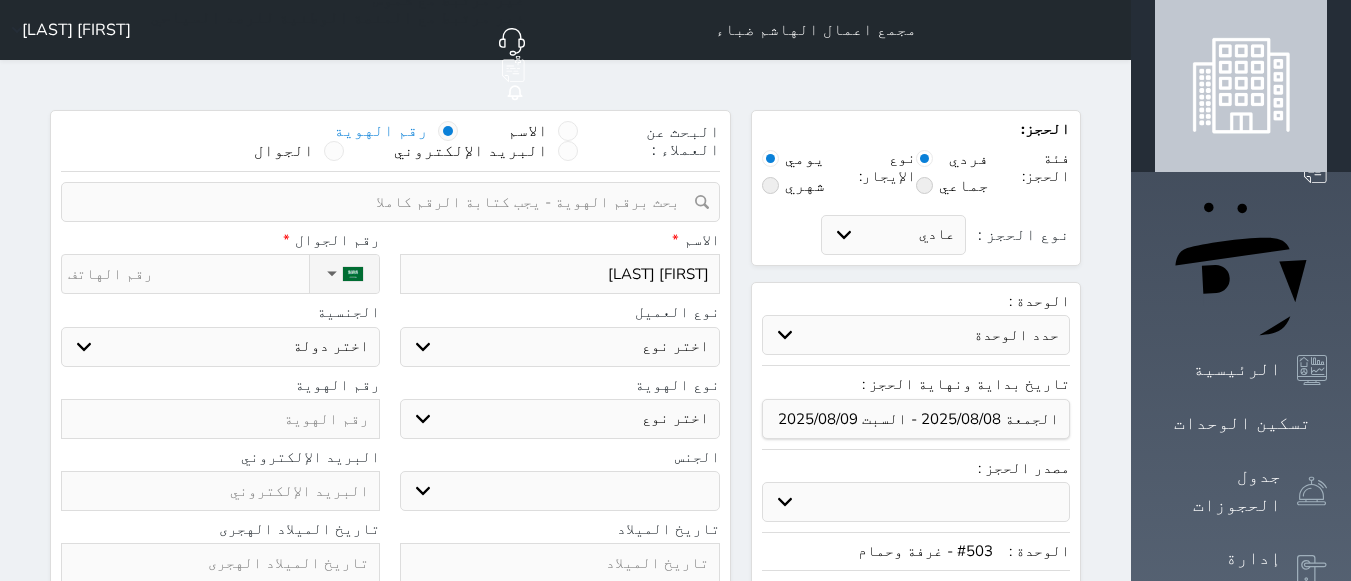 type on "[FIRST] [MIDDLE]" 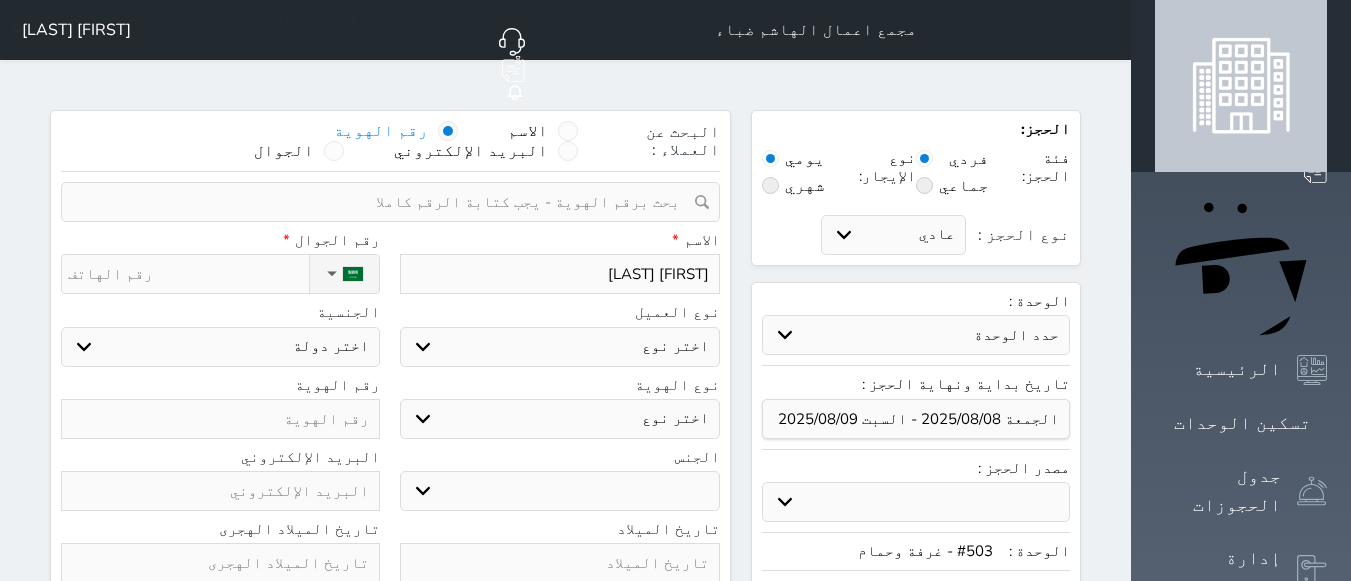 select 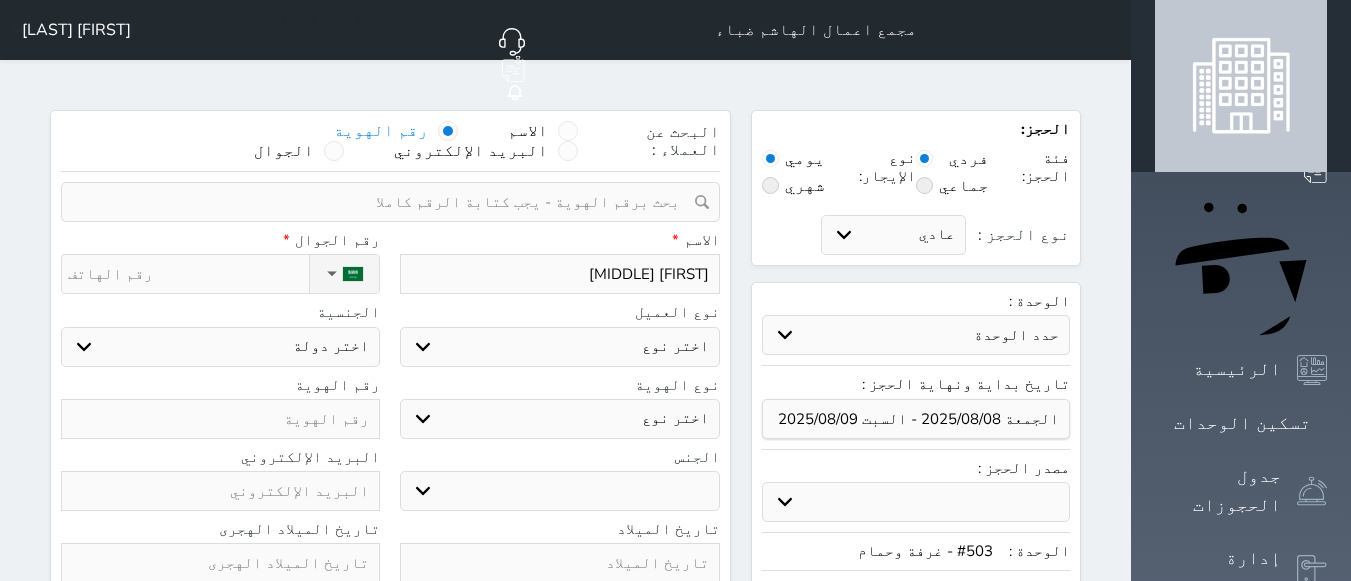 type on "[FIRST] [MIDDLE]" 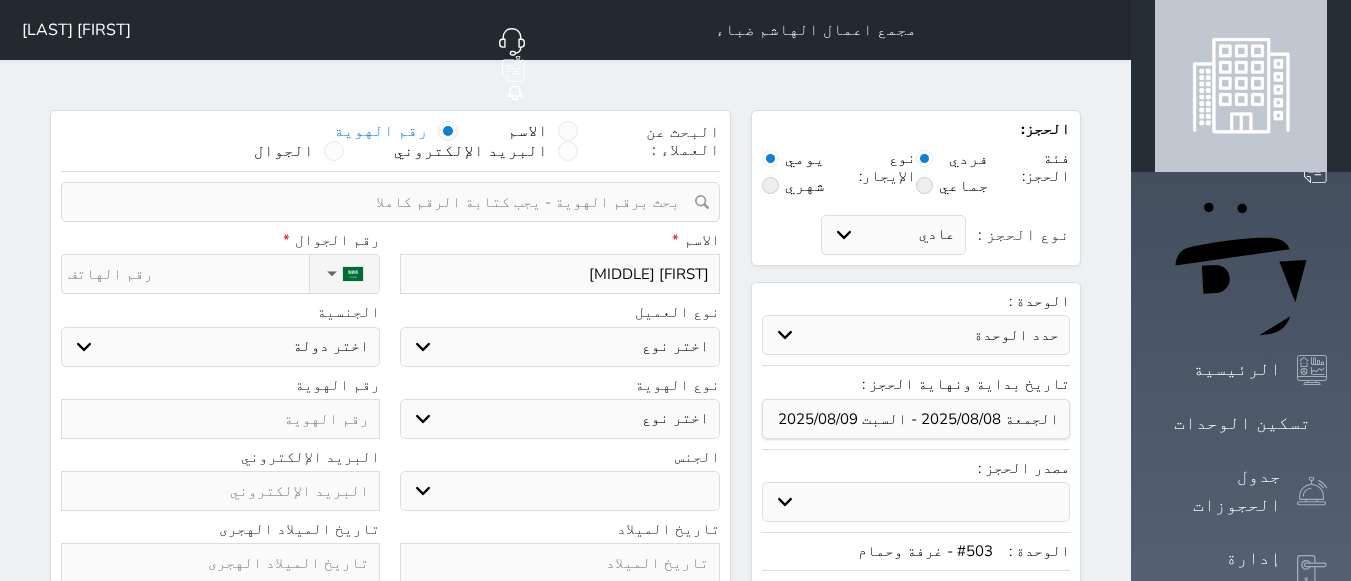 type on "[FIRST] [LAST]" 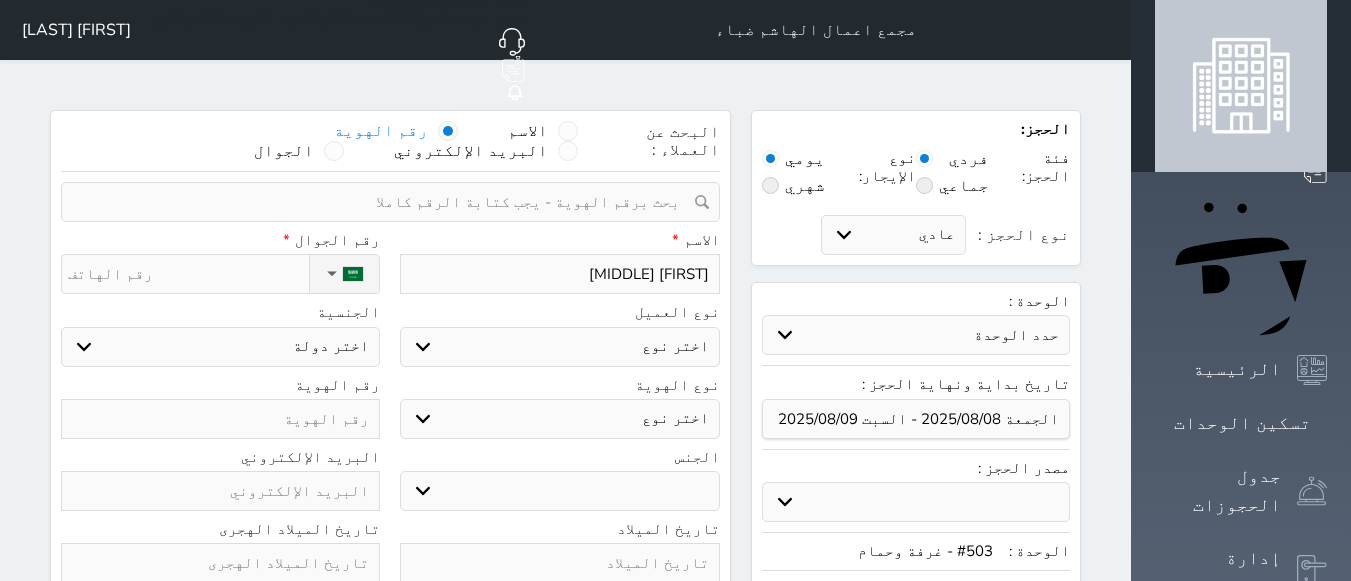 select 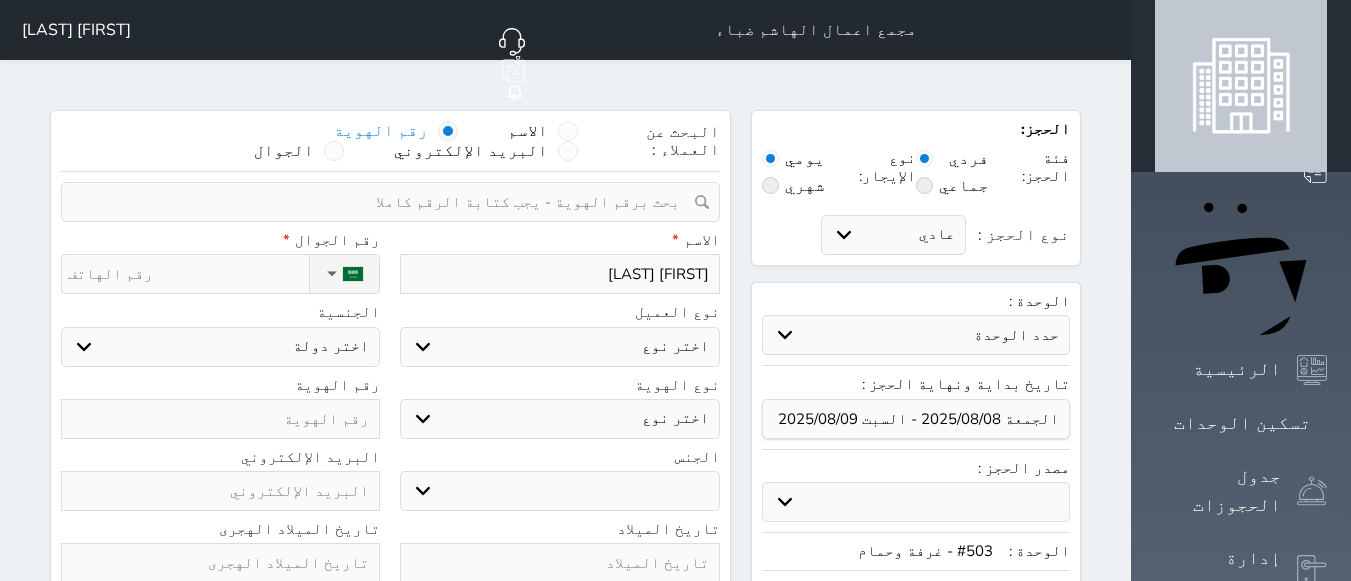 type on "[FIRST] [MIDDLE]" 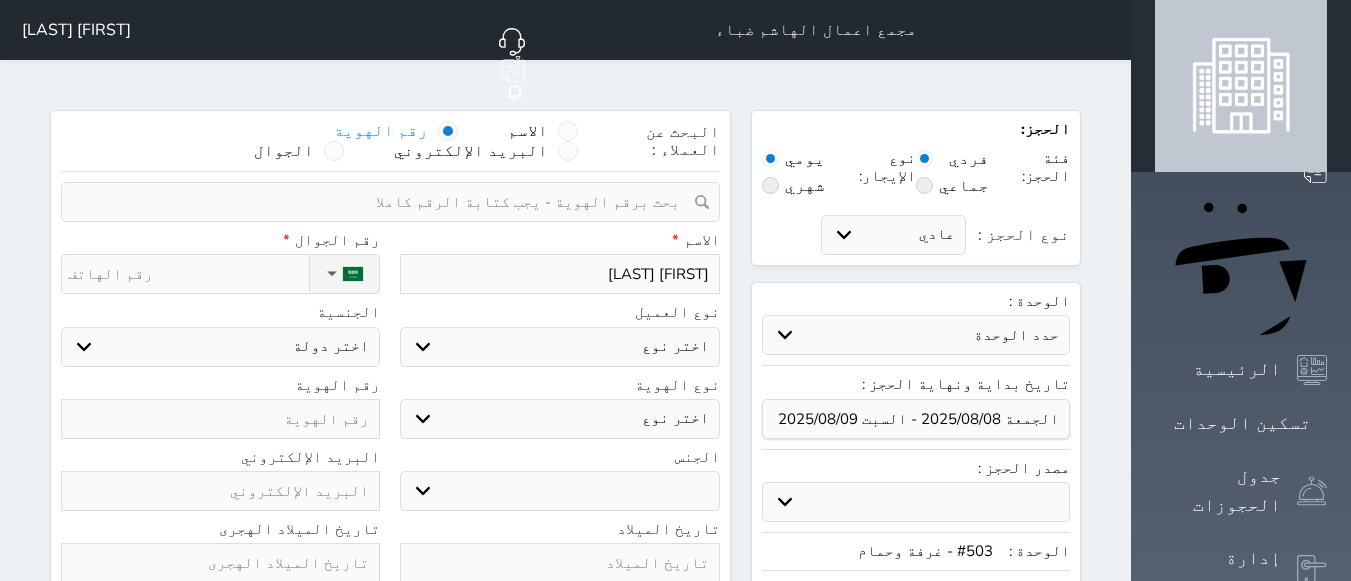 select 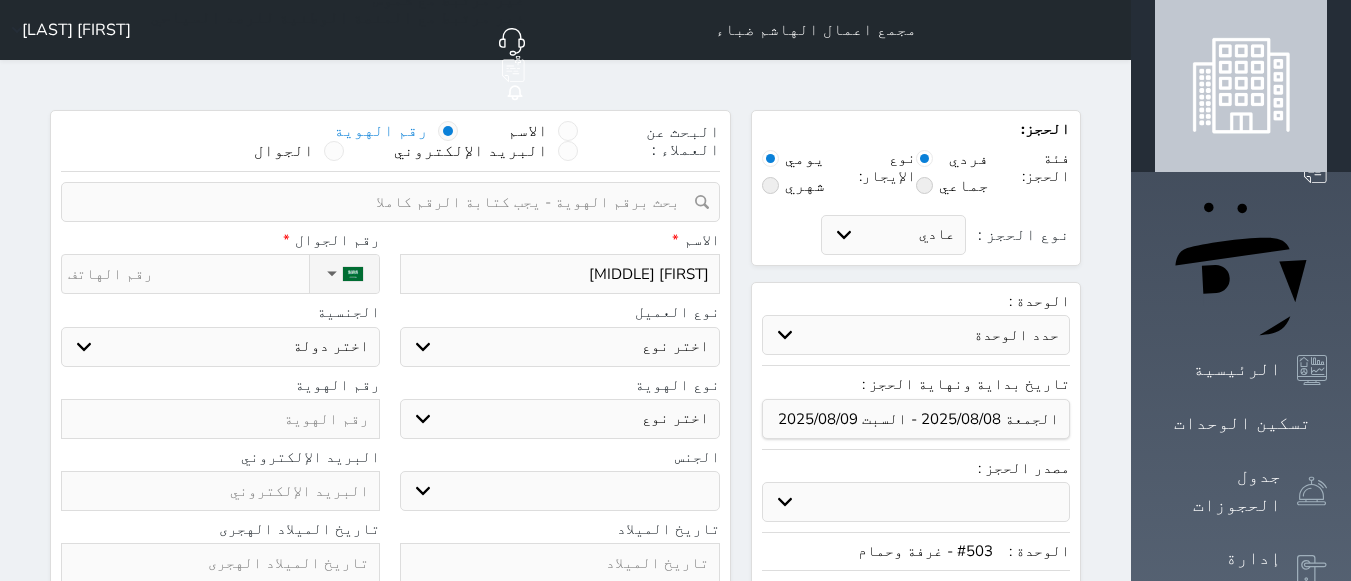 type on "[FIRST] [MIDDLE]" 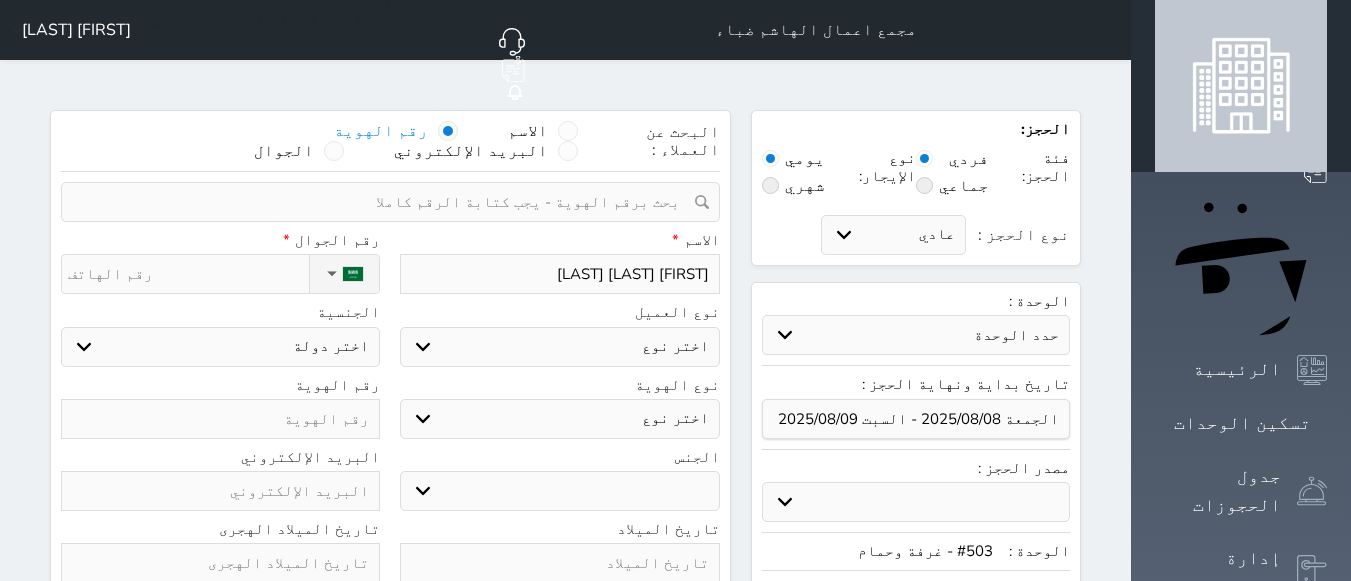 type on "[FIRST] [MIDDLE] [LAST]" 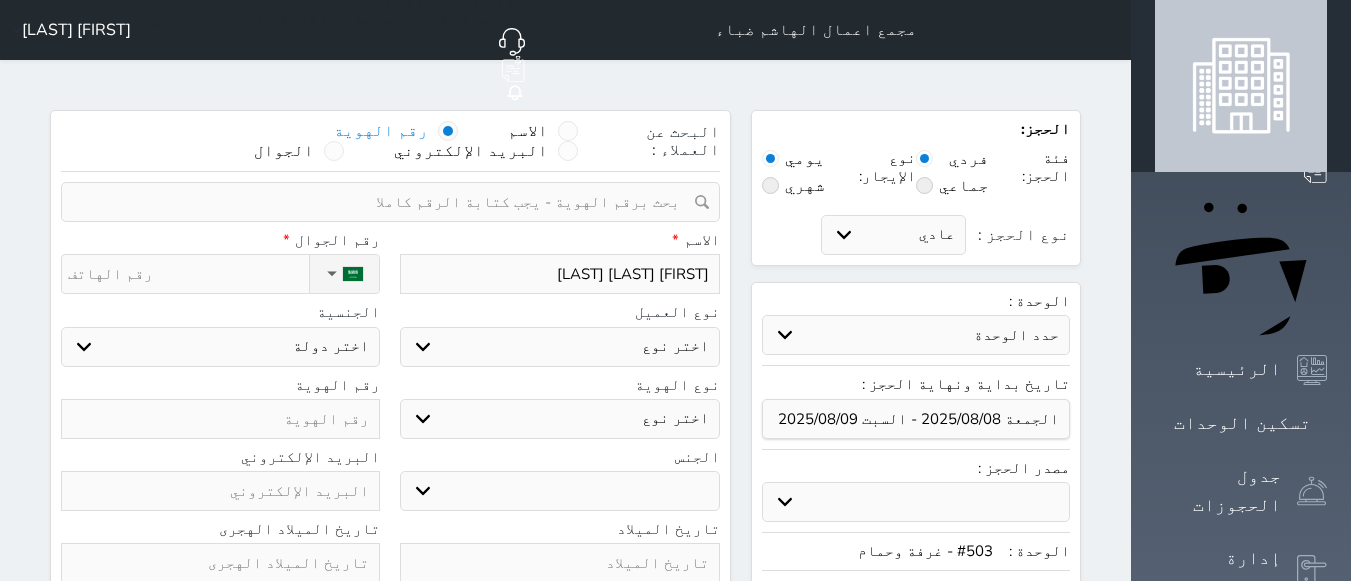 select 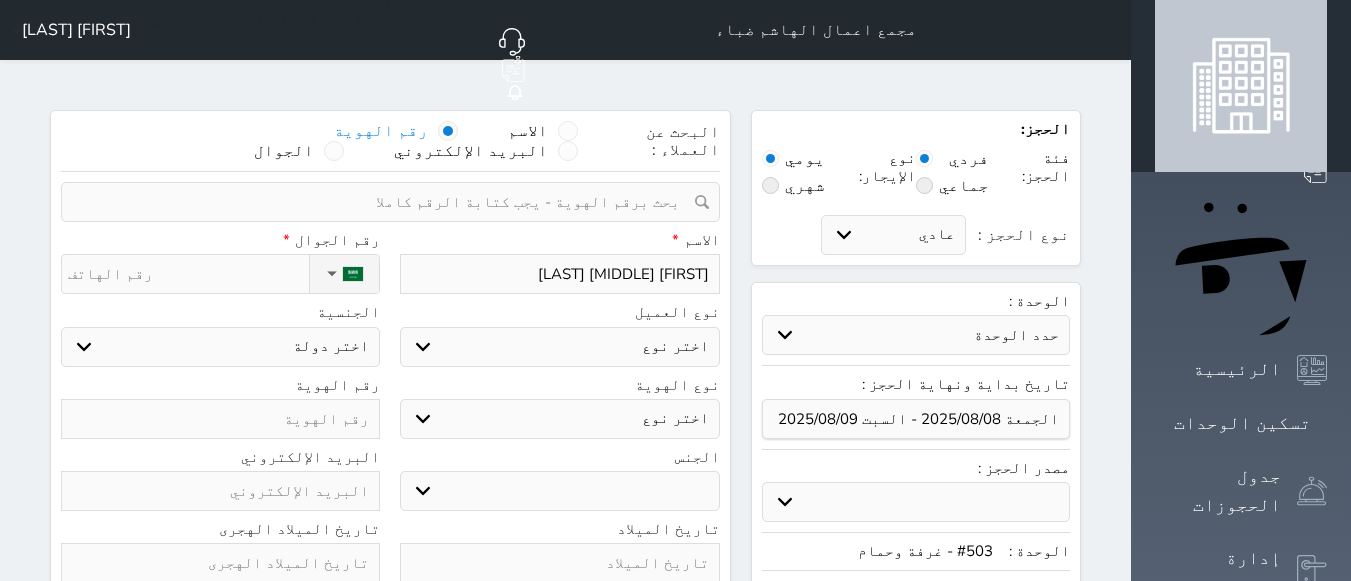 type on "[FIRST] [LAST] [LAST]" 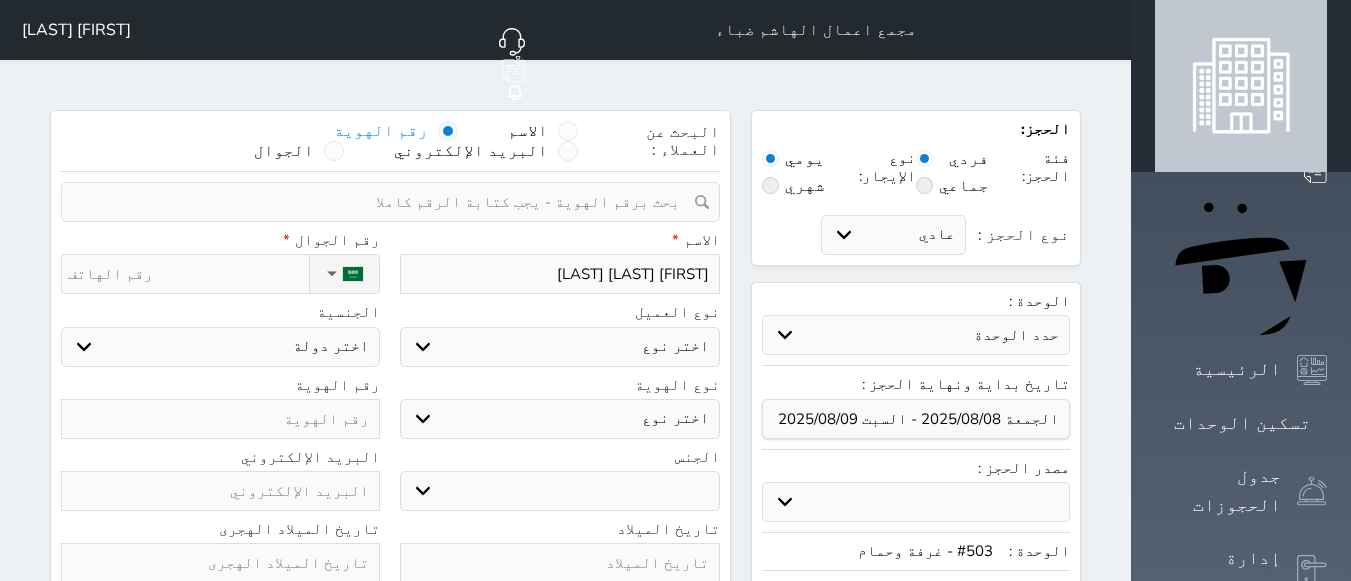 type on "[FIRST] [MIDDLE] [LAST] [LAST]" 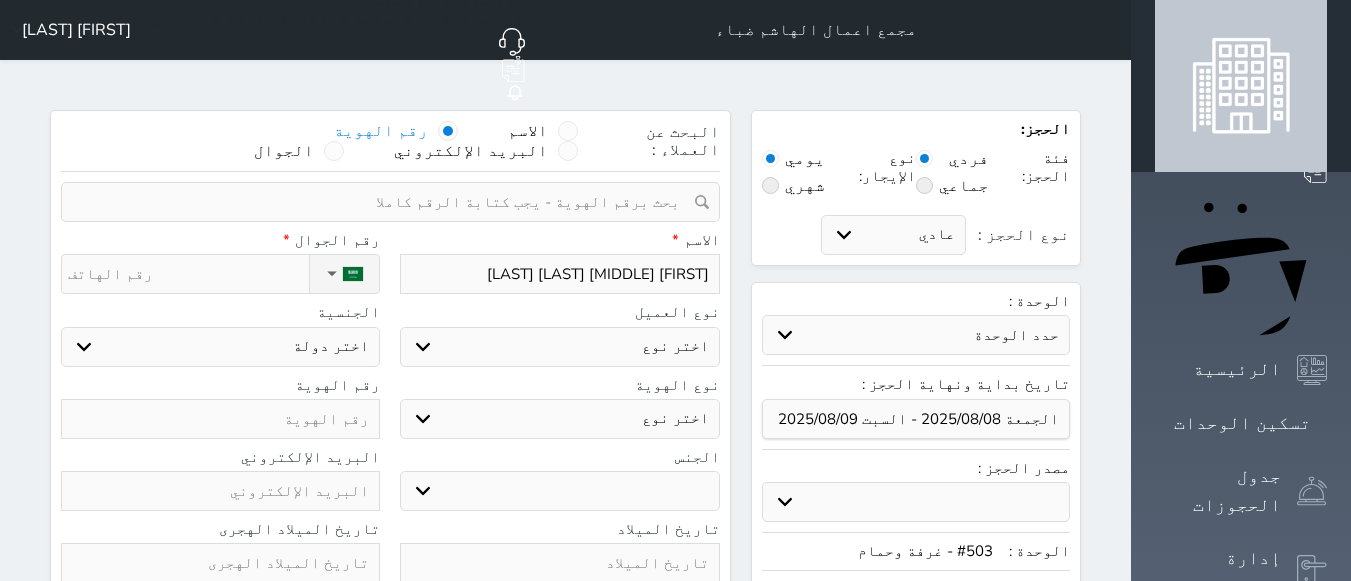 type on "[FIRST] [MIDDLE] [LAST] [LAST]" 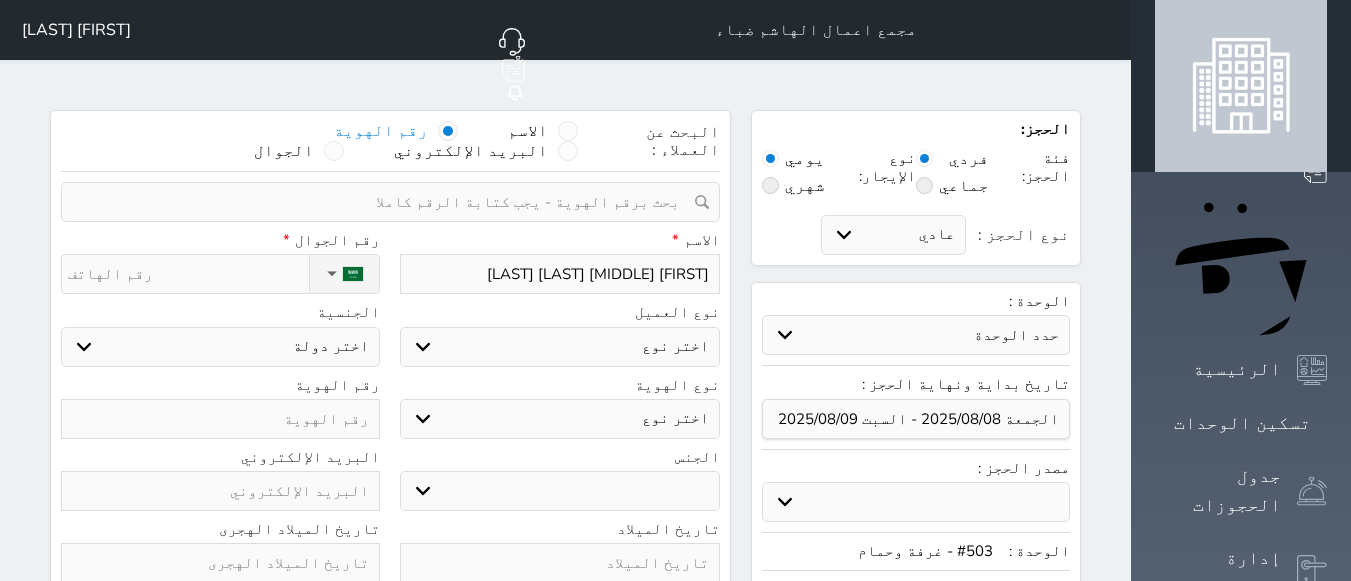 select 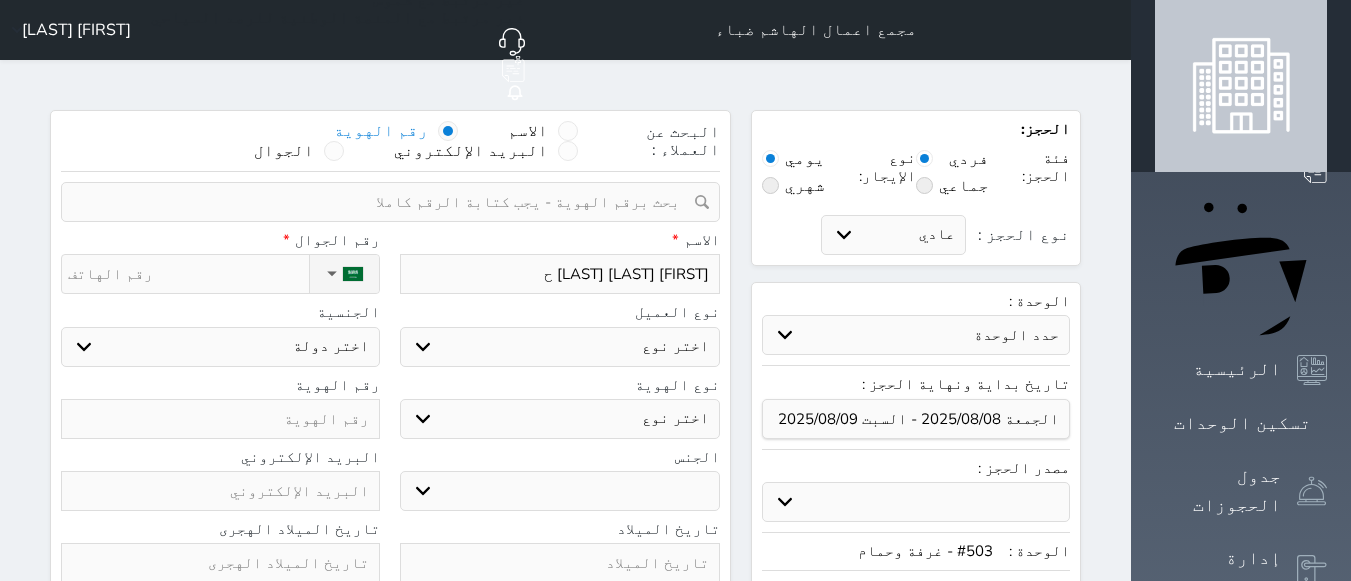 select 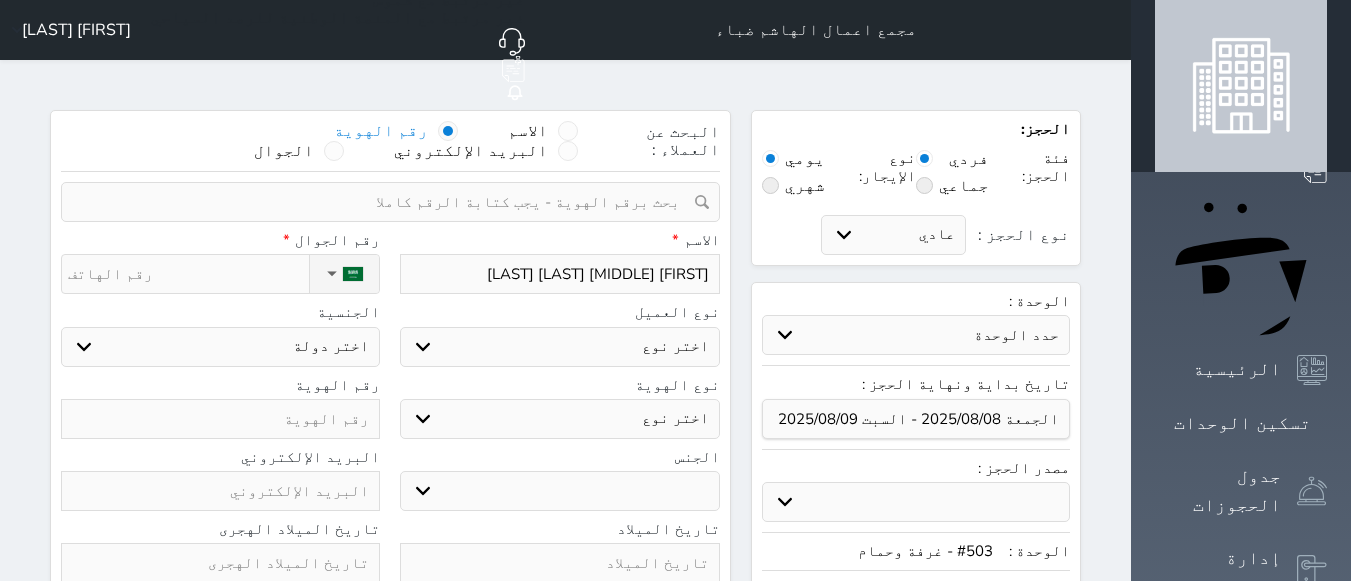 type on "[FIRST] [LAST] [LAST] حسا" 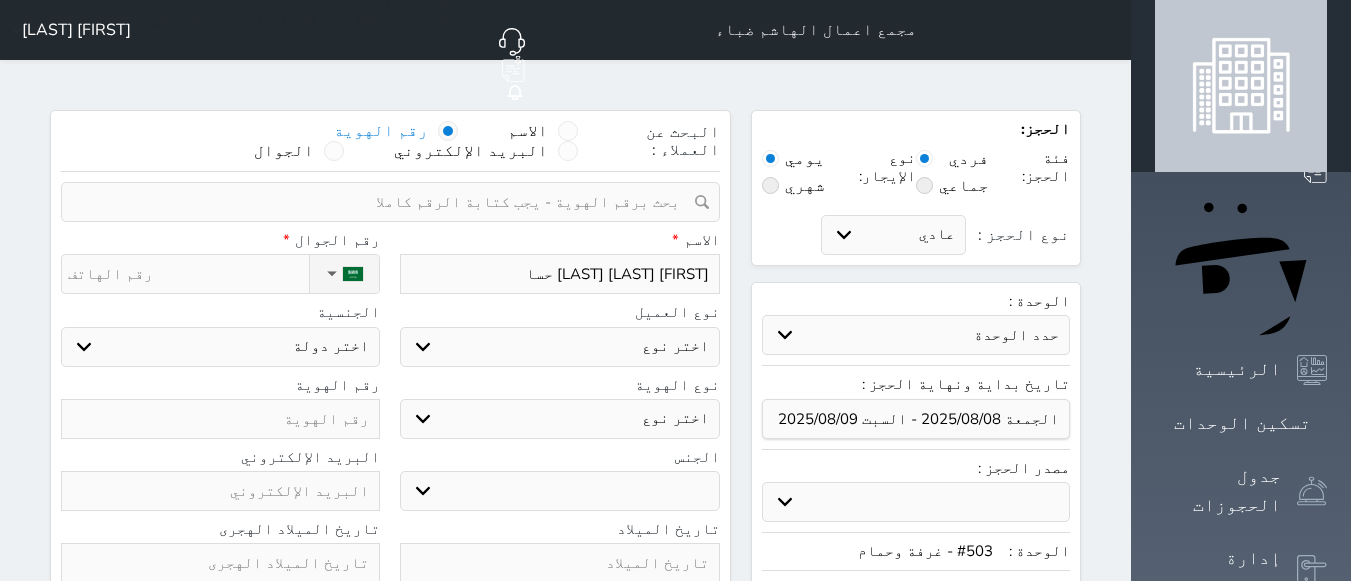 type on "[FIRST] [LAST] [LAST] [LAST]" 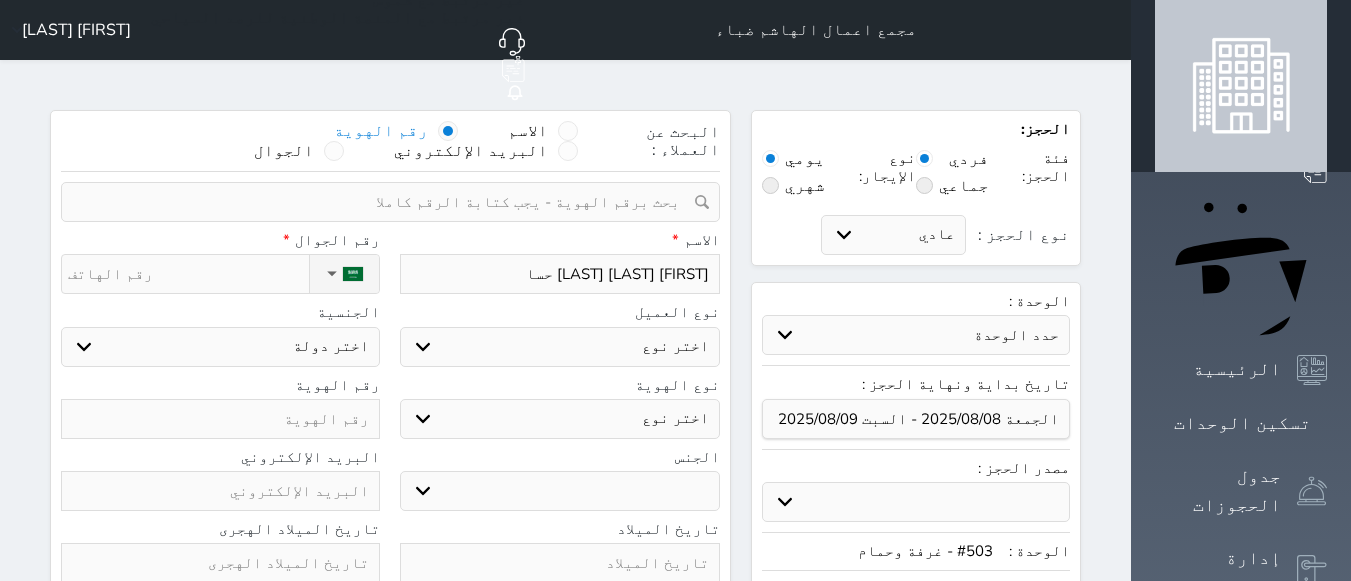 select 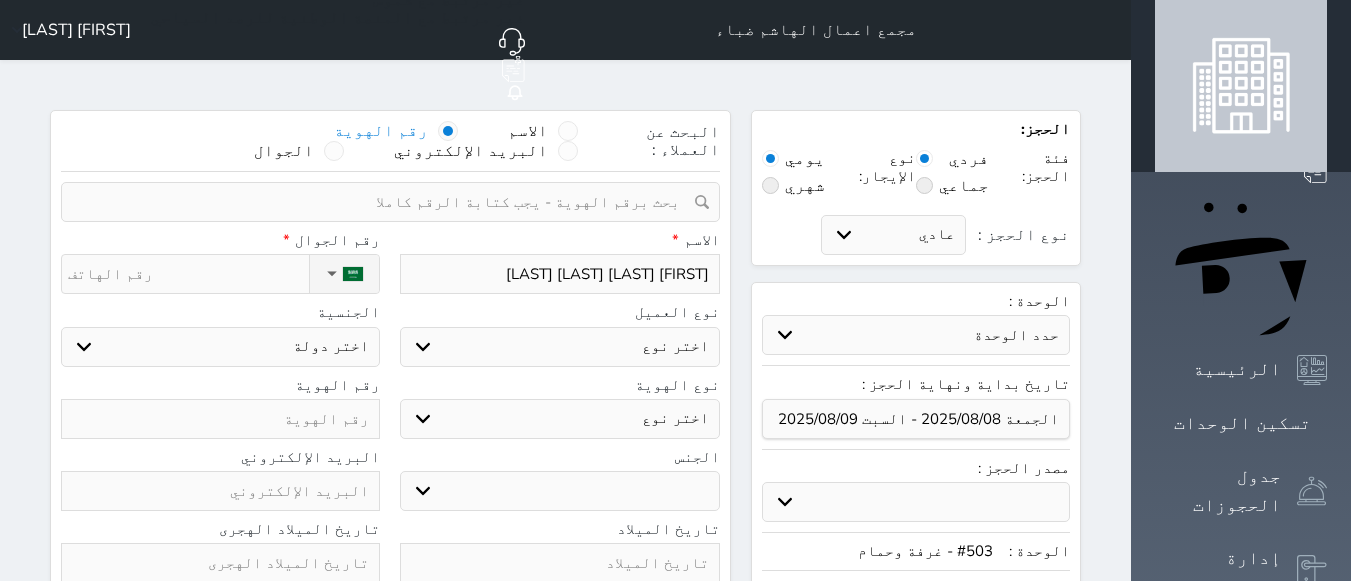 type on "[FIRST] [LAST] [LAST] [LAST]" 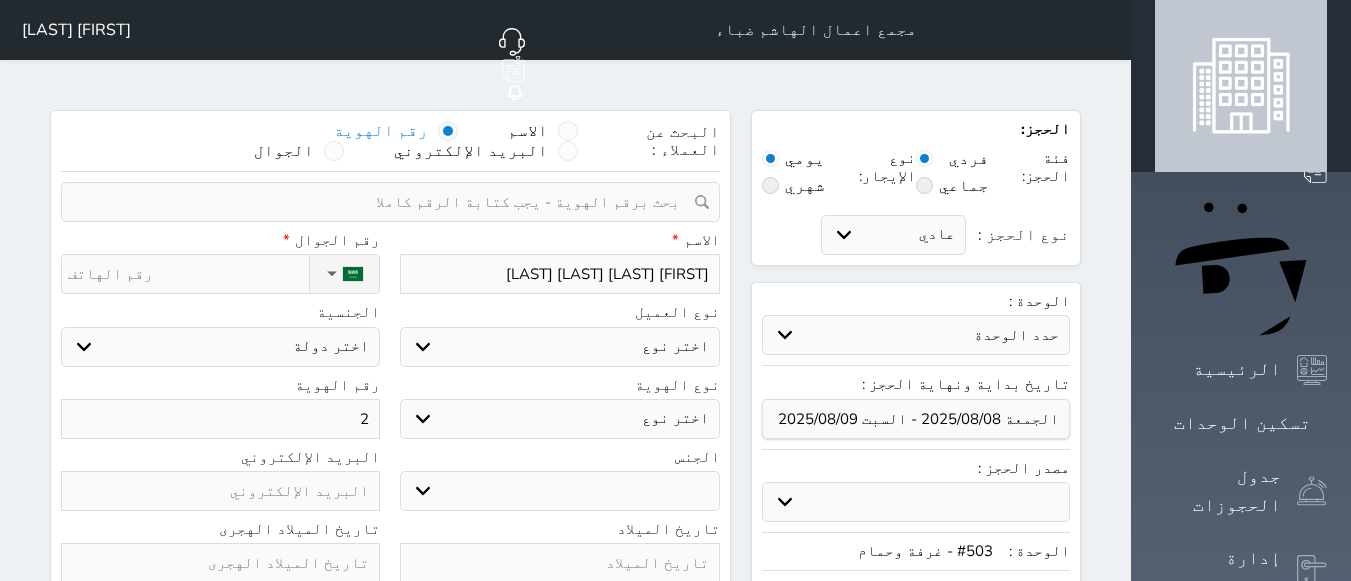 select 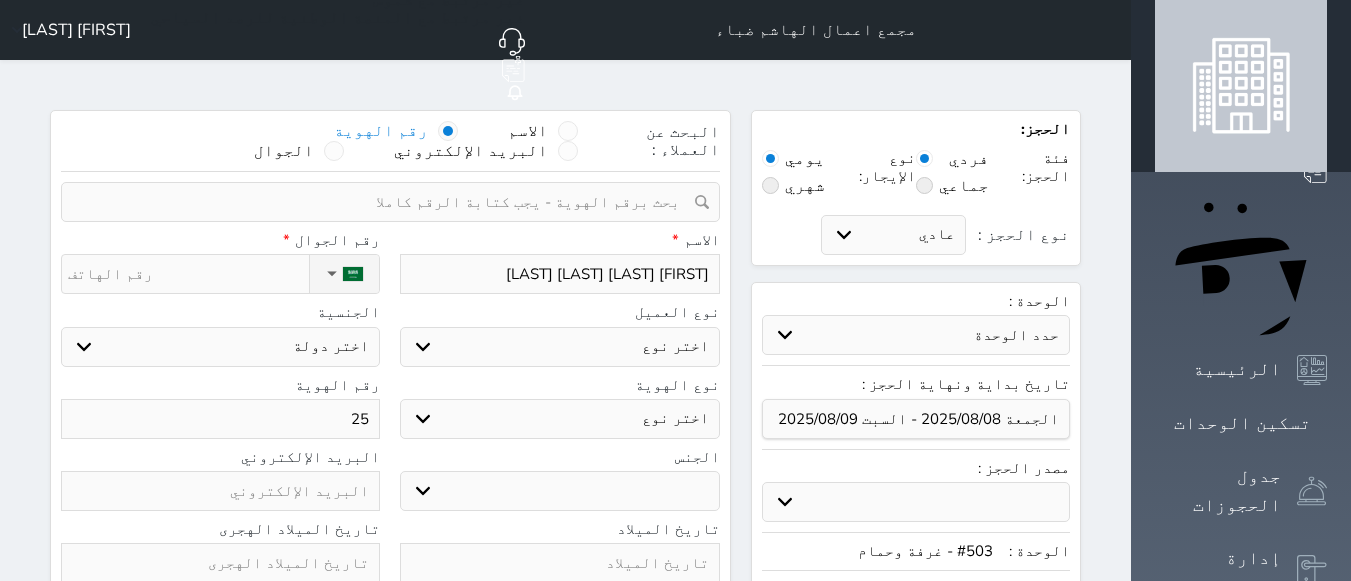 select 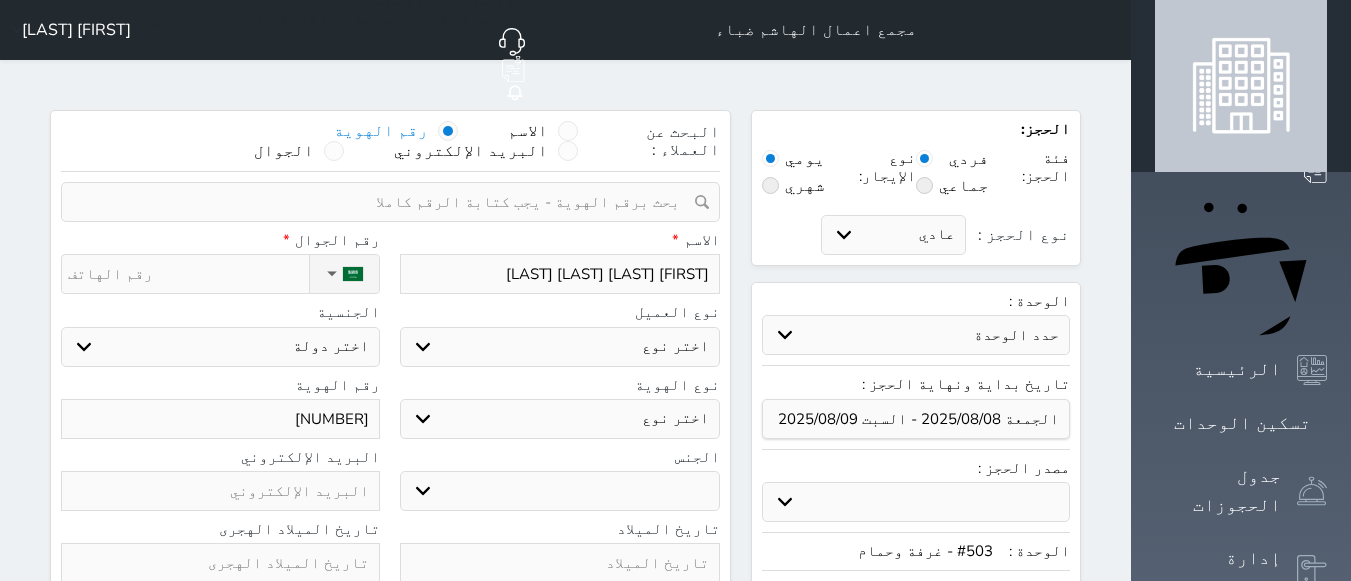 select 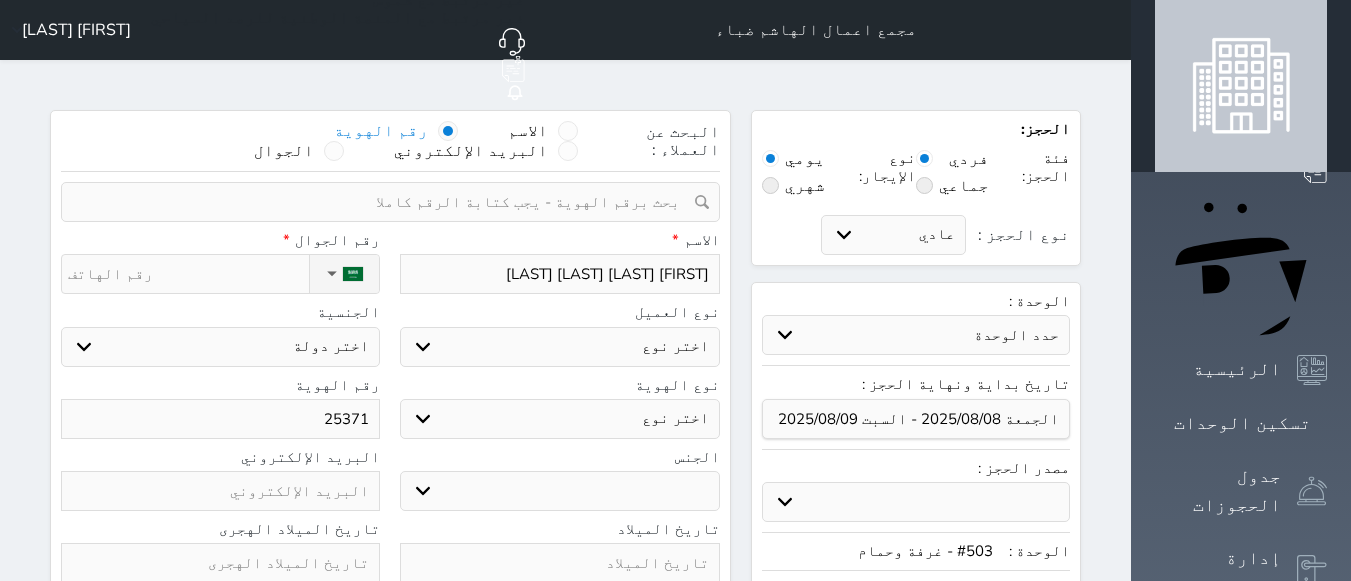 select 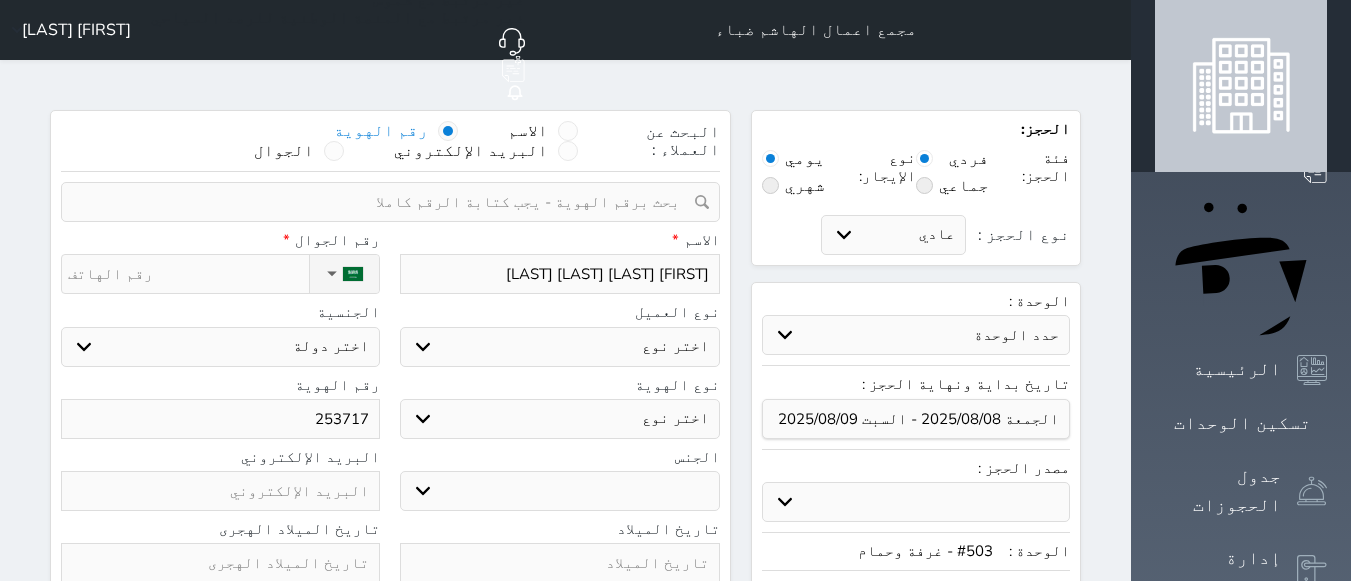 select 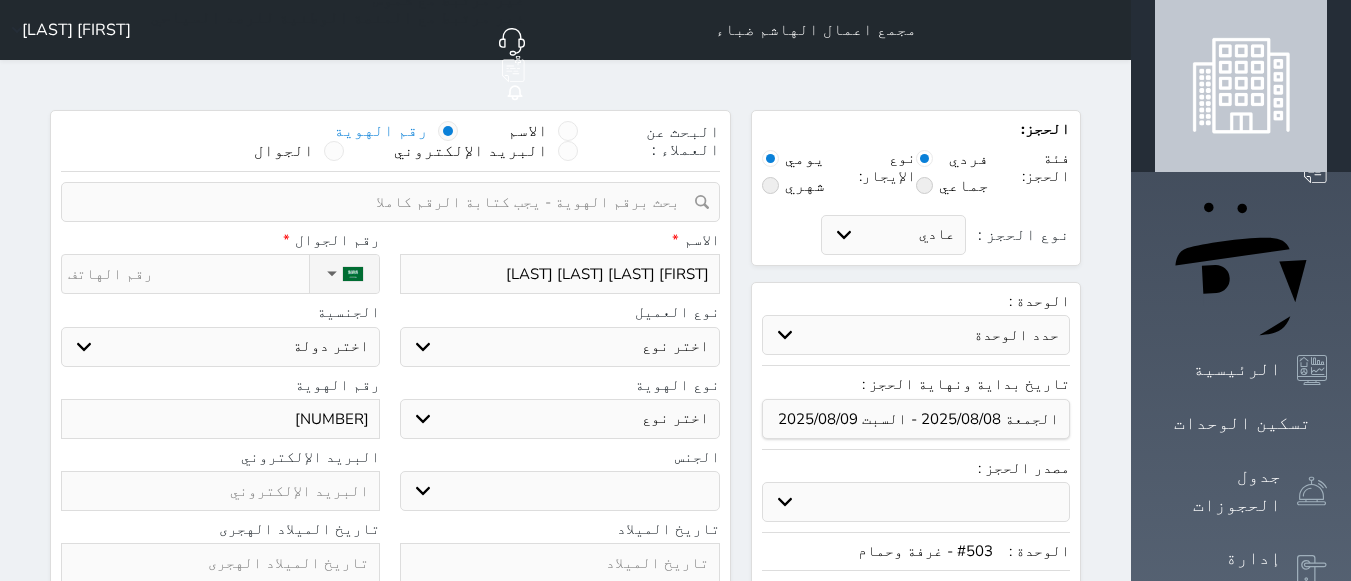 select 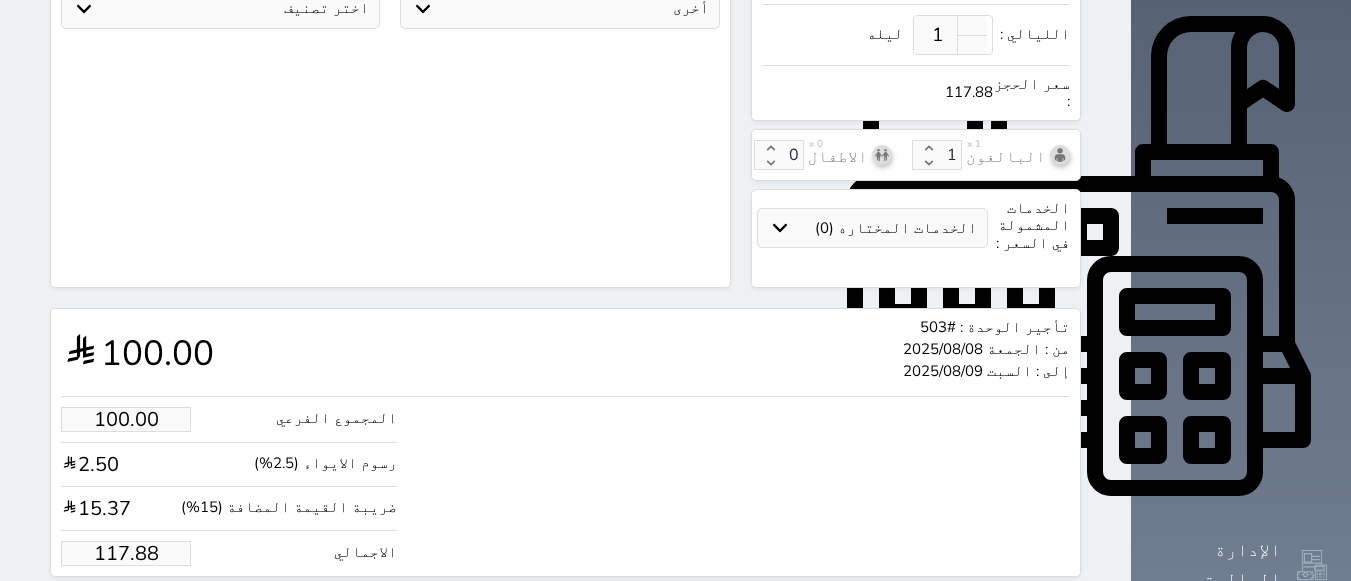 scroll, scrollTop: 646, scrollLeft: 0, axis: vertical 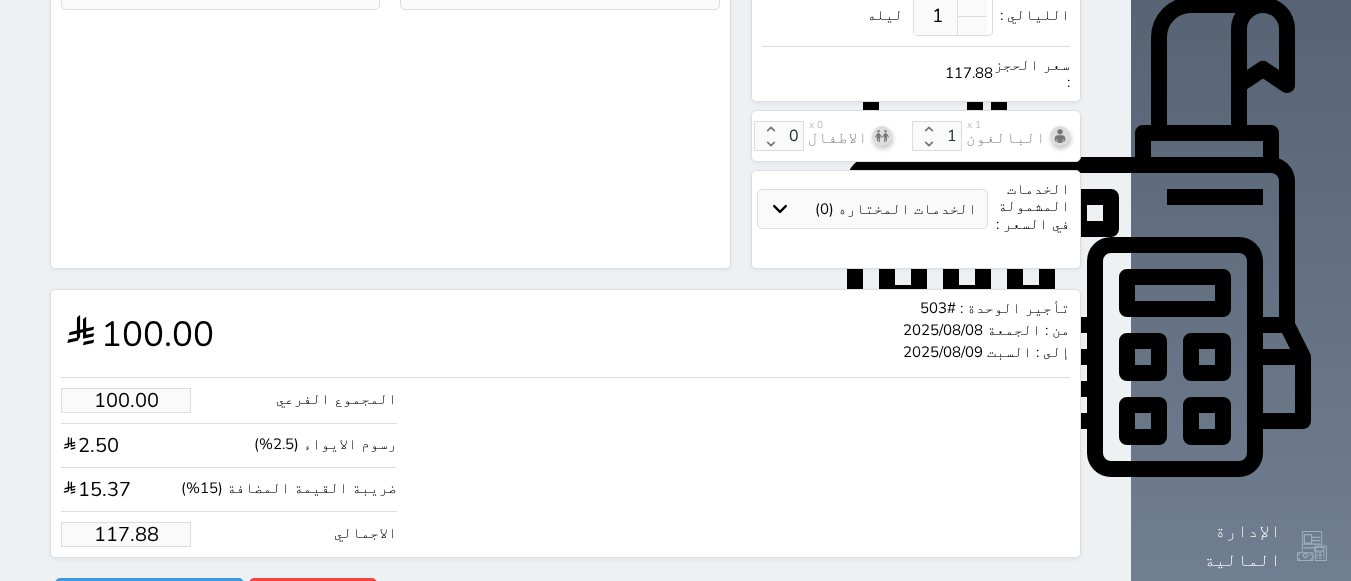 click on "117.88" at bounding box center [126, 534] 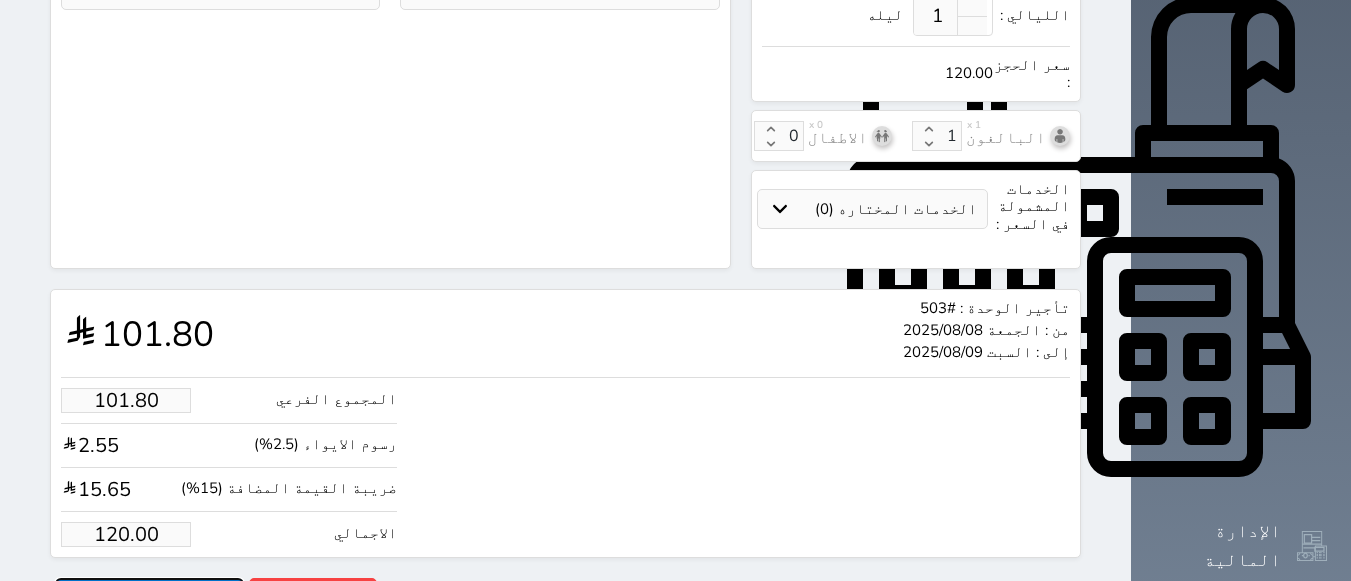 click on "حجز" at bounding box center [149, 595] 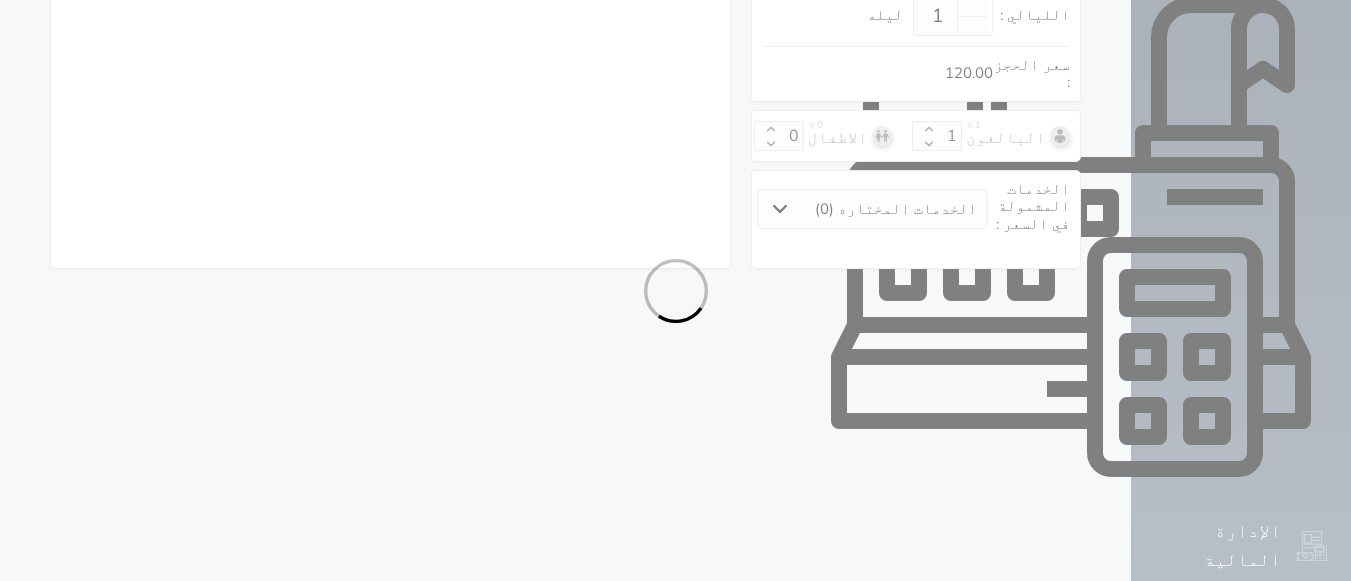 scroll, scrollTop: 522, scrollLeft: 0, axis: vertical 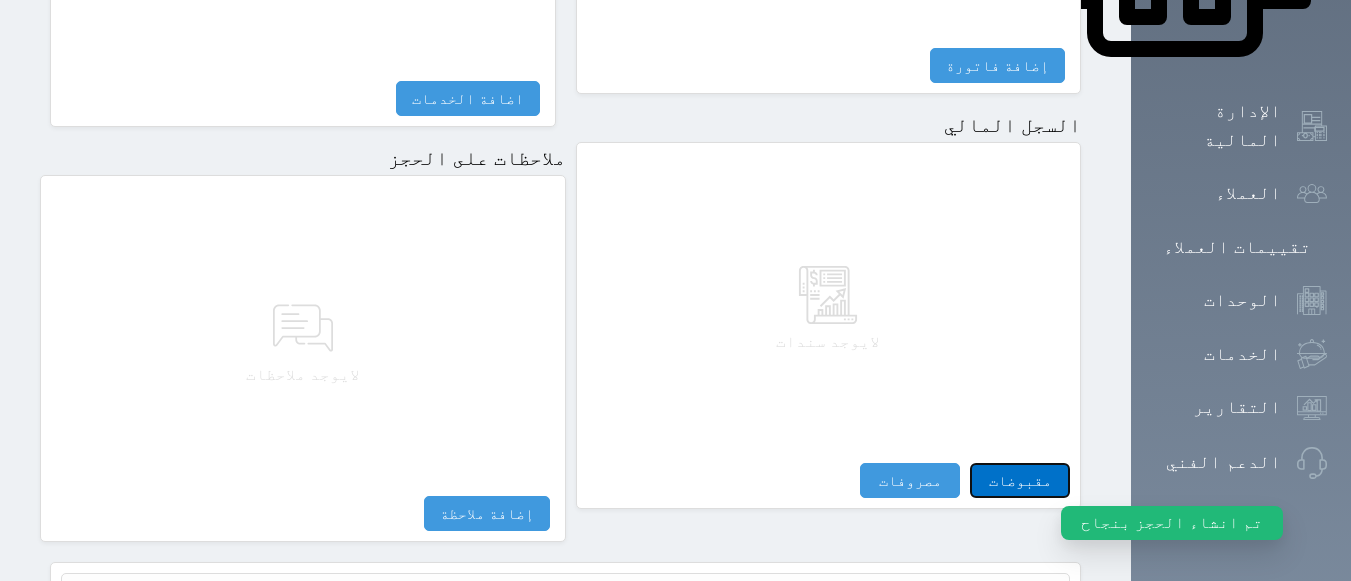 click on "مقبوضات" at bounding box center [1020, 480] 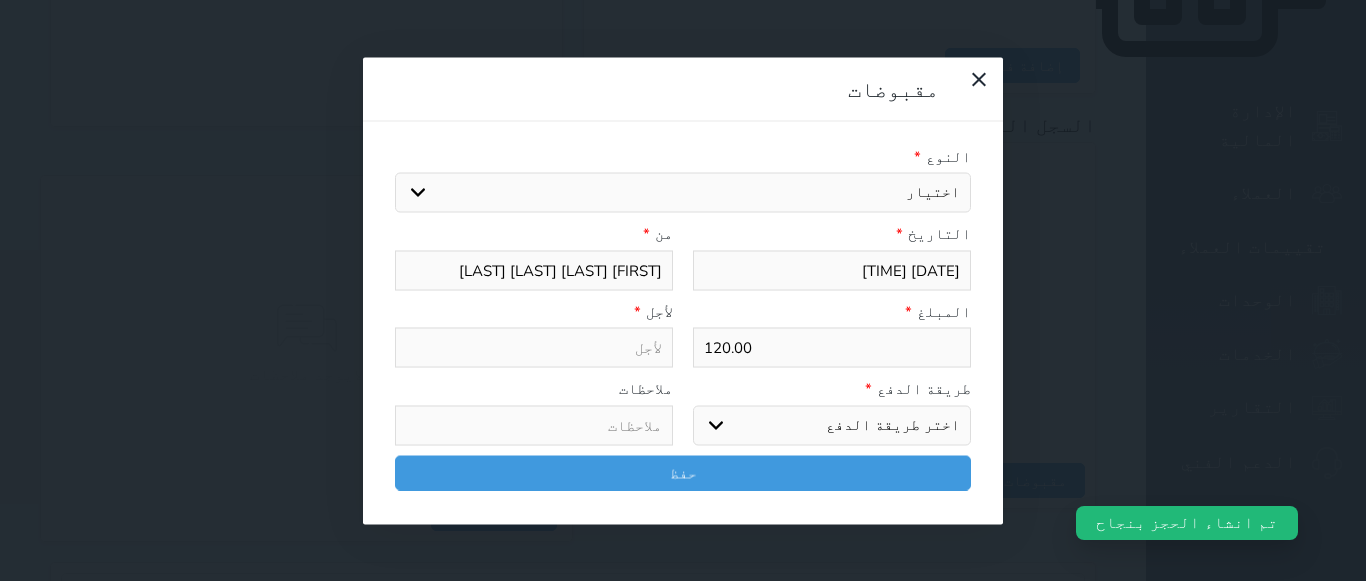 click on "اختيار   مقبوضات عامة قيمة إيجار فواتير تامين عربون لا ينطبق آخر مغسلة واي فاي - الإنترنت مواقف السيارات طعام الأغذية والمشروبات مشروبات المشروبات الباردة المشروبات الساخنة الإفطار غداء عشاء مخبز و كعك حمام سباحة الصالة الرياضية سبا و خدمات الجمال اختيار وإسقاط (خدمات النقل) ميني بار كابل - تلفزيون سرير إضافي تصفيف الشعر التسوق خدمات الجولات السياحية المنظمة خدمات الدليل السياحي" at bounding box center (683, 193) 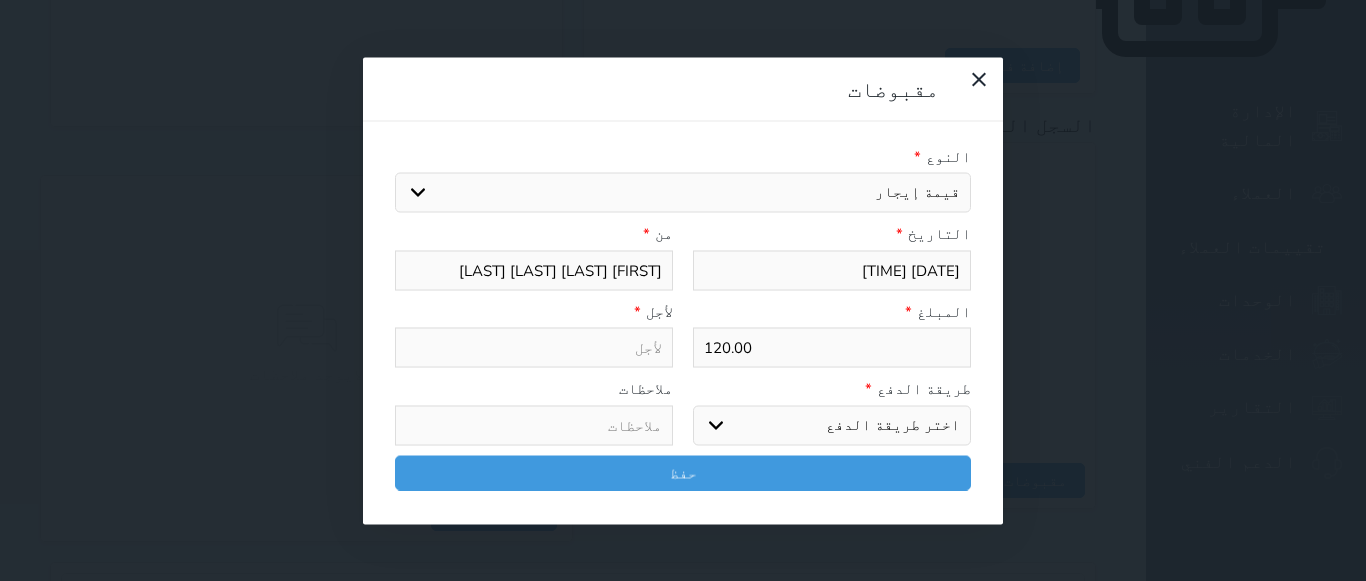 click on "اختيار   مقبوضات عامة قيمة إيجار فواتير تامين عربون لا ينطبق آخر مغسلة واي فاي - الإنترنت مواقف السيارات طعام الأغذية والمشروبات مشروبات المشروبات الباردة المشروبات الساخنة الإفطار غداء عشاء مخبز و كعك حمام سباحة الصالة الرياضية سبا و خدمات الجمال اختيار وإسقاط (خدمات النقل) ميني بار كابل - تلفزيون سرير إضافي تصفيف الشعر التسوق خدمات الجولات السياحية المنظمة خدمات الدليل السياحي" at bounding box center [683, 193] 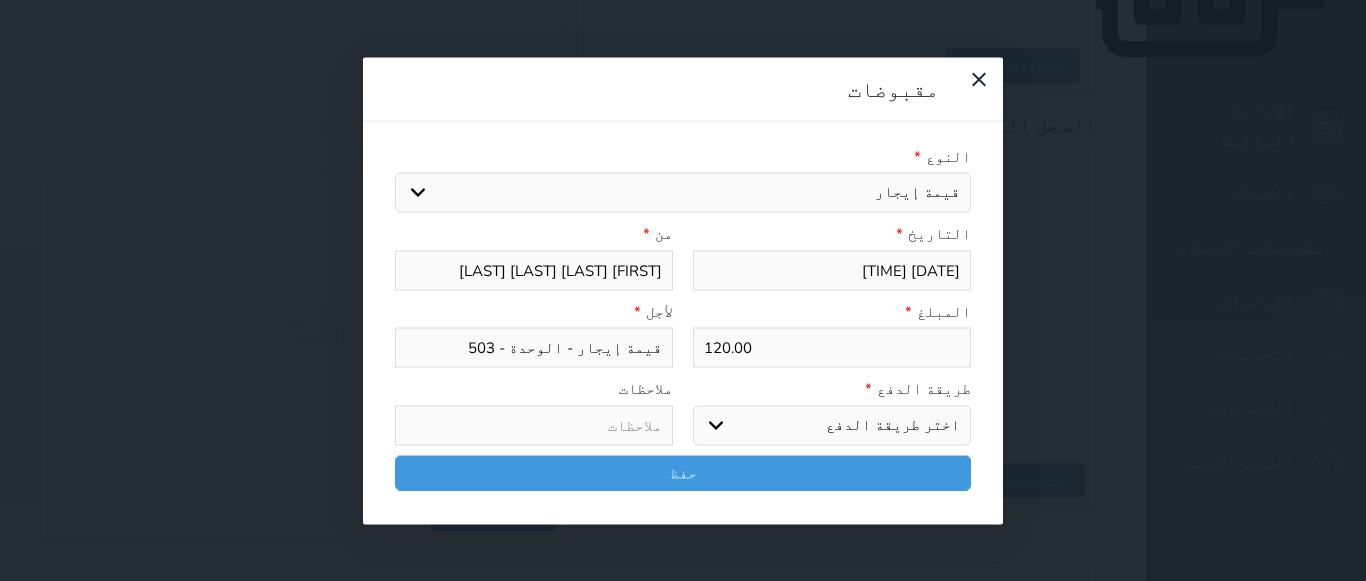 click on "اختر طريقة الدفع   دفع نقدى   تحويل بنكى   مدى   بطاقة ائتمان   آجل" at bounding box center [832, 425] 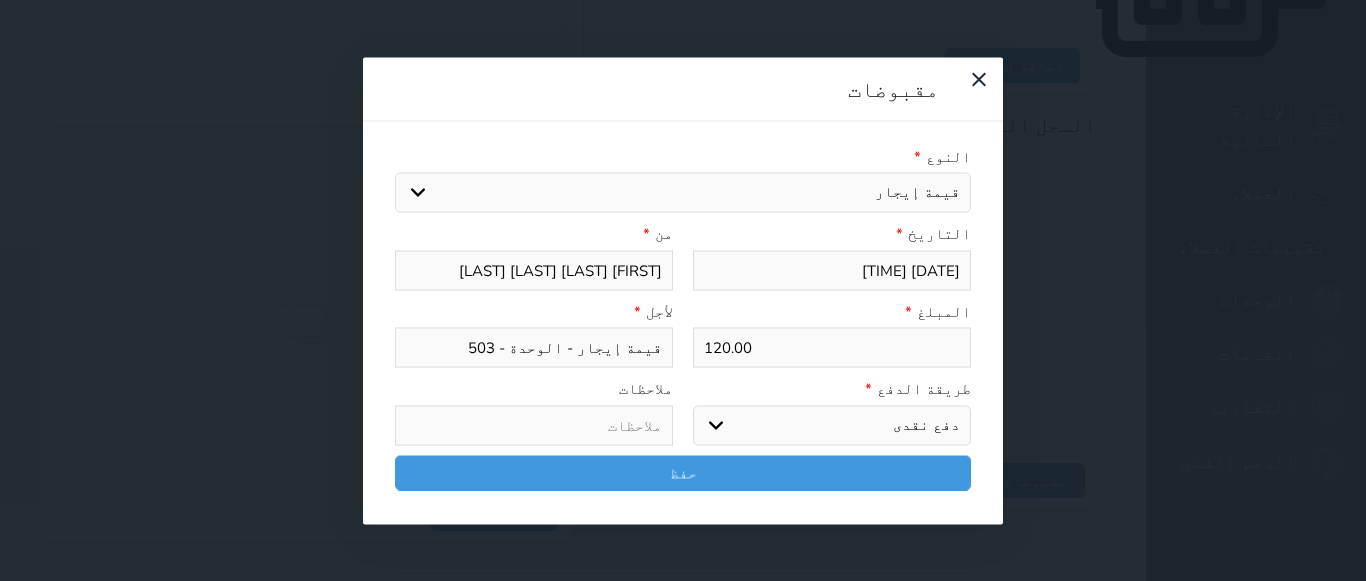 click on "اختر طريقة الدفع   دفع نقدى   تحويل بنكى   مدى   بطاقة ائتمان   آجل" at bounding box center [832, 425] 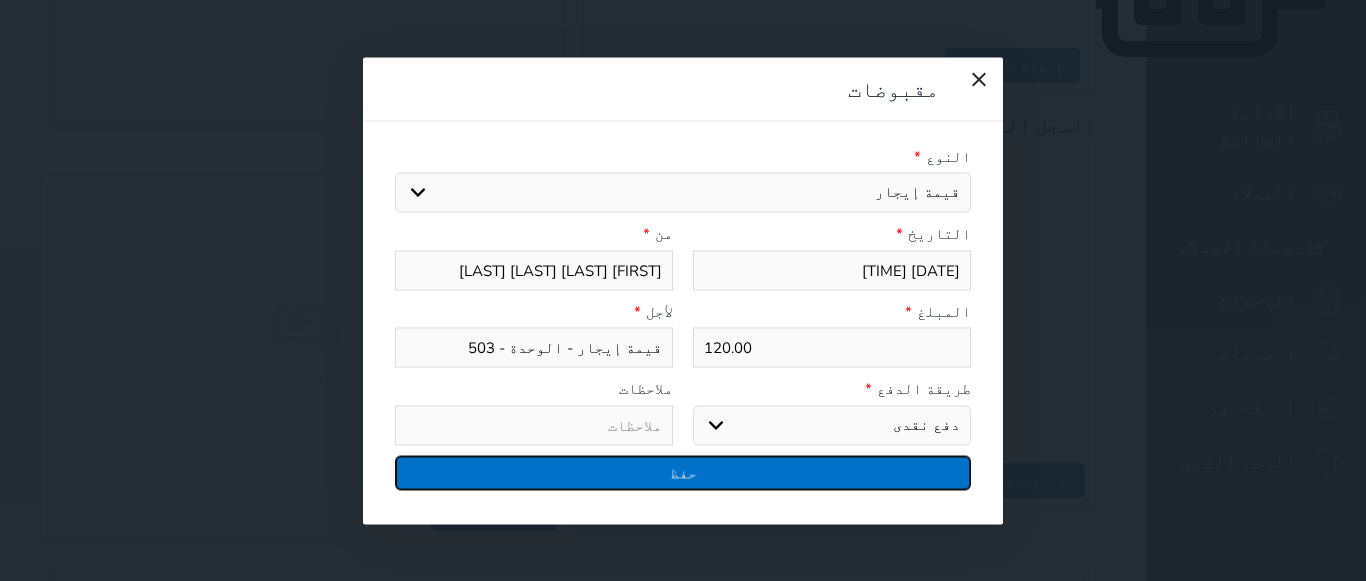 click on "حفظ" at bounding box center [683, 472] 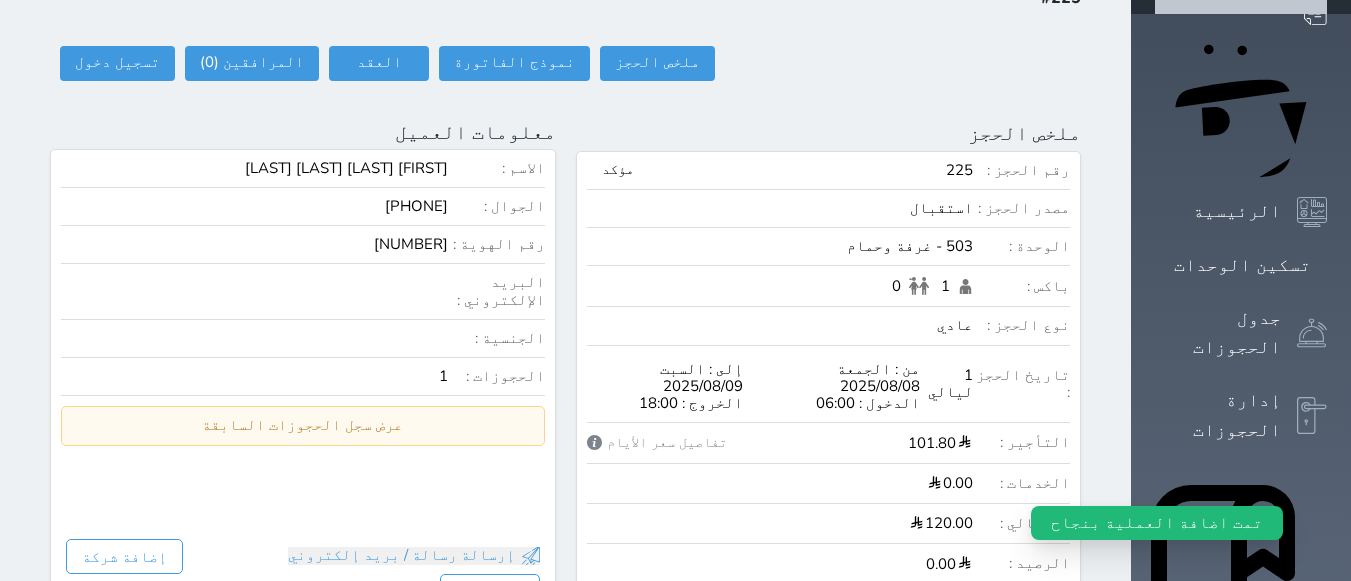 scroll, scrollTop: 0, scrollLeft: 0, axis: both 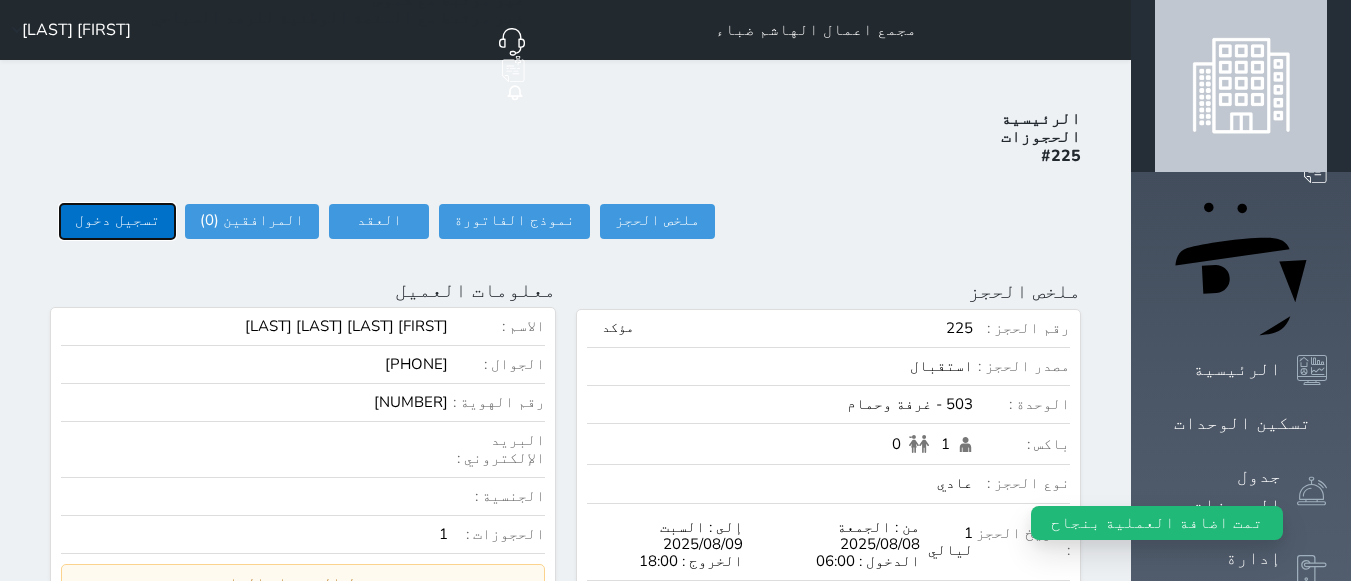 click on "تسجيل دخول" at bounding box center (117, 221) 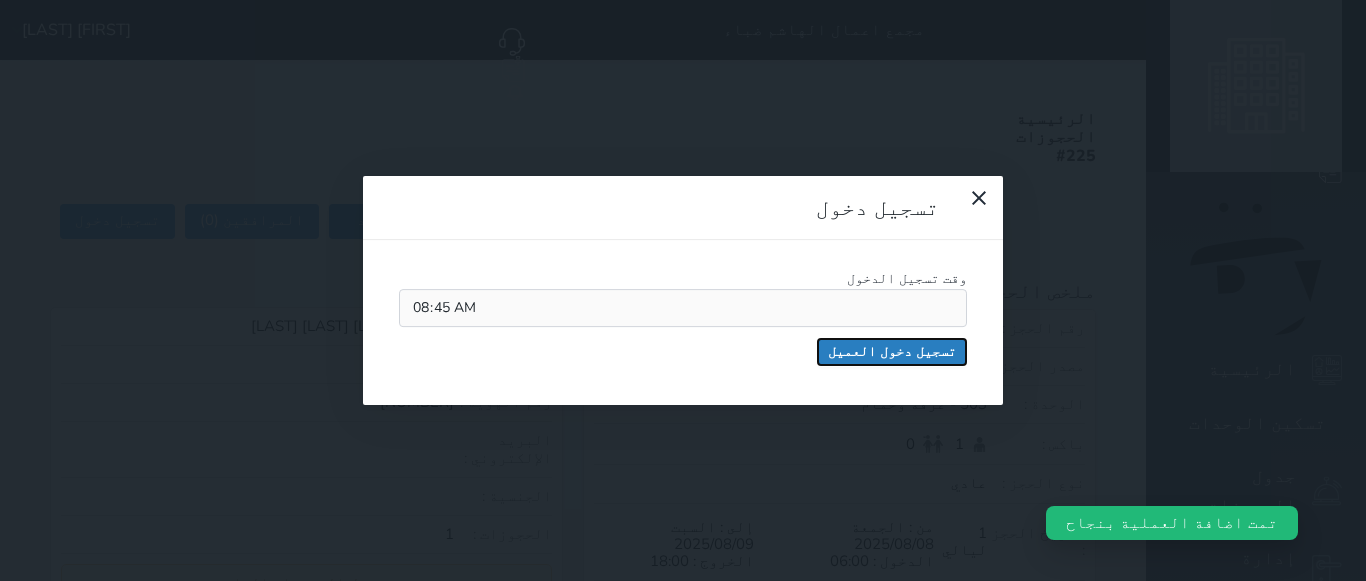 click on "تسجيل دخول العميل" at bounding box center [892, 352] 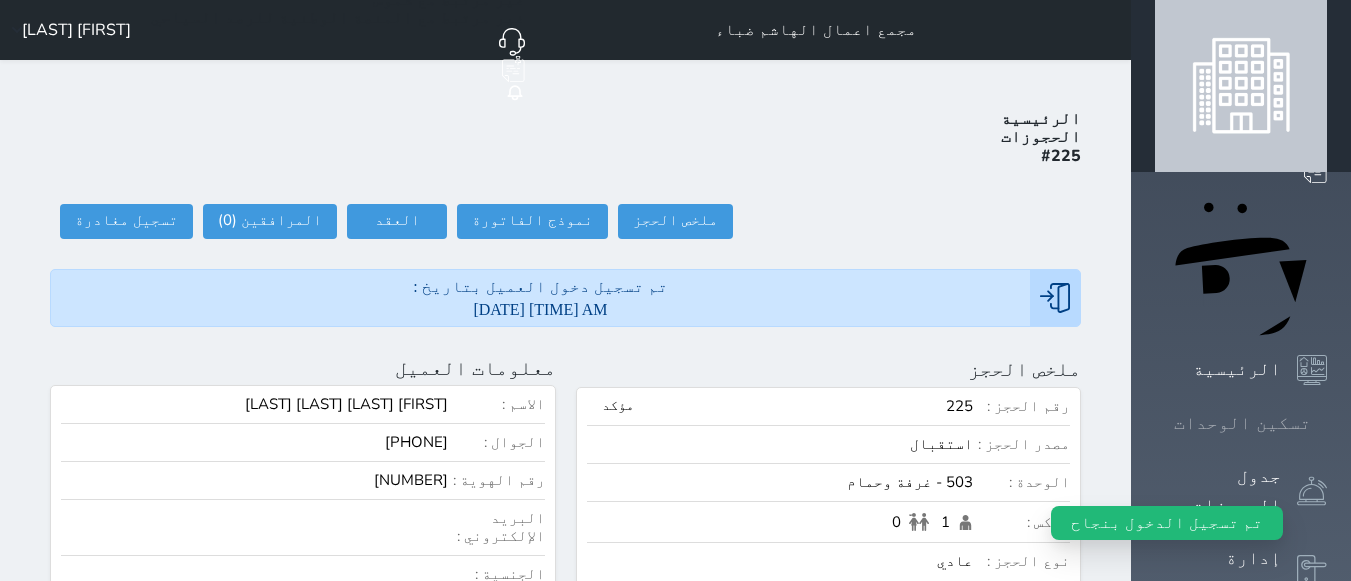 click on "تسكين الوحدات" at bounding box center [1242, 423] 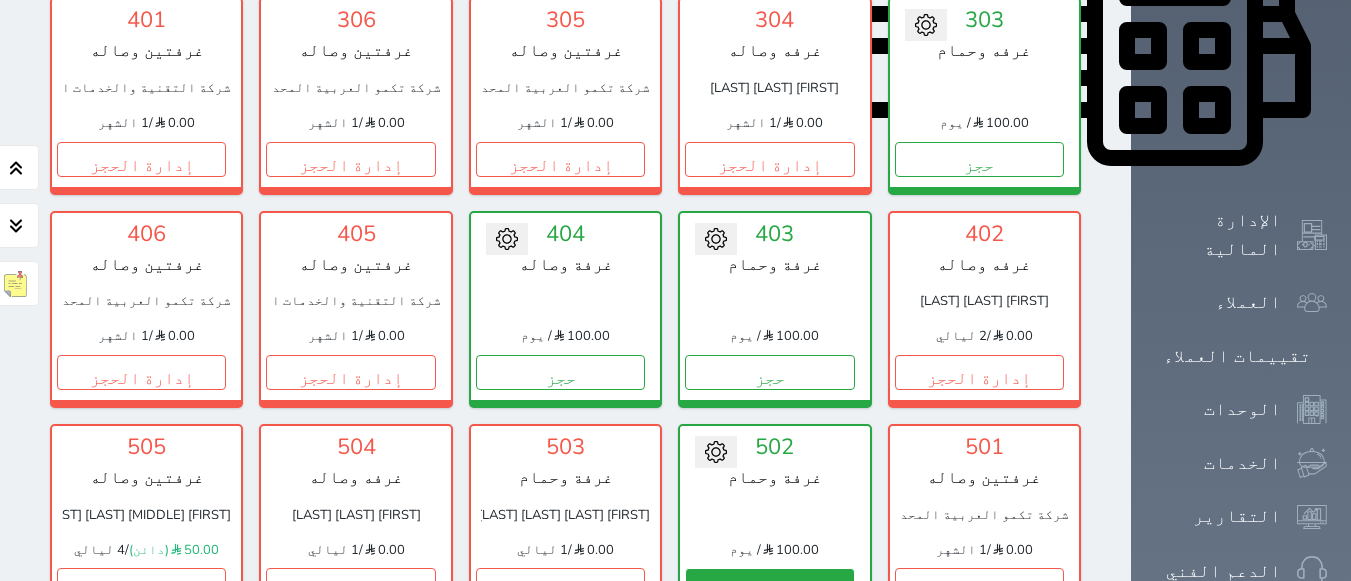 scroll, scrollTop: 978, scrollLeft: 0, axis: vertical 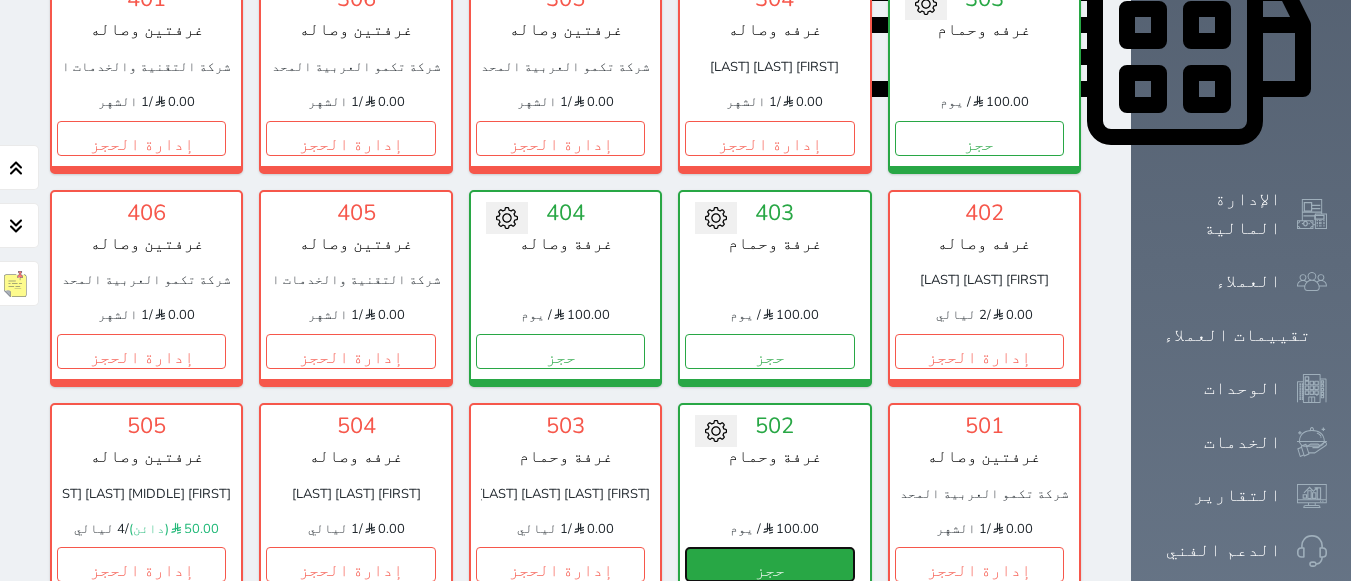 click on "حجز" at bounding box center (769, 564) 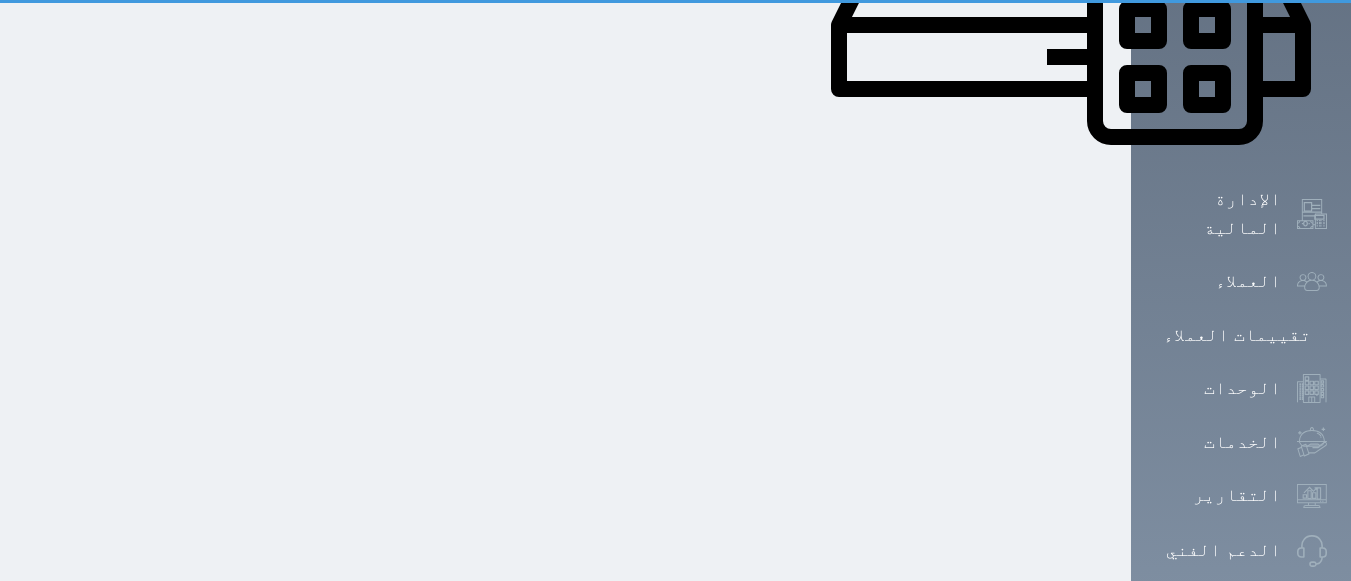 scroll, scrollTop: 0, scrollLeft: 0, axis: both 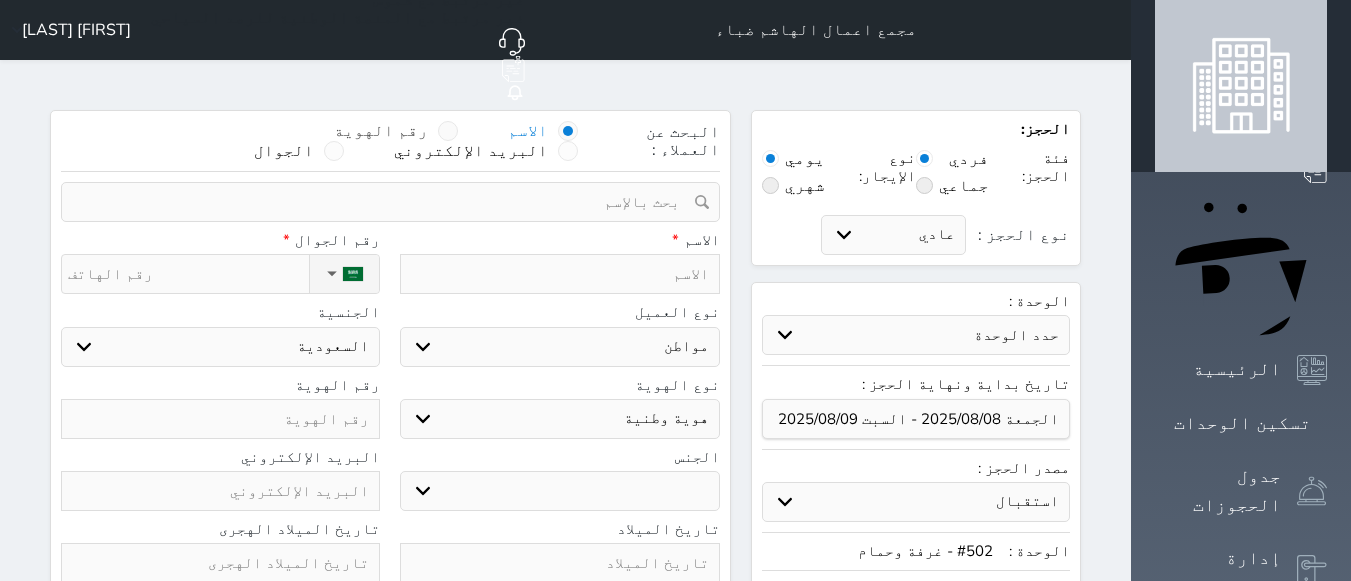 click on "رقم الهوية" at bounding box center (381, 131) 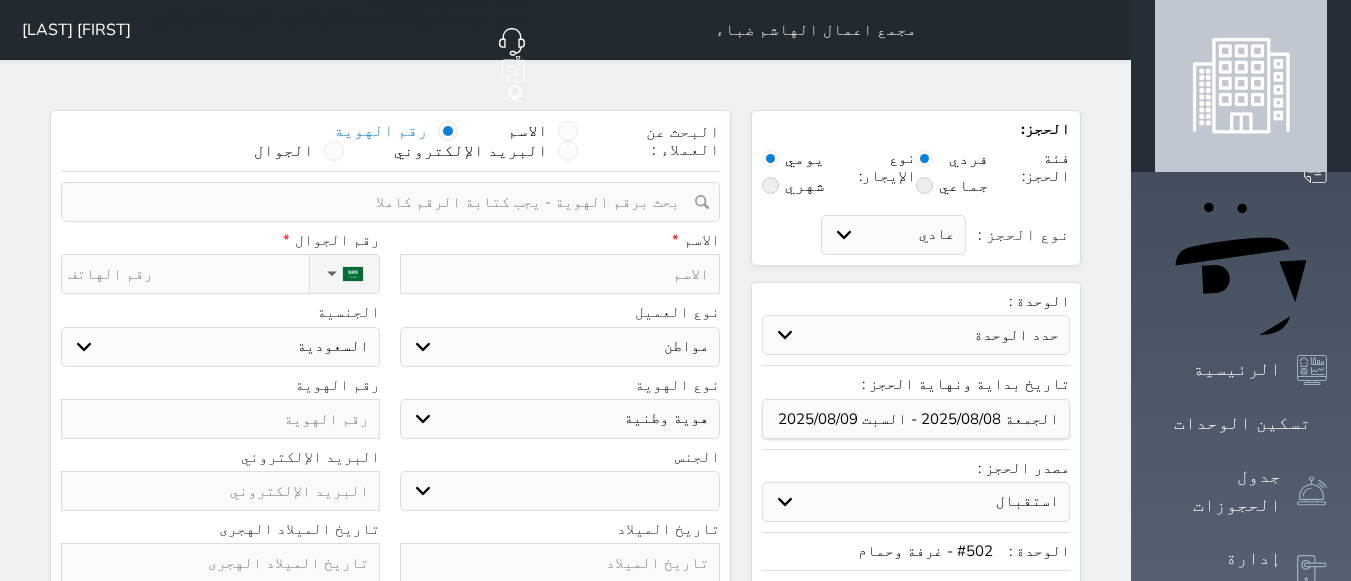 click on "تغيير العميل" at bounding box center [390, 202] 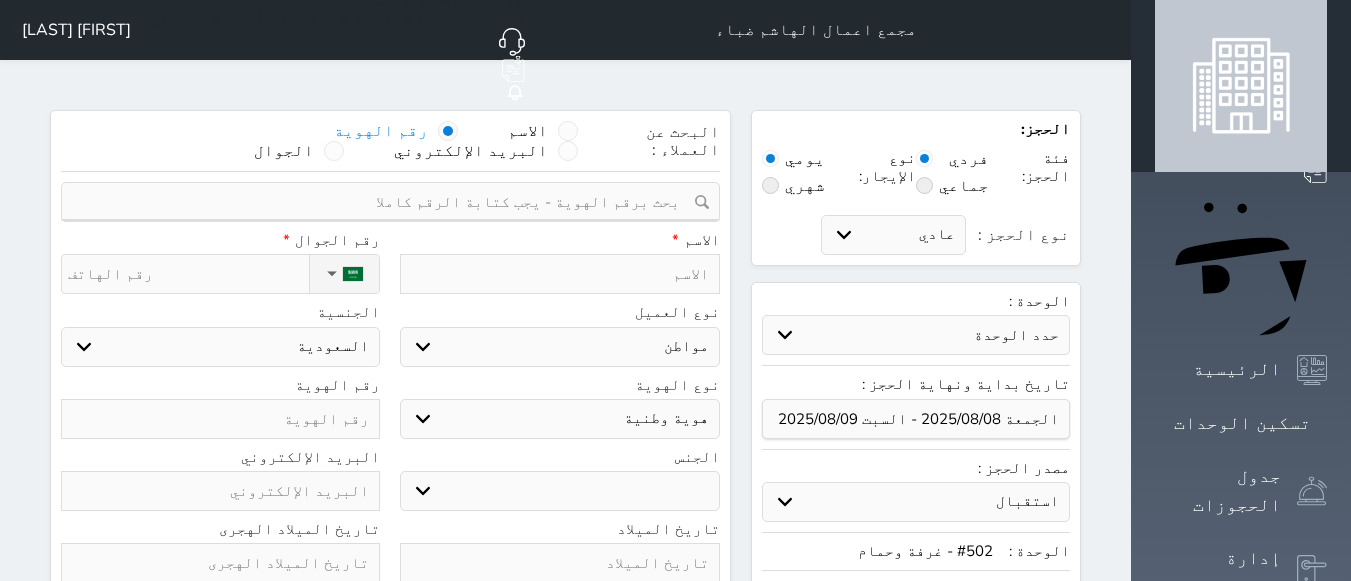click at bounding box center (559, 274) 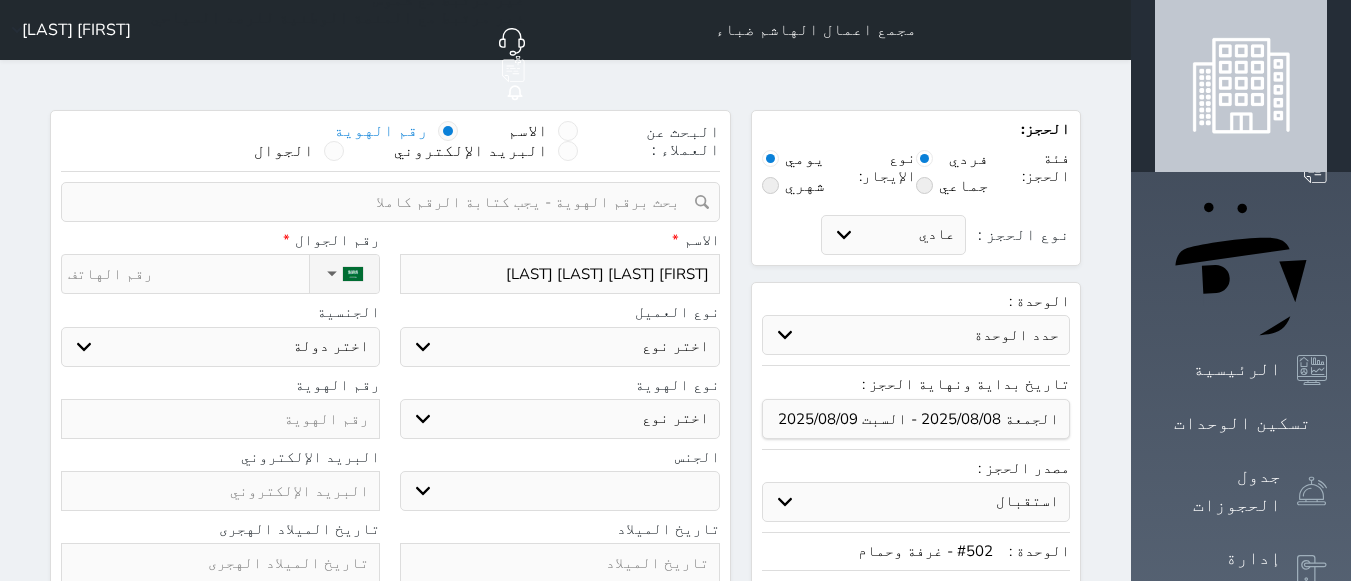 click at bounding box center [220, 419] 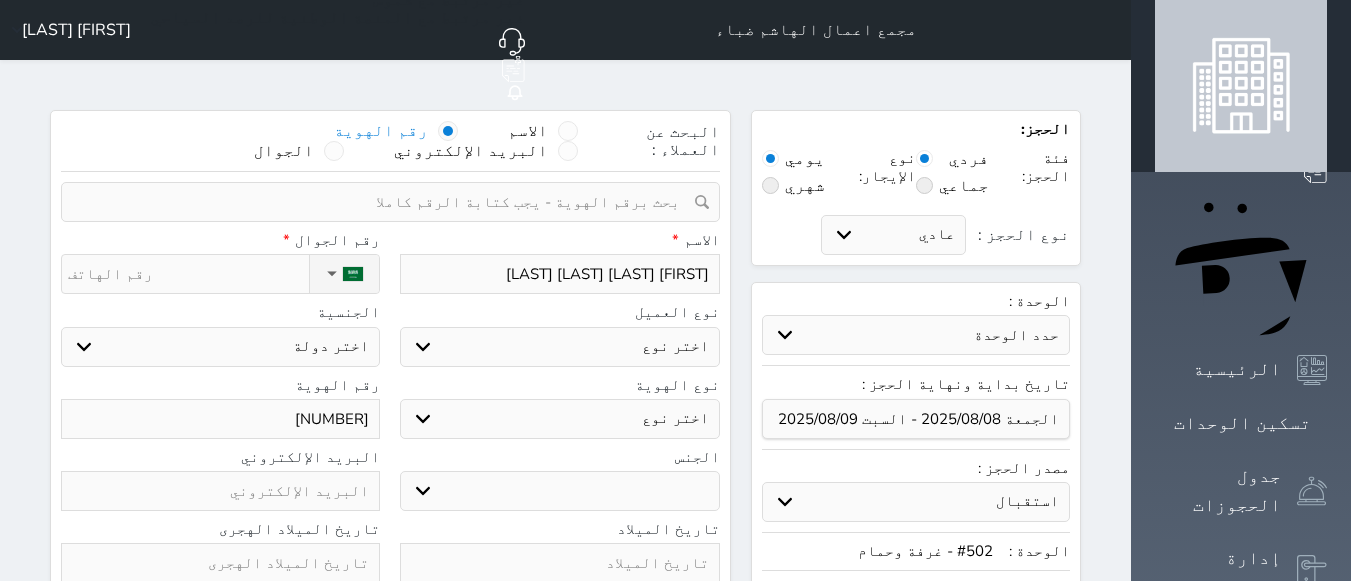 click on "نوع الحجز :" at bounding box center [188, 274] 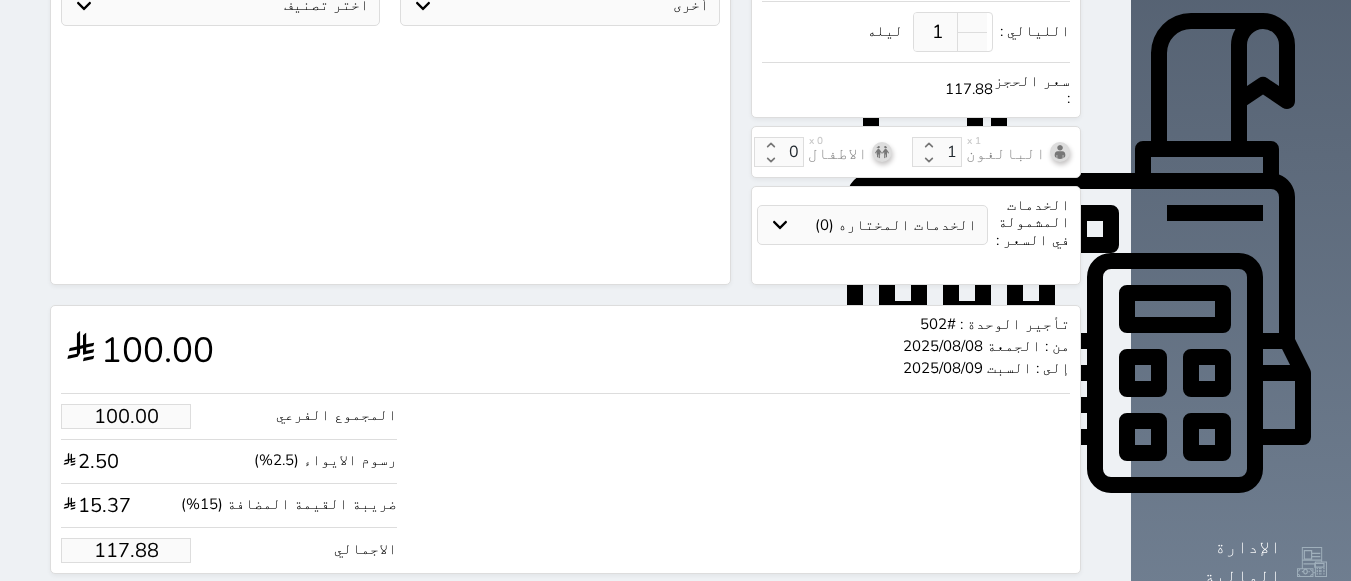 scroll, scrollTop: 646, scrollLeft: 0, axis: vertical 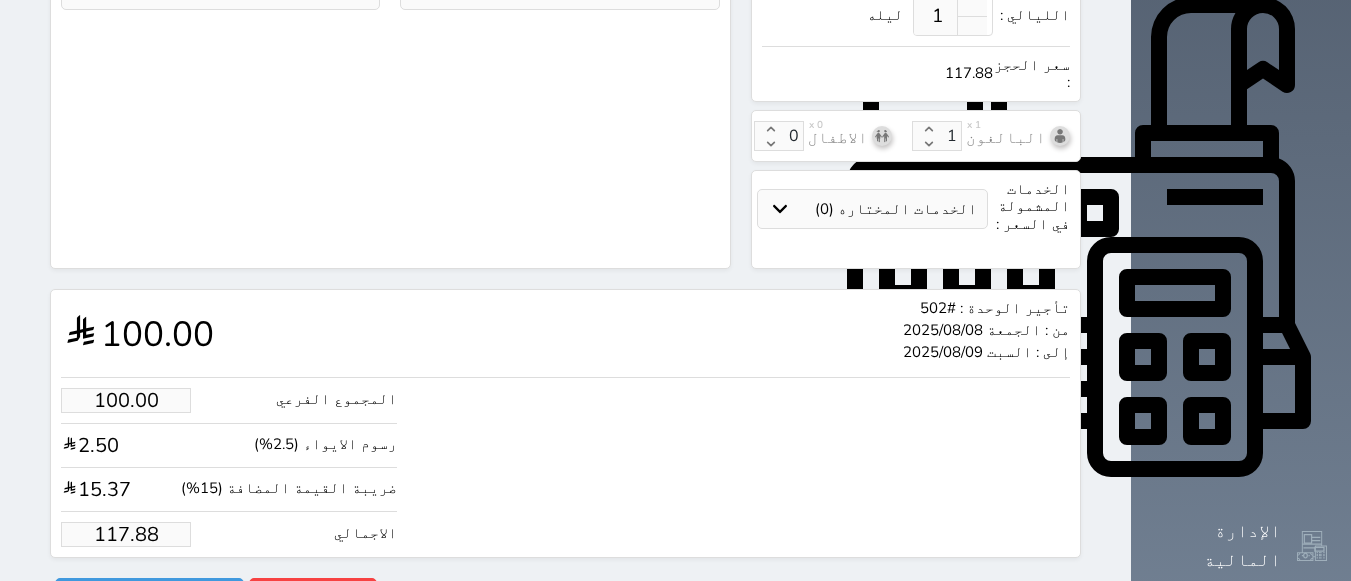 click on "117.88" at bounding box center (126, 534) 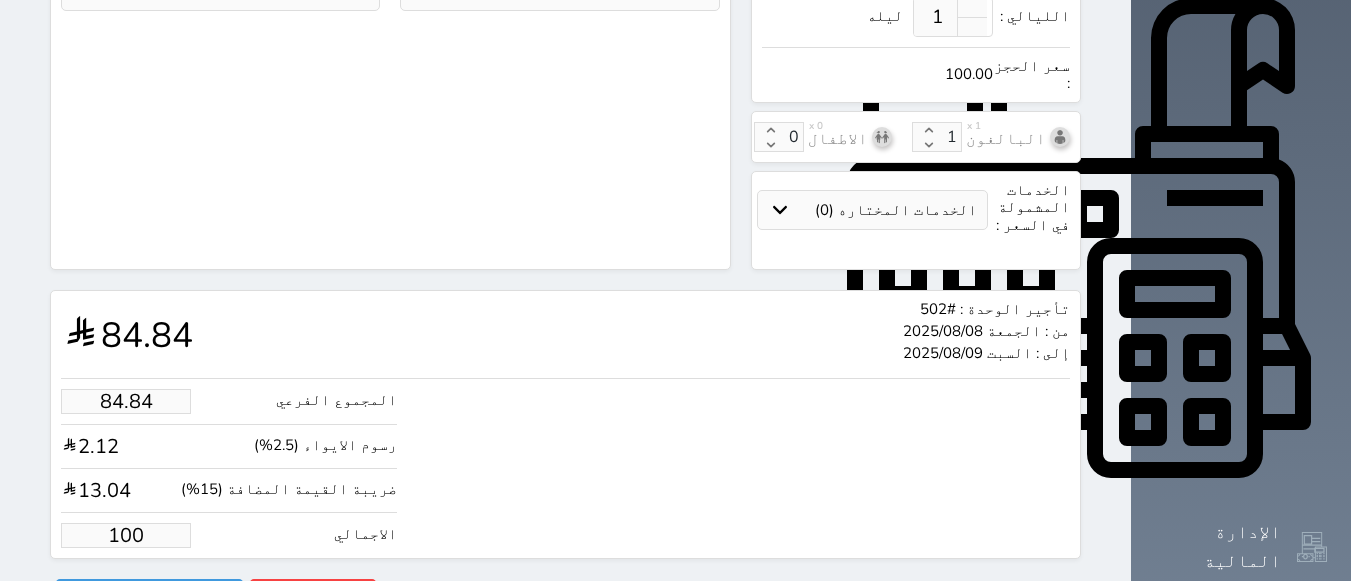 scroll, scrollTop: 646, scrollLeft: 0, axis: vertical 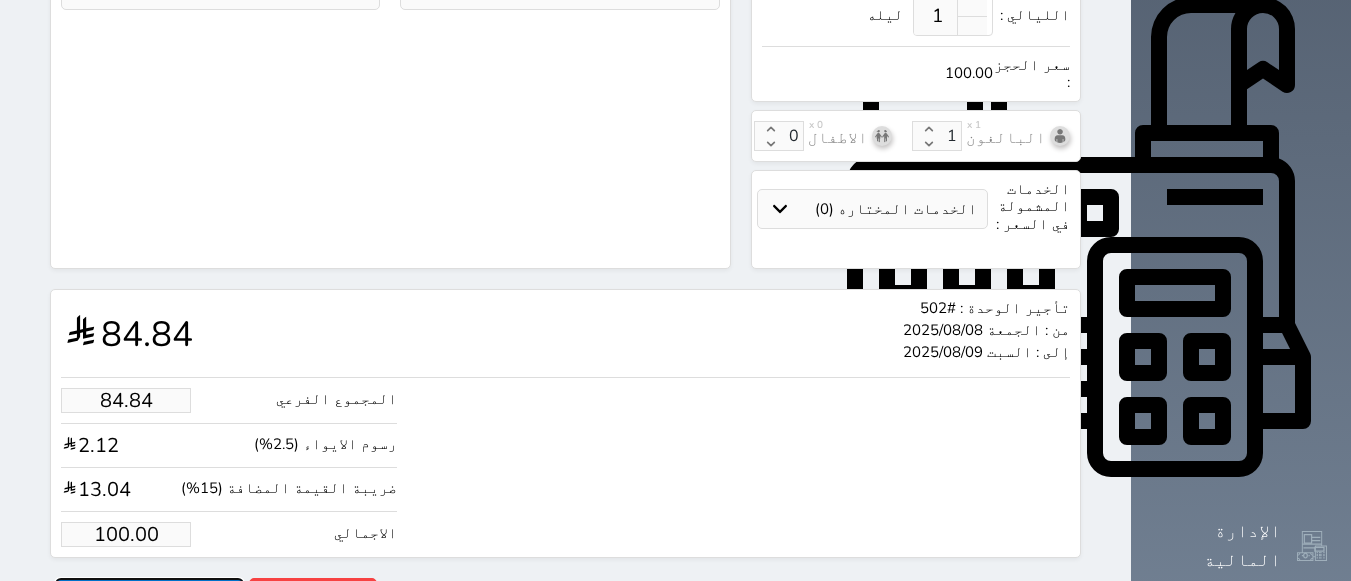 click on "حجز" at bounding box center [149, 595] 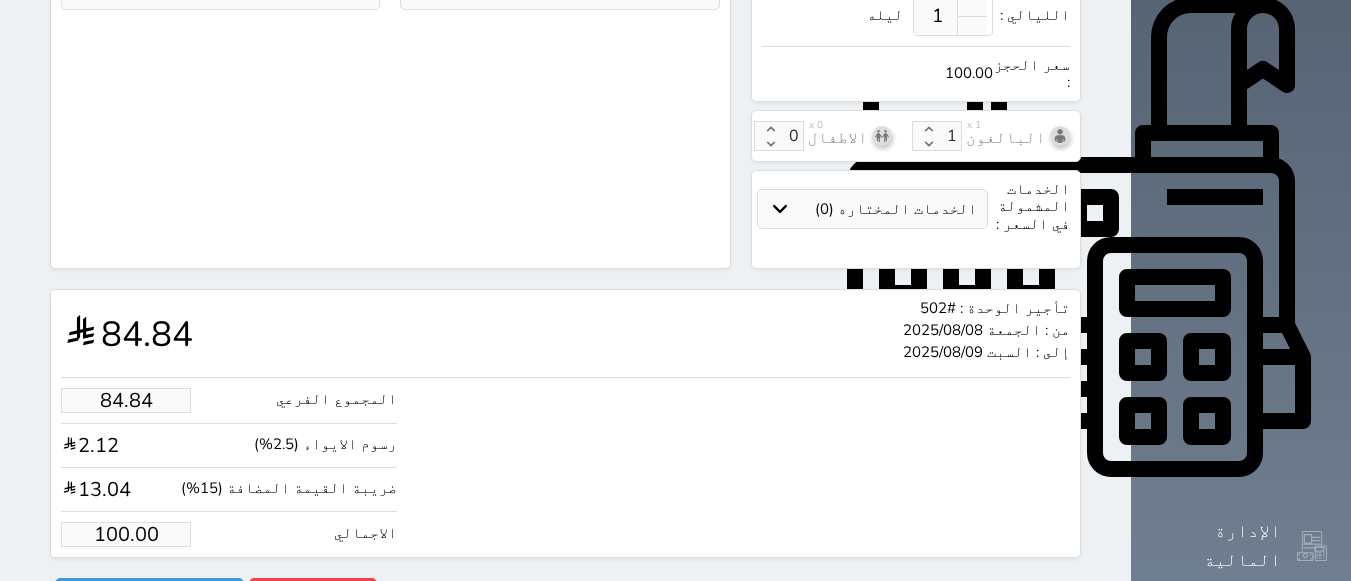 scroll, scrollTop: 522, scrollLeft: 0, axis: vertical 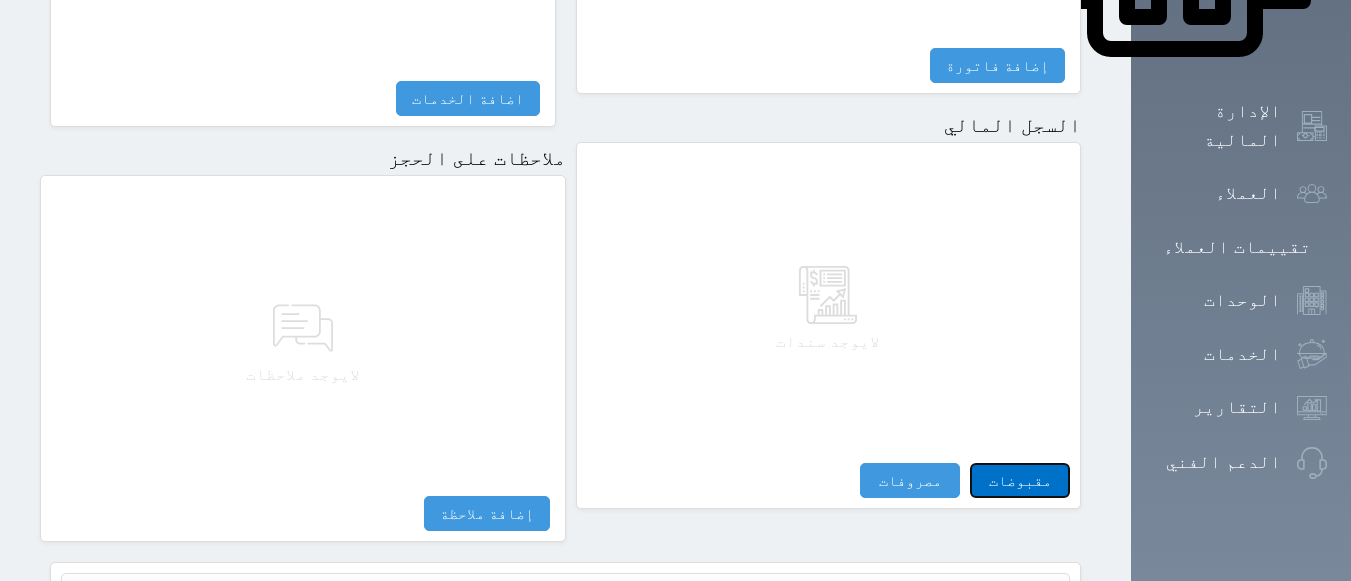 click on "مقبوضات" at bounding box center (1020, 480) 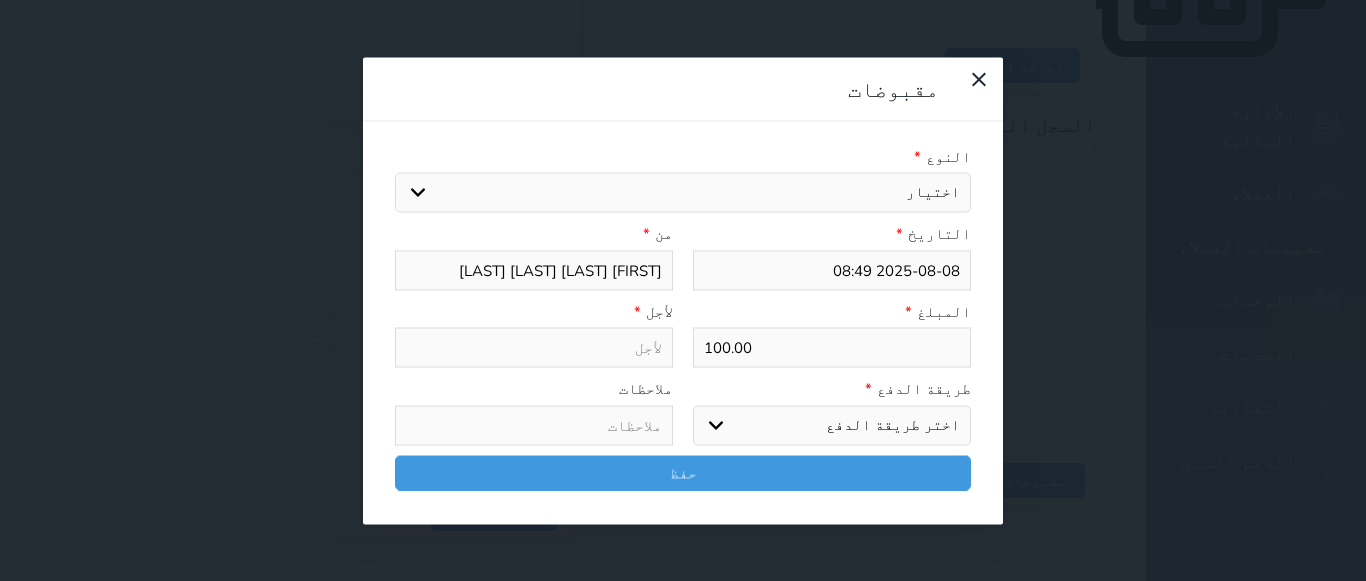 click on "اختيار   مقبوضات عامة قيمة إيجار فواتير تامين عربون لا ينطبق آخر مغسلة واي فاي - الإنترنت مواقف السيارات طعام الأغذية والمشروبات مشروبات المشروبات الباردة المشروبات الساخنة الإفطار غداء عشاء مخبز و كعك حمام سباحة الصالة الرياضية سبا و خدمات الجمال اختيار وإسقاط (خدمات النقل) ميني بار كابل - تلفزيون سرير إضافي تصفيف الشعر التسوق خدمات الجولات السياحية المنظمة خدمات الدليل السياحي" at bounding box center [683, 193] 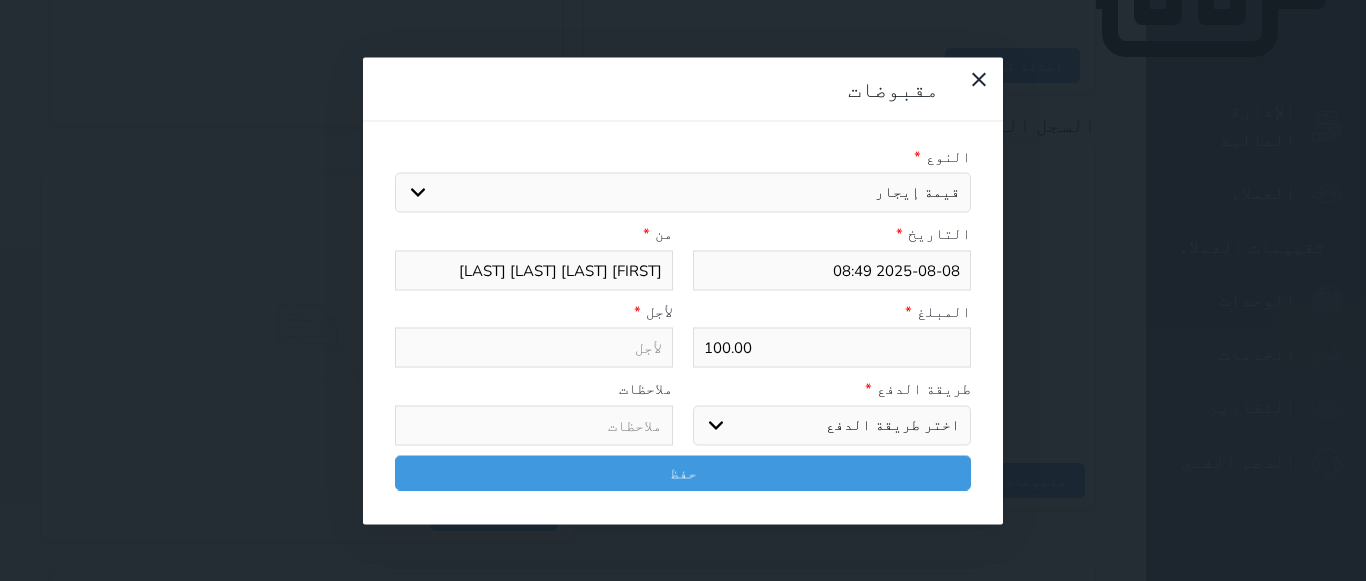 click on "اختيار   مقبوضات عامة قيمة إيجار فواتير تامين عربون لا ينطبق آخر مغسلة واي فاي - الإنترنت مواقف السيارات طعام الأغذية والمشروبات مشروبات المشروبات الباردة المشروبات الساخنة الإفطار غداء عشاء مخبز و كعك حمام سباحة الصالة الرياضية سبا و خدمات الجمال اختيار وإسقاط (خدمات النقل) ميني بار كابل - تلفزيون سرير إضافي تصفيف الشعر التسوق خدمات الجولات السياحية المنظمة خدمات الدليل السياحي" at bounding box center [683, 193] 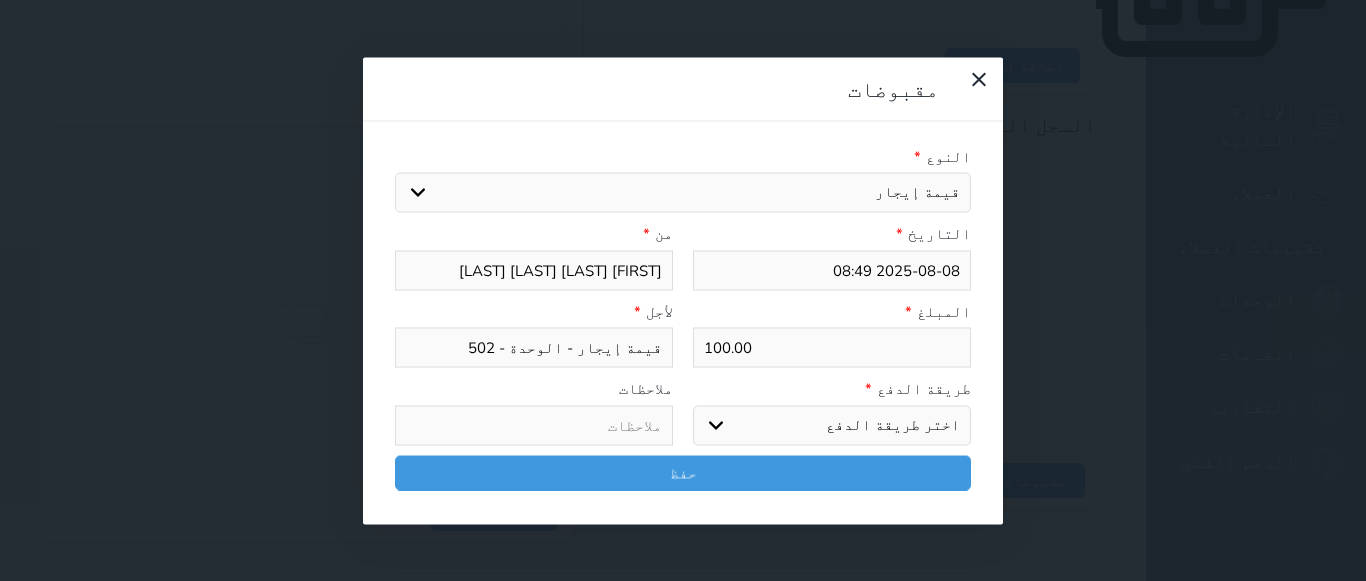 click on "اختر طريقة الدفع   دفع نقدى   تحويل بنكى   مدى   بطاقة ائتمان   آجل" at bounding box center [832, 425] 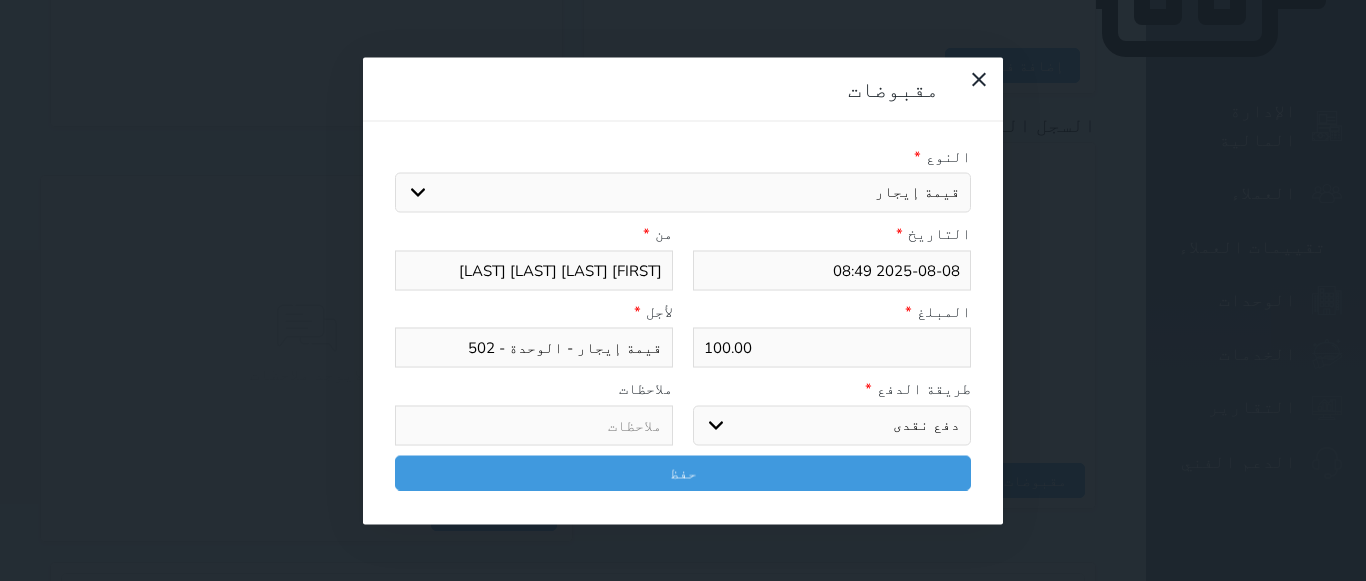click on "اختر طريقة الدفع   دفع نقدى   تحويل بنكى   مدى   بطاقة ائتمان   آجل" at bounding box center [832, 425] 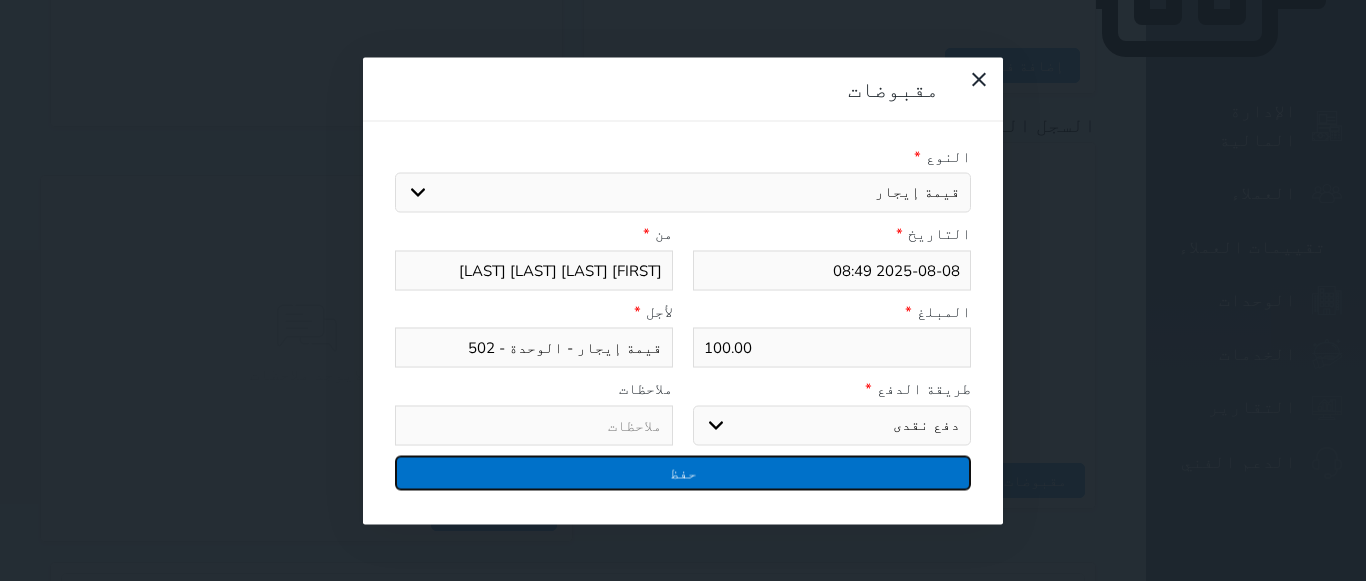 click on "حفظ" at bounding box center [683, 472] 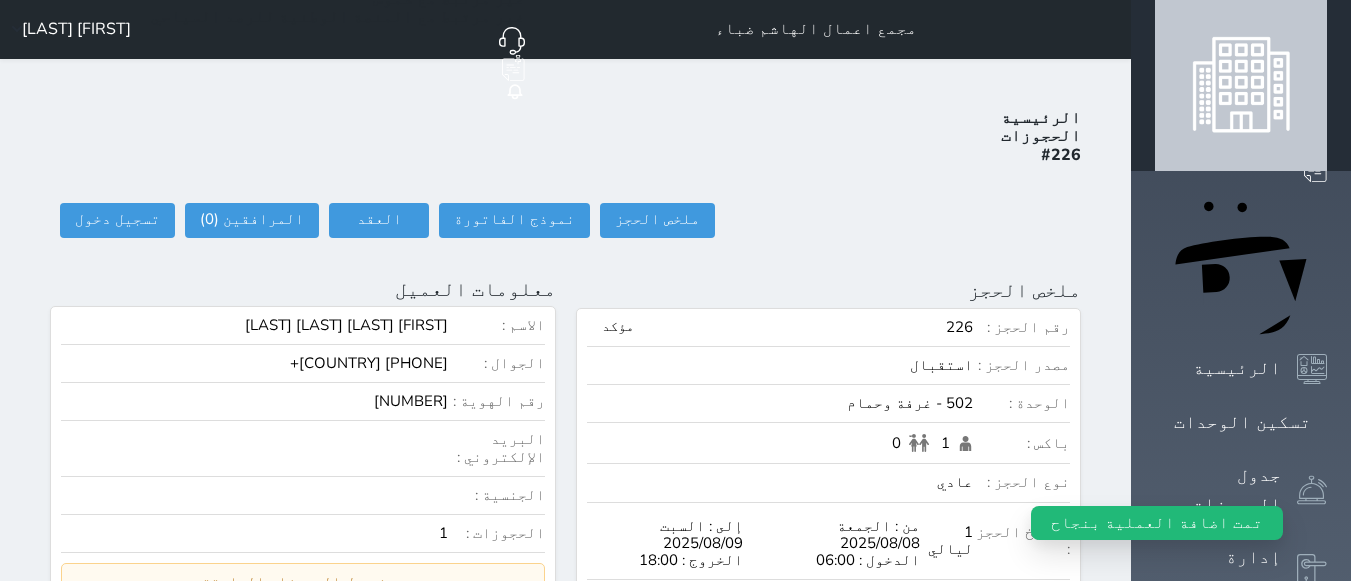 scroll, scrollTop: 0, scrollLeft: 0, axis: both 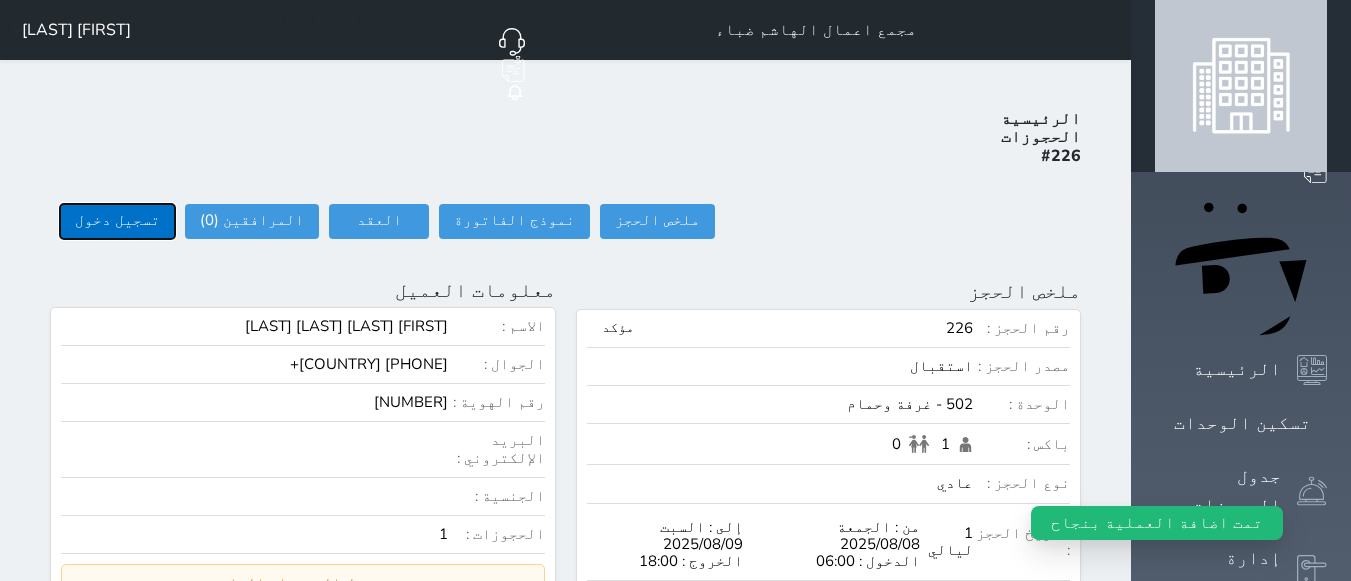 click on "تسجيل دخول" at bounding box center (117, 221) 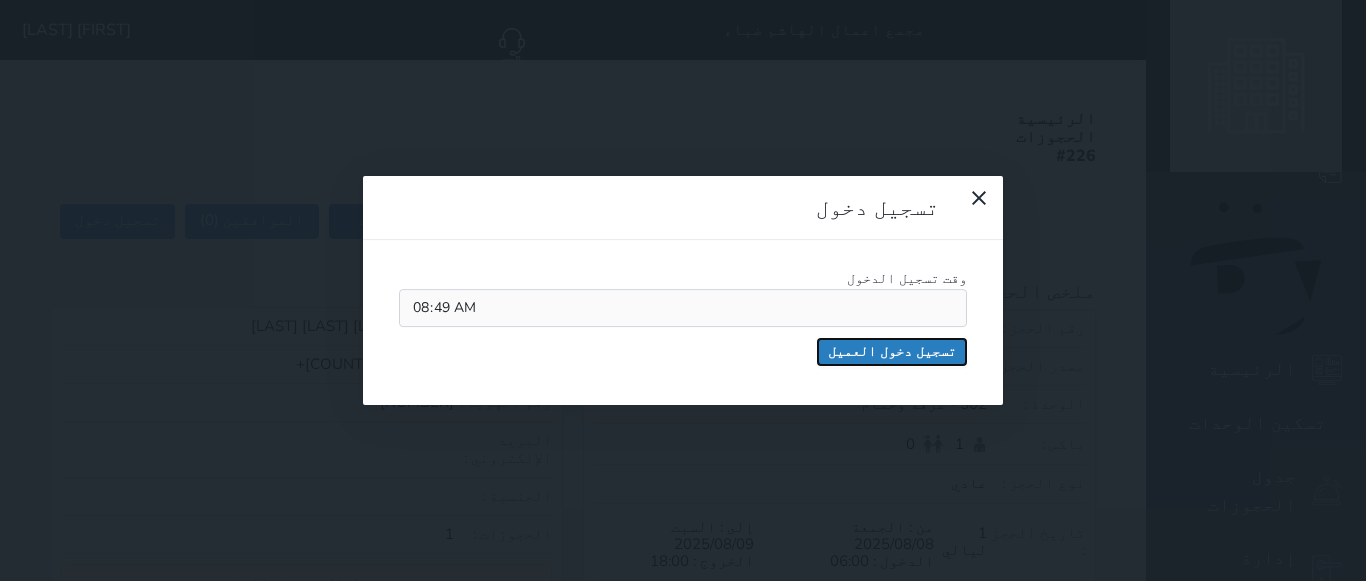 click on "تسجيل دخول العميل" at bounding box center (892, 352) 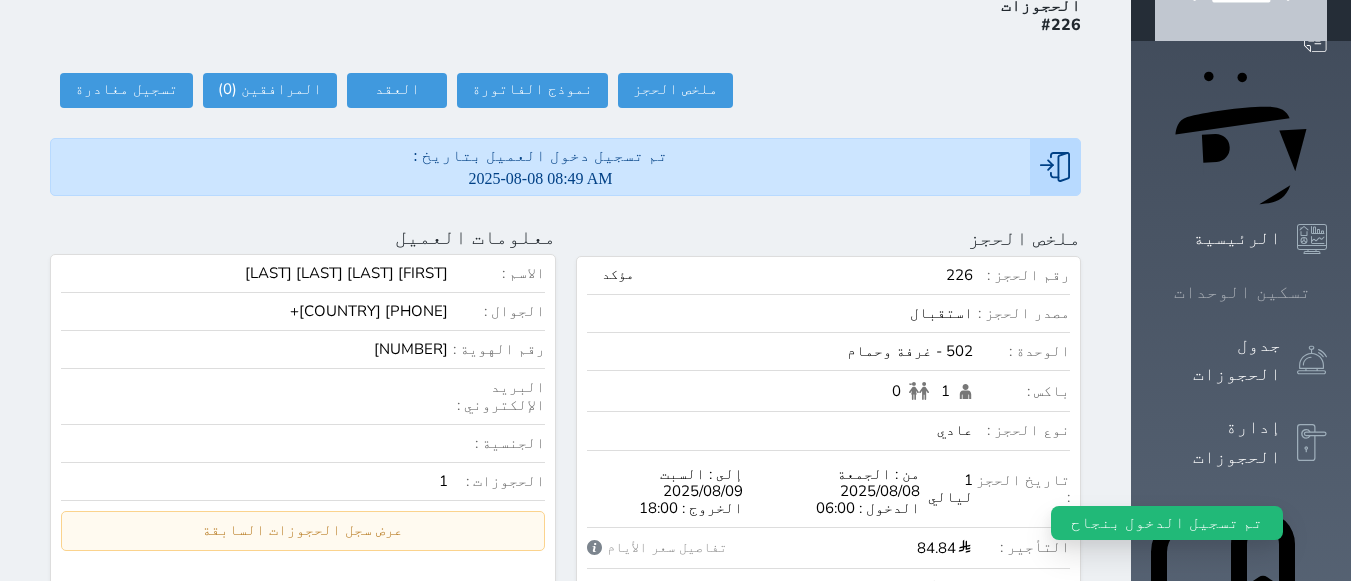 scroll, scrollTop: 0, scrollLeft: 0, axis: both 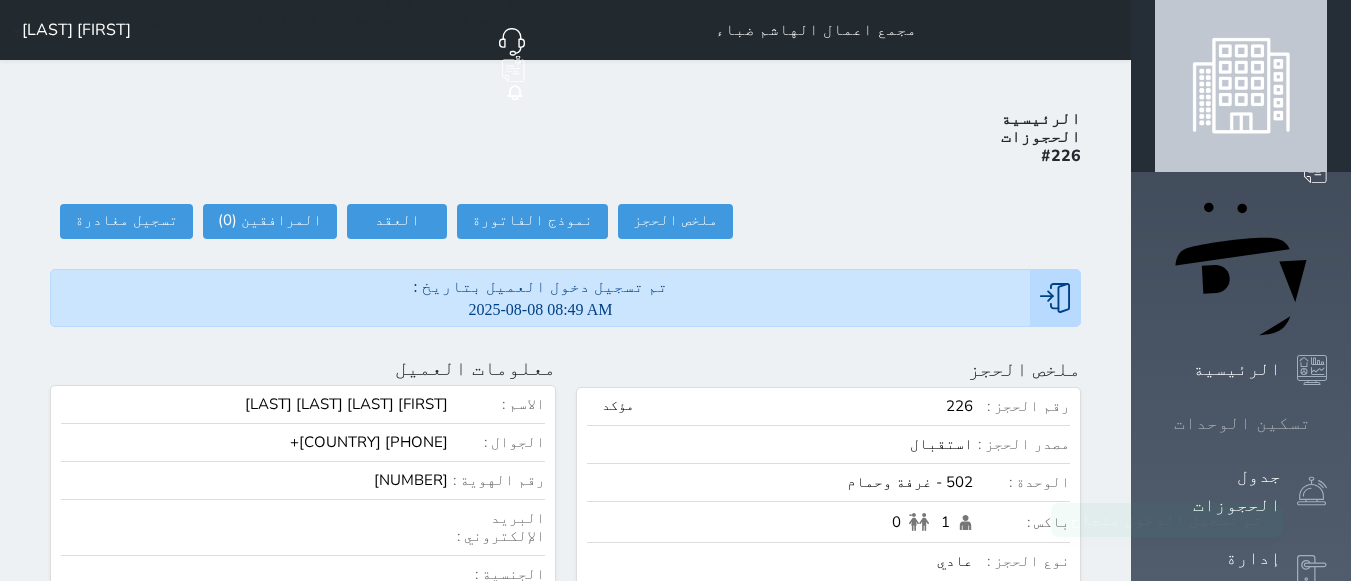 click on "تسكين الوحدات" at bounding box center [1241, 423] 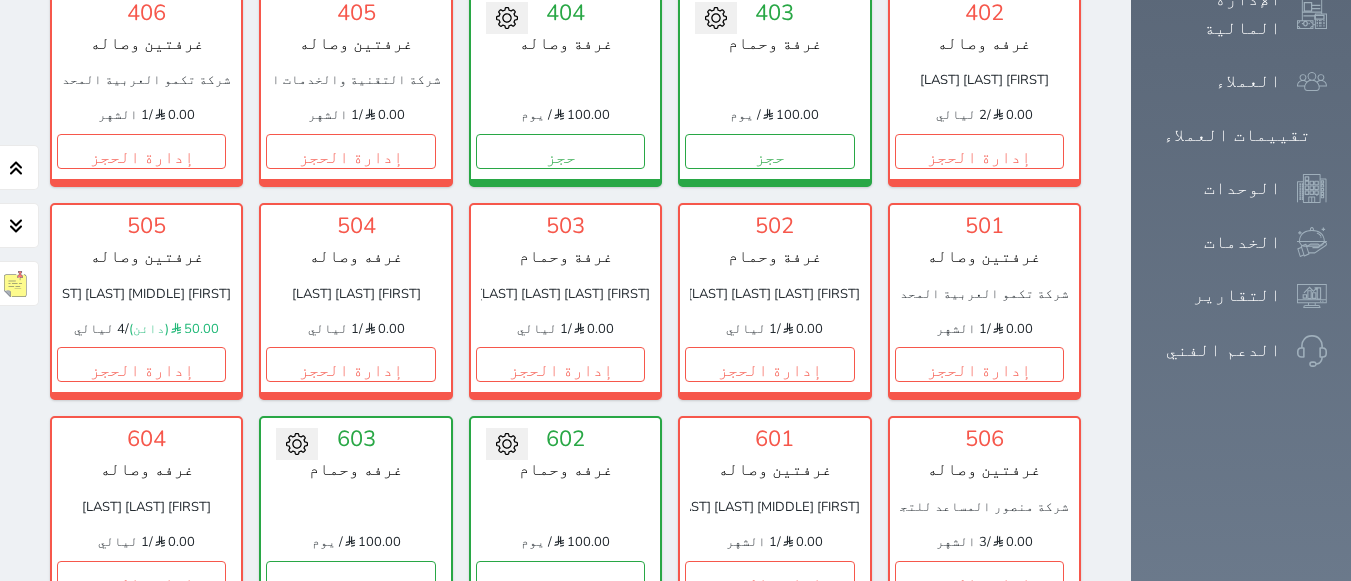 scroll, scrollTop: 1613, scrollLeft: 0, axis: vertical 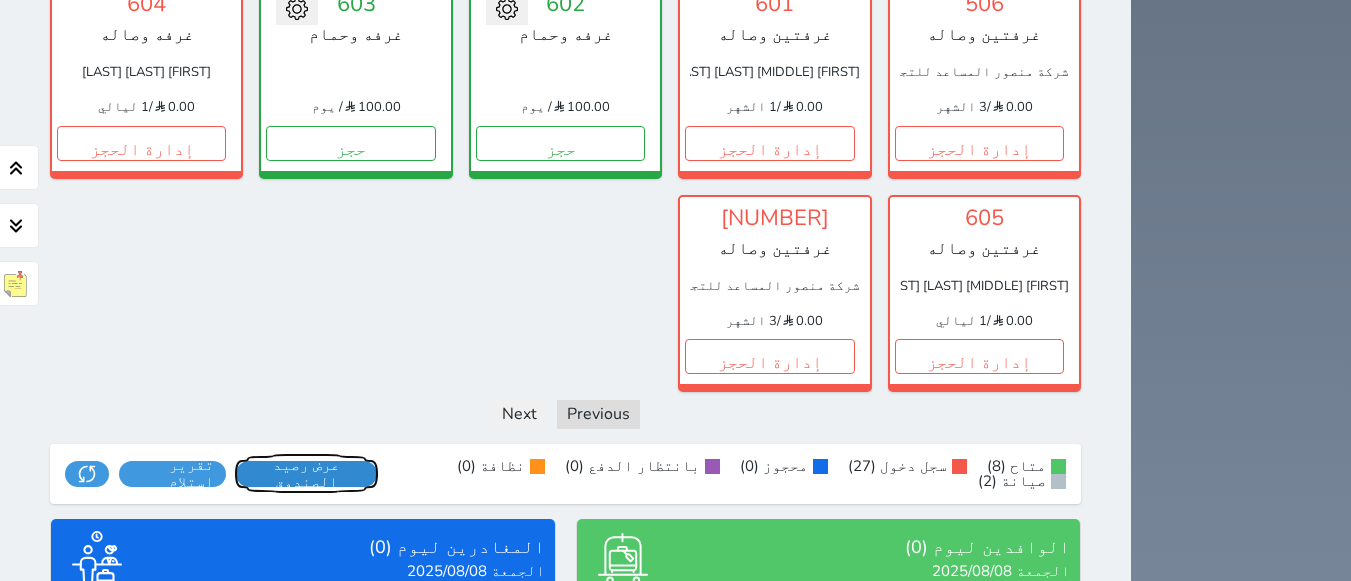 click on "عرض رصيد الصندوق" at bounding box center [307, 474] 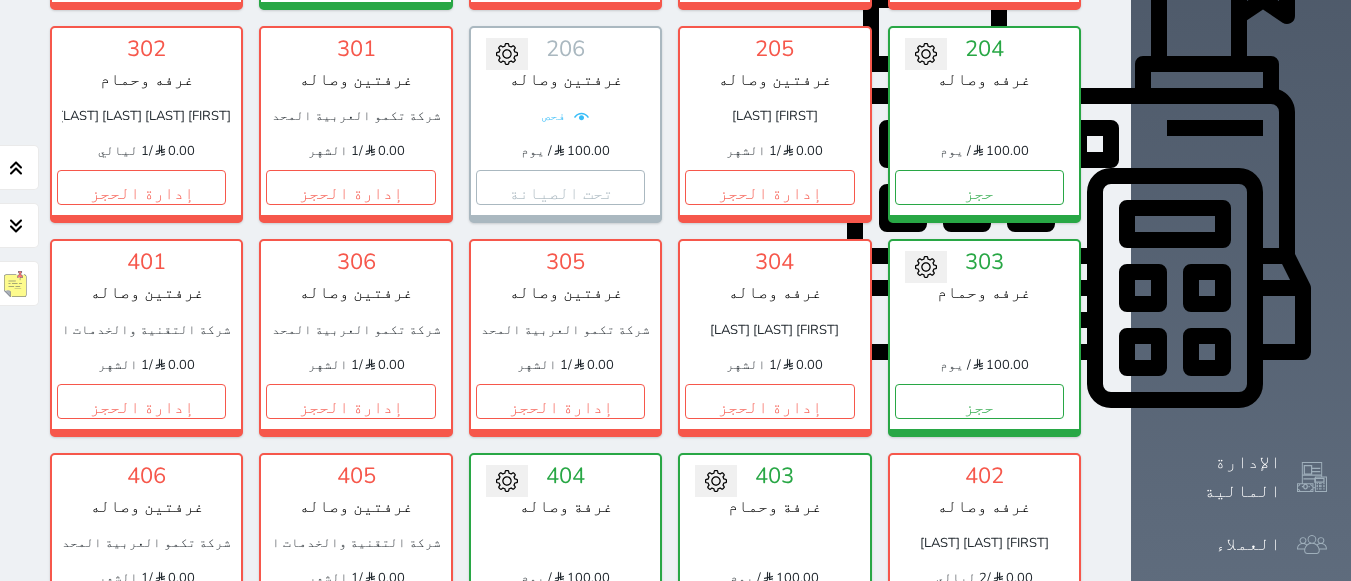 scroll, scrollTop: 713, scrollLeft: 0, axis: vertical 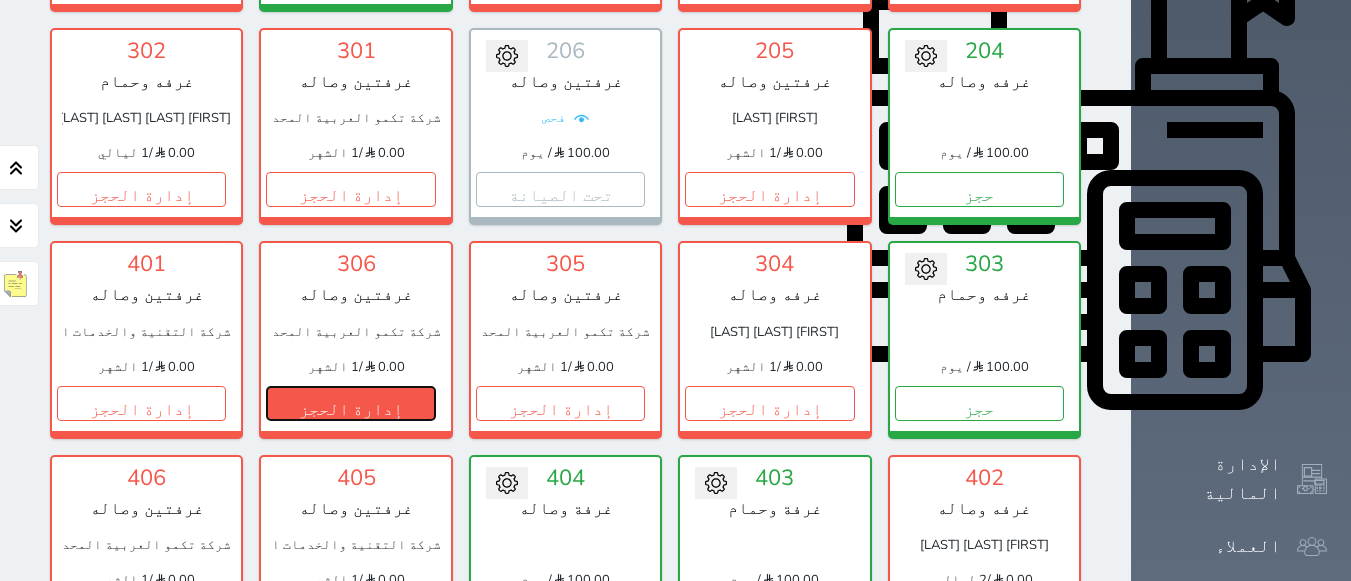 click on "إدارة الحجز" at bounding box center (350, 403) 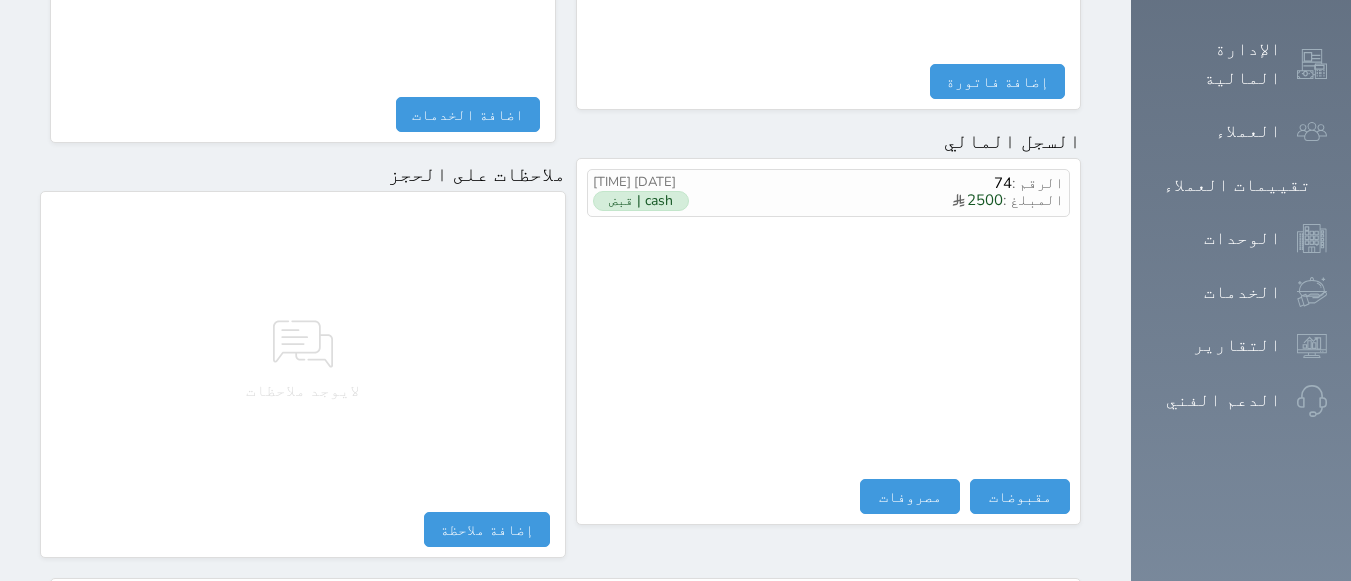 scroll, scrollTop: 1144, scrollLeft: 0, axis: vertical 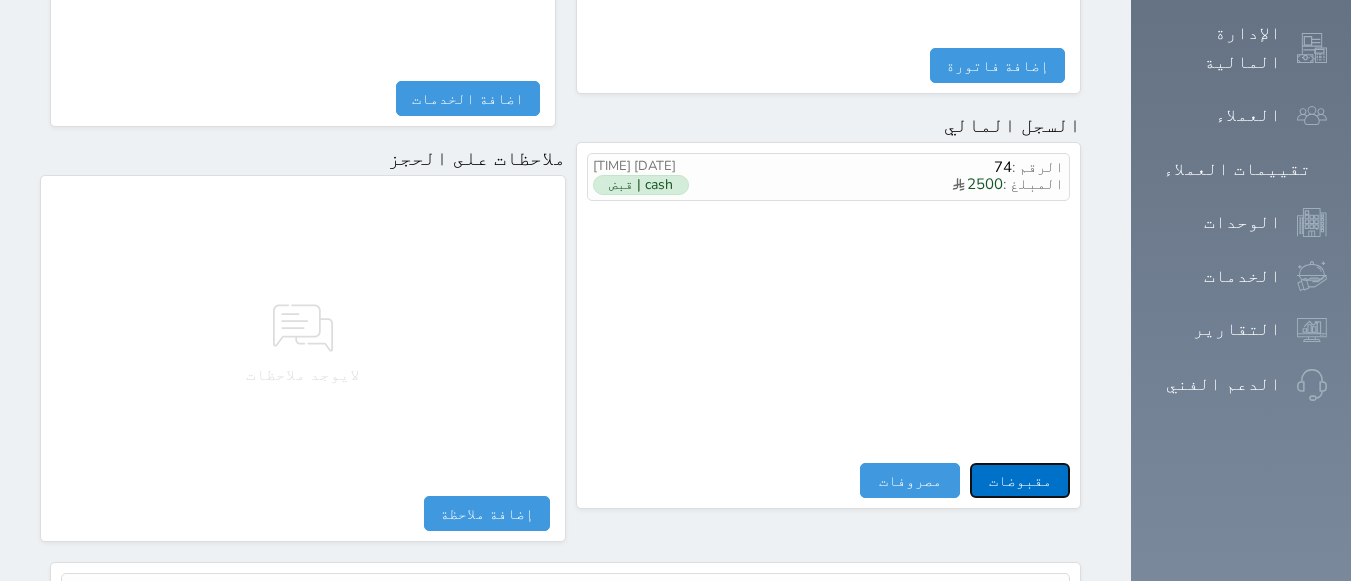 click on "مقبوضات" at bounding box center (1020, 480) 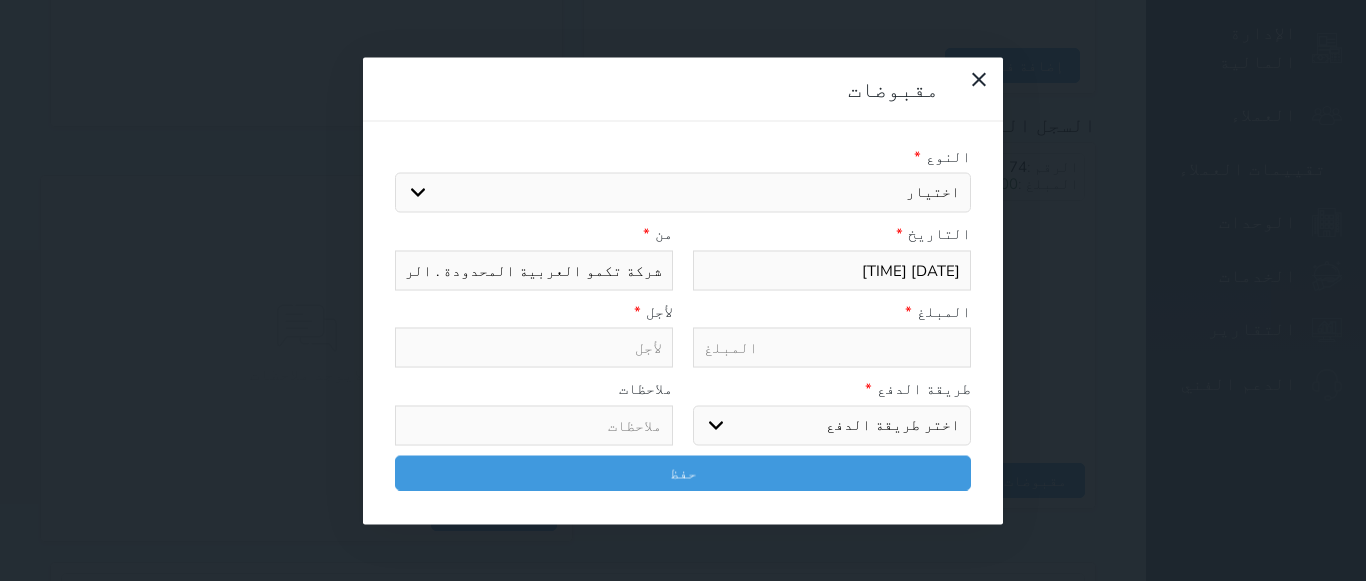 click on "اختيار   مقبوضات عامة قيمة إيجار فواتير تامين عربون لا ينطبق آخر مغسلة واي فاي - الإنترنت مواقف السيارات طعام الأغذية والمشروبات مشروبات المشروبات الباردة المشروبات الساخنة الإفطار غداء عشاء مخبز و كعك حمام سباحة الصالة الرياضية سبا و خدمات الجمال اختيار وإسقاط (خدمات النقل) ميني بار كابل - تلفزيون سرير إضافي تصفيف الشعر التسوق خدمات الجولات السياحية المنظمة خدمات الدليل السياحي" at bounding box center (683, 193) 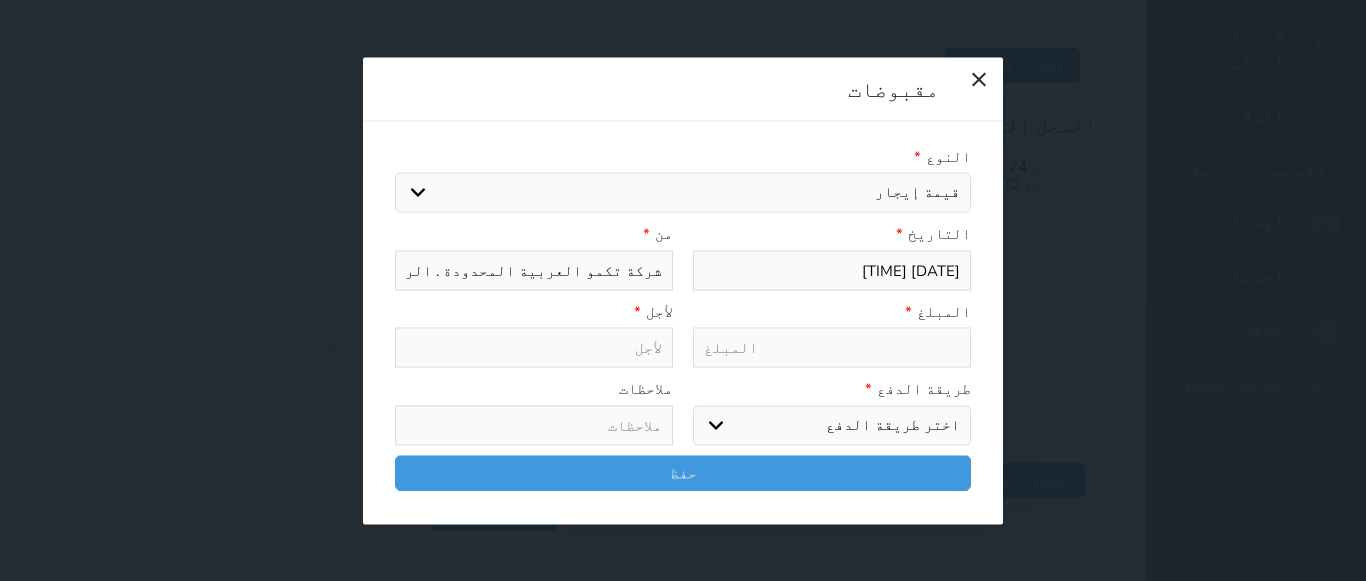 click on "اختيار   مقبوضات عامة قيمة إيجار فواتير تامين عربون لا ينطبق آخر مغسلة واي فاي - الإنترنت مواقف السيارات طعام الأغذية والمشروبات مشروبات المشروبات الباردة المشروبات الساخنة الإفطار غداء عشاء مخبز و كعك حمام سباحة الصالة الرياضية سبا و خدمات الجمال اختيار وإسقاط (خدمات النقل) ميني بار كابل - تلفزيون سرير إضافي تصفيف الشعر التسوق خدمات الجولات السياحية المنظمة خدمات الدليل السياحي" at bounding box center (683, 193) 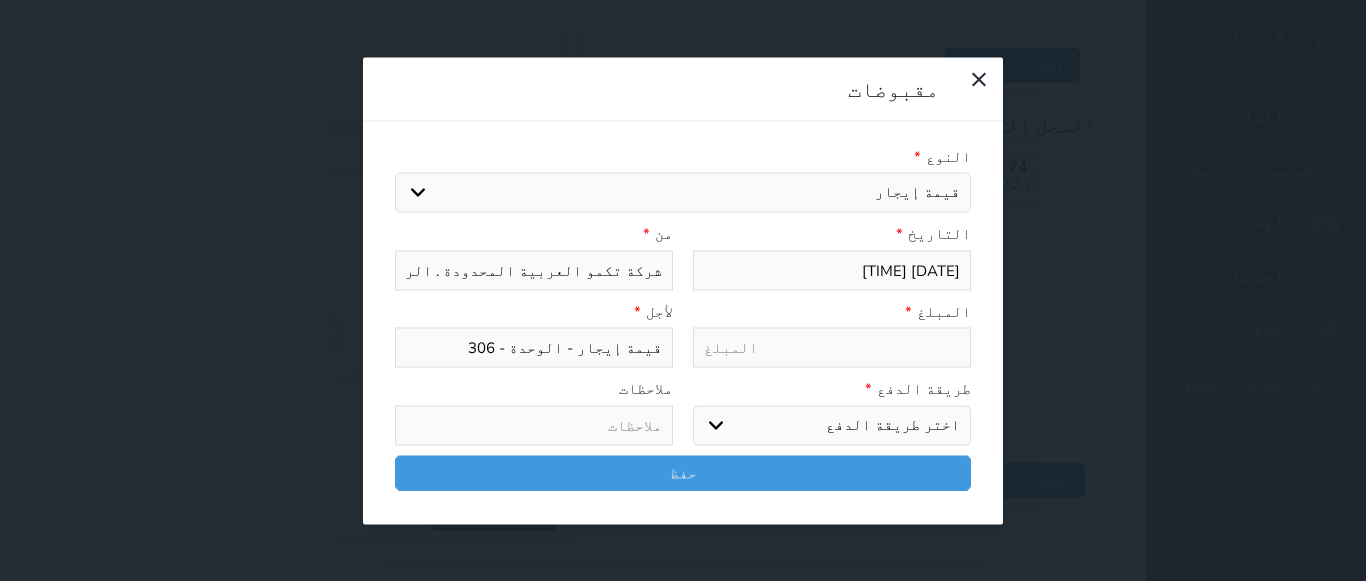 click at bounding box center [832, 348] 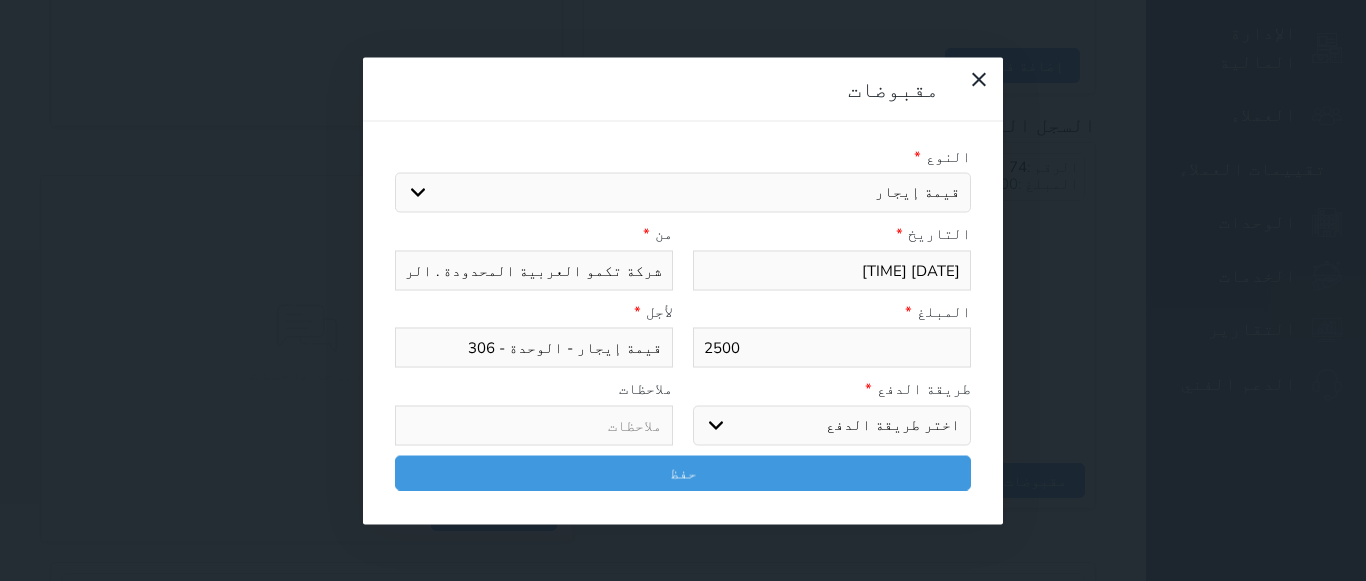 click on "اختر طريقة الدفع   دفع نقدى   تحويل بنكى   مدى   بطاقة ائتمان   آجل" at bounding box center (832, 425) 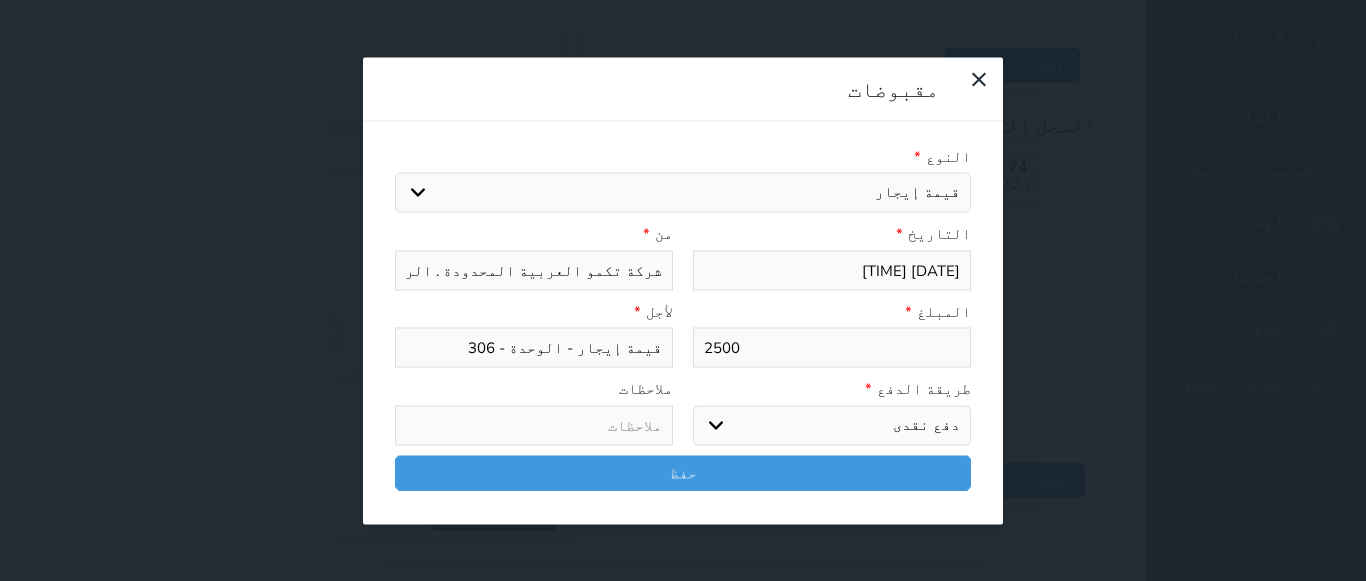 click on "اختر طريقة الدفع   دفع نقدى   تحويل بنكى   مدى   بطاقة ائتمان   آجل" at bounding box center (832, 425) 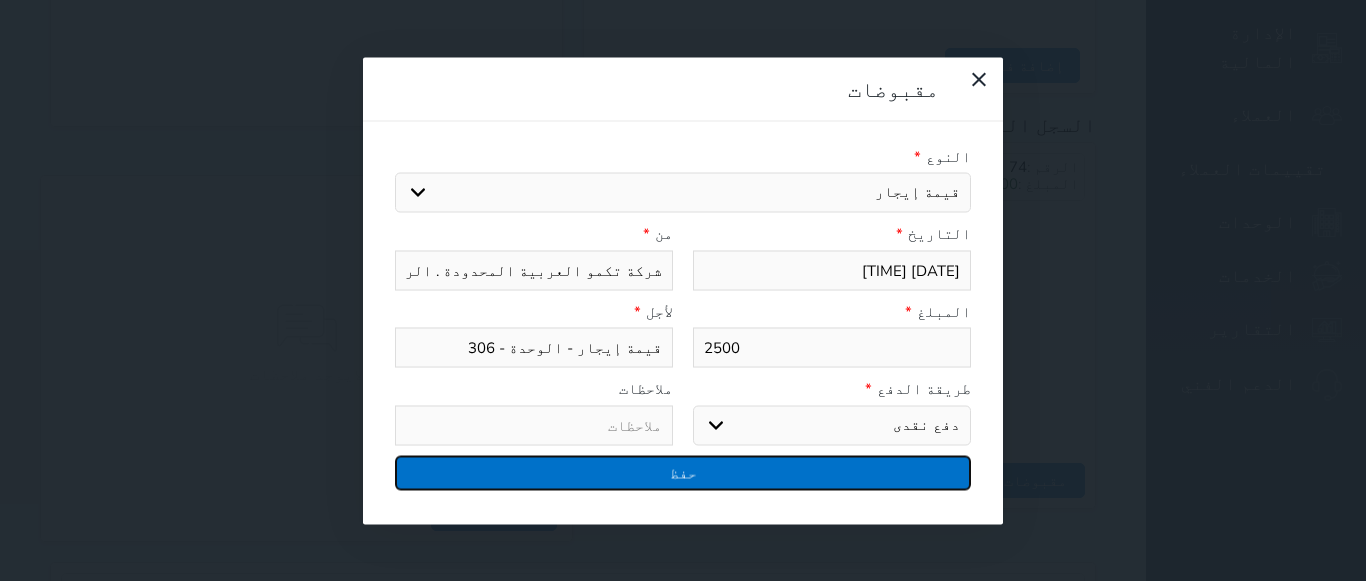 click on "حفظ" at bounding box center (683, 472) 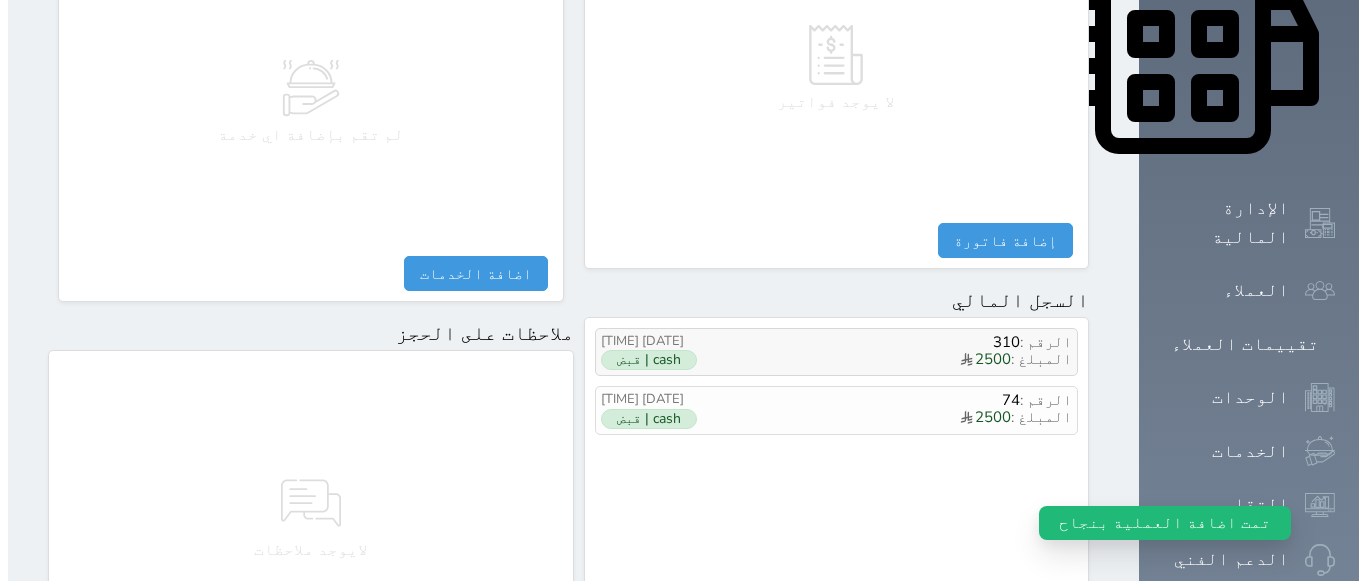 scroll, scrollTop: 944, scrollLeft: 0, axis: vertical 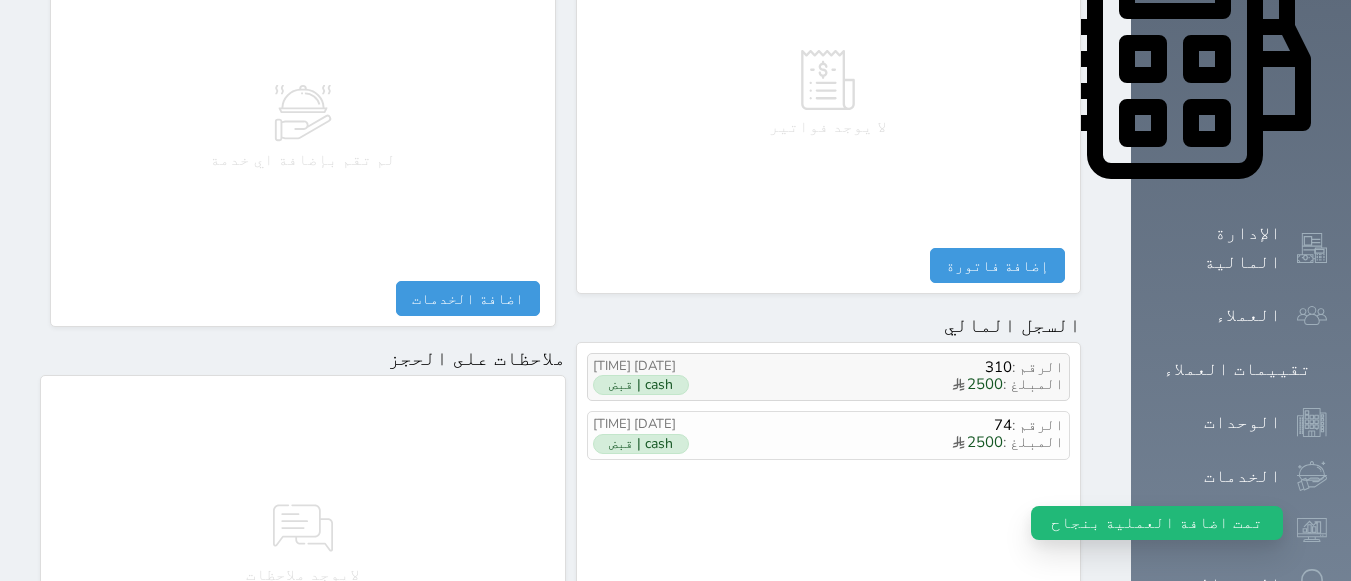 click on "[DATE] [TIME]" at bounding box center (663, 367) 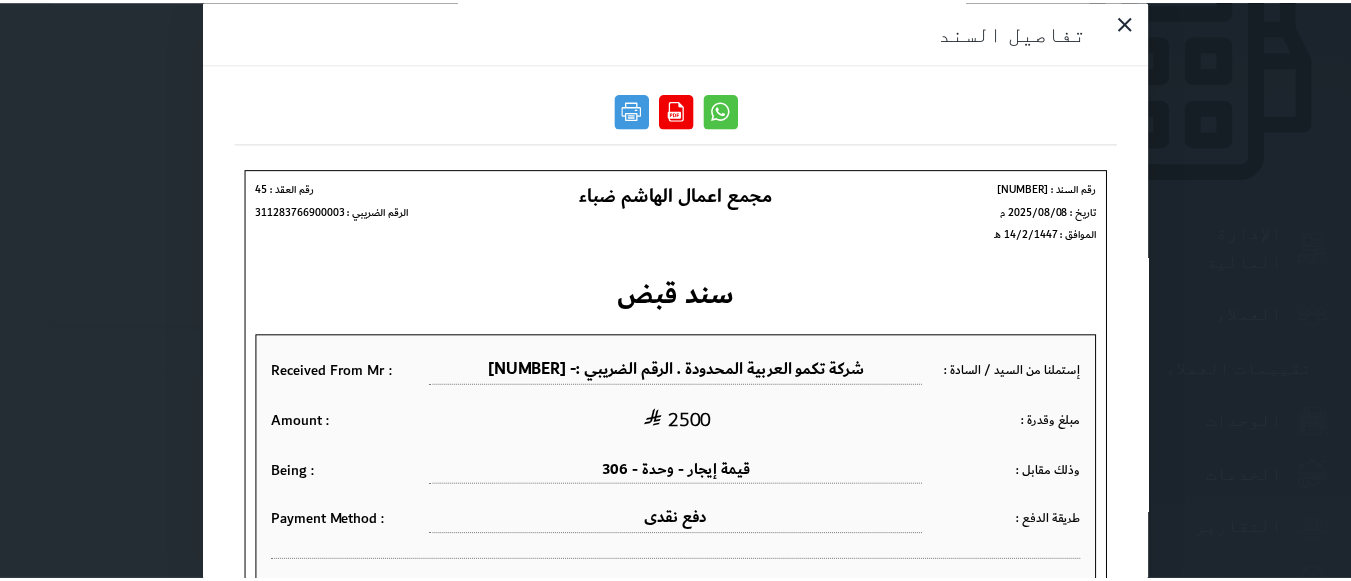scroll, scrollTop: 0, scrollLeft: 0, axis: both 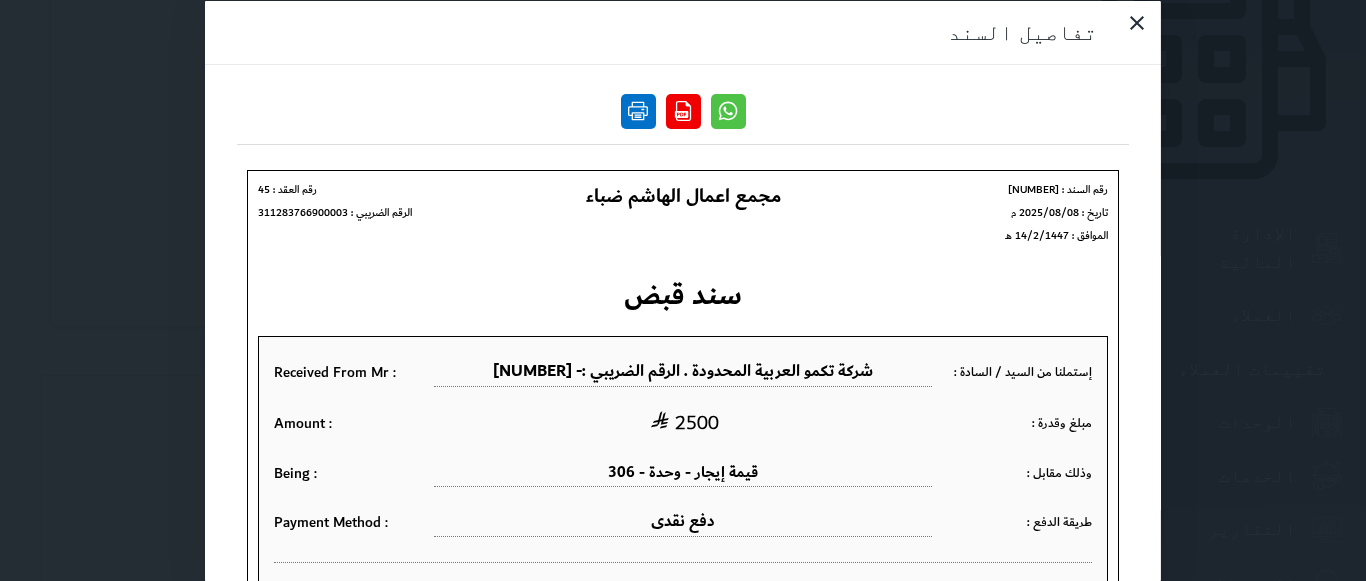 click at bounding box center (638, 110) 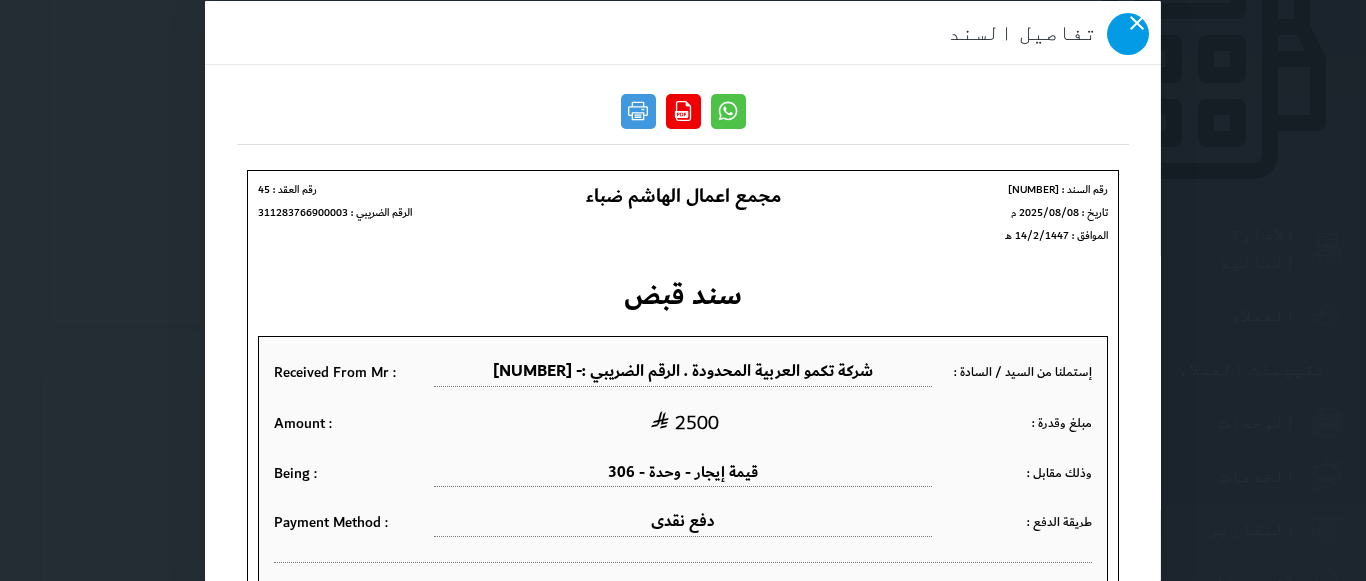 click 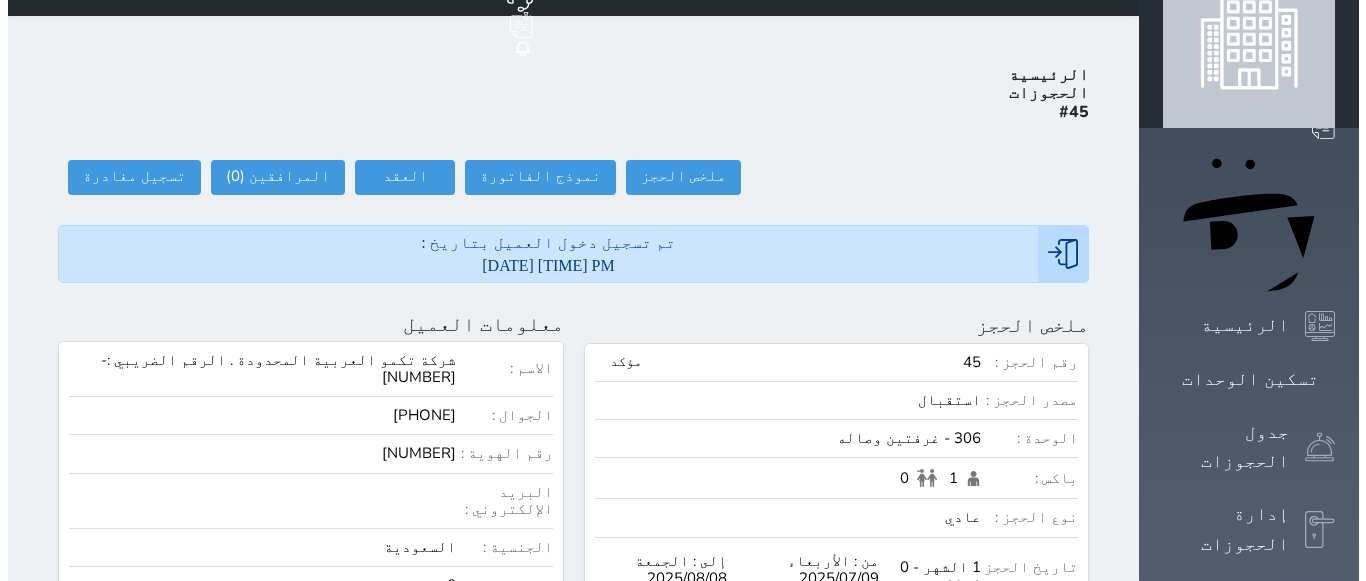 scroll, scrollTop: 0, scrollLeft: 0, axis: both 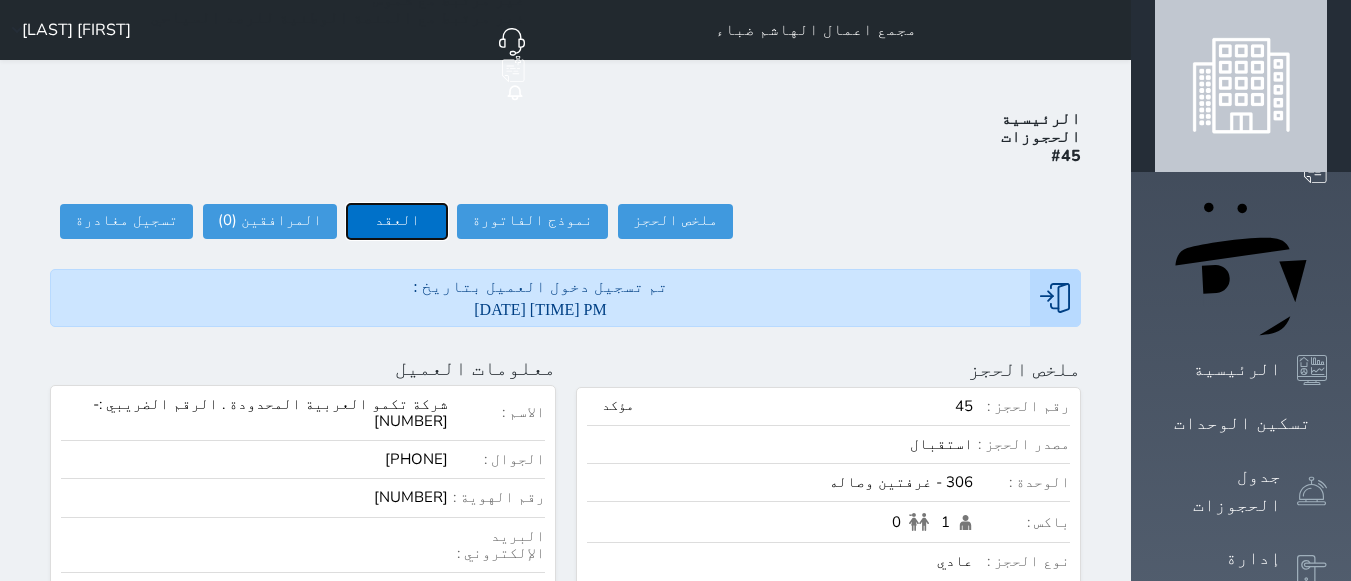 click on "العقد" at bounding box center [397, 221] 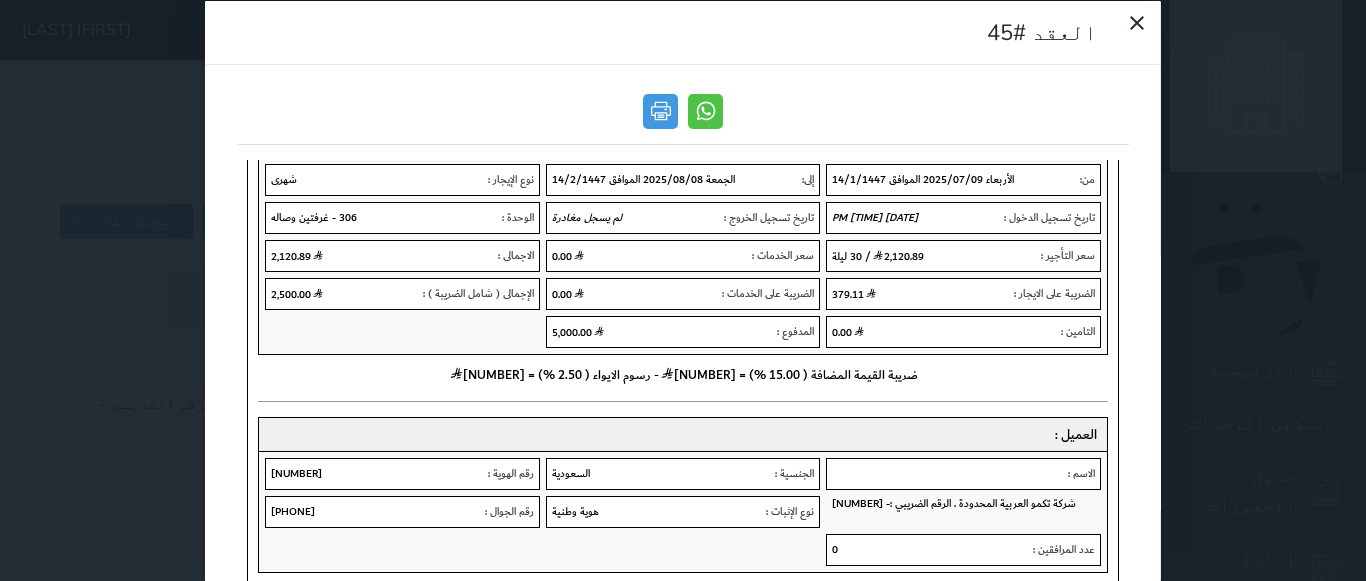 scroll, scrollTop: 256, scrollLeft: 0, axis: vertical 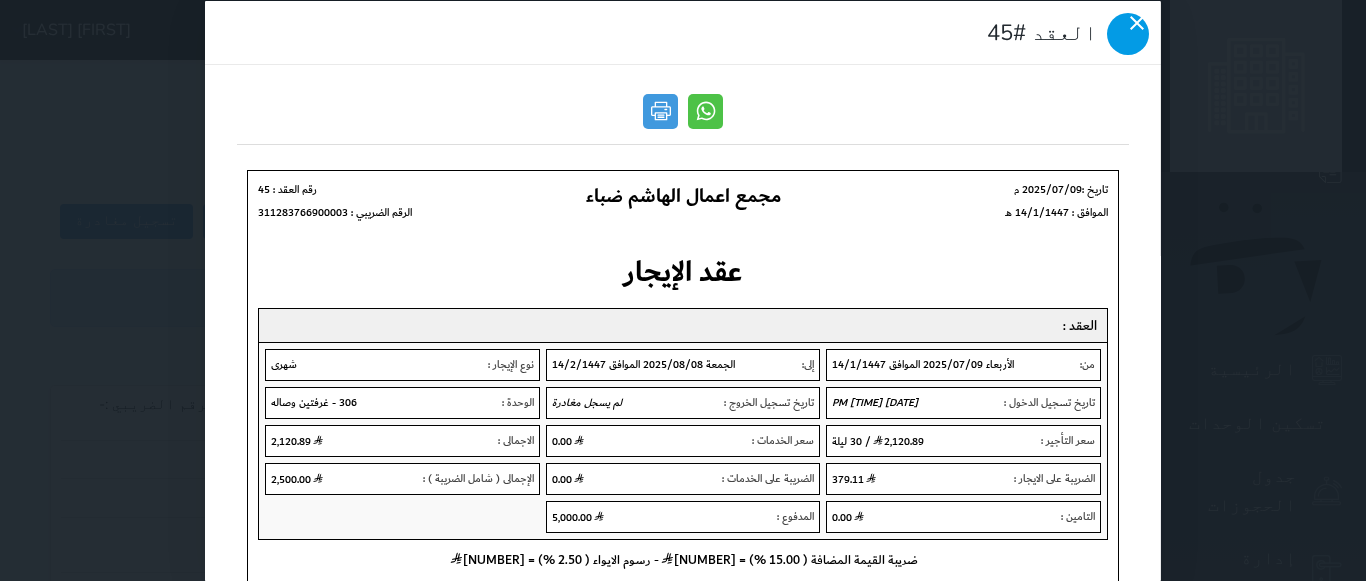 click 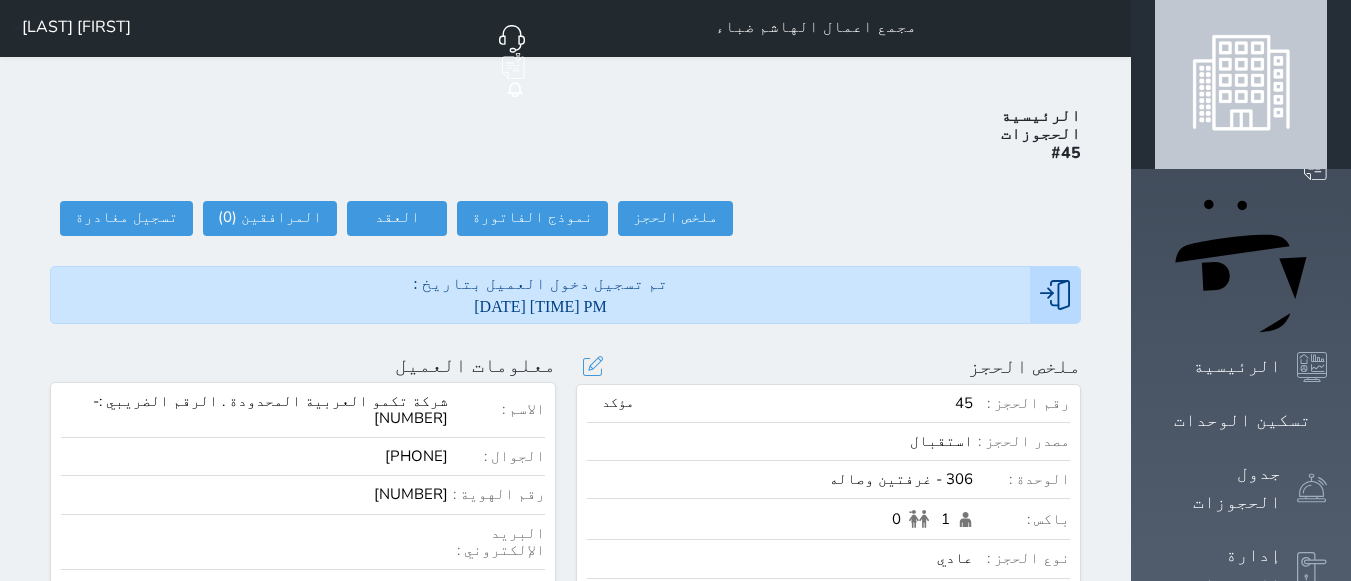 scroll, scrollTop: 0, scrollLeft: 0, axis: both 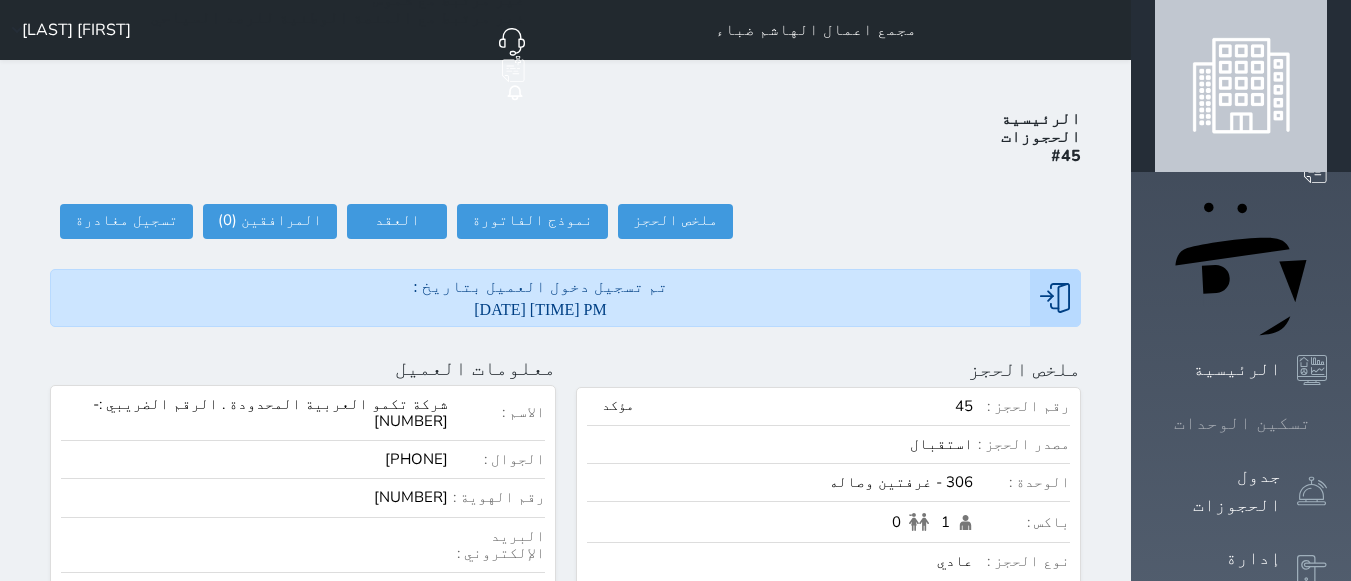 click on "تسكين الوحدات" at bounding box center [1242, 423] 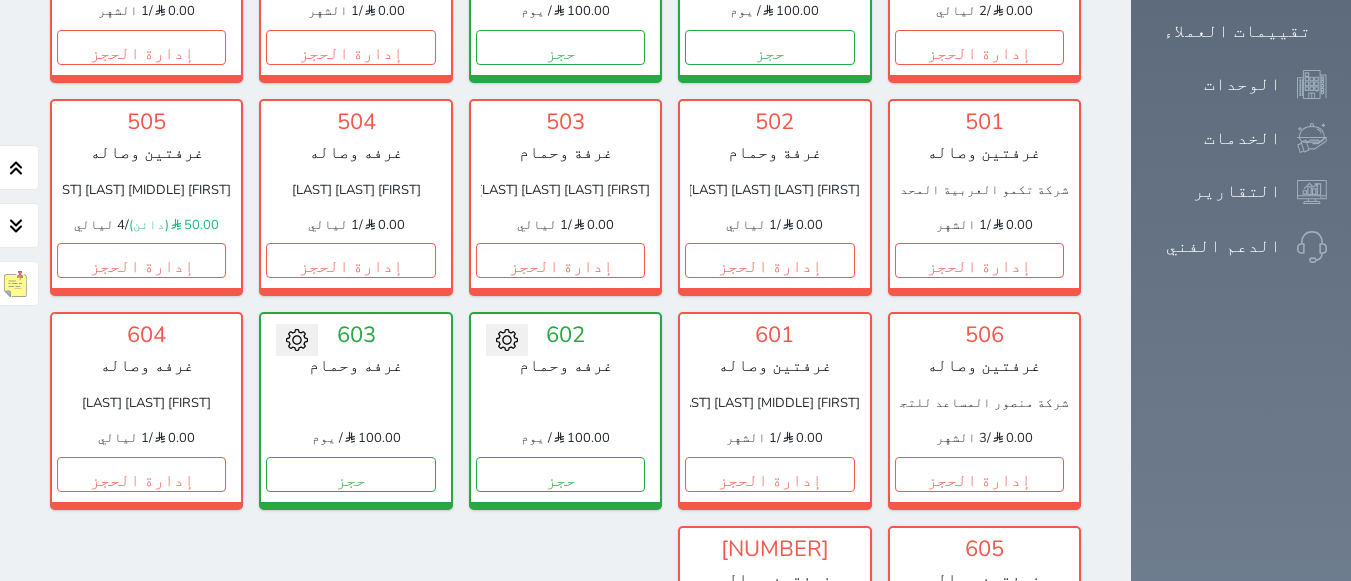 scroll, scrollTop: 1378, scrollLeft: 0, axis: vertical 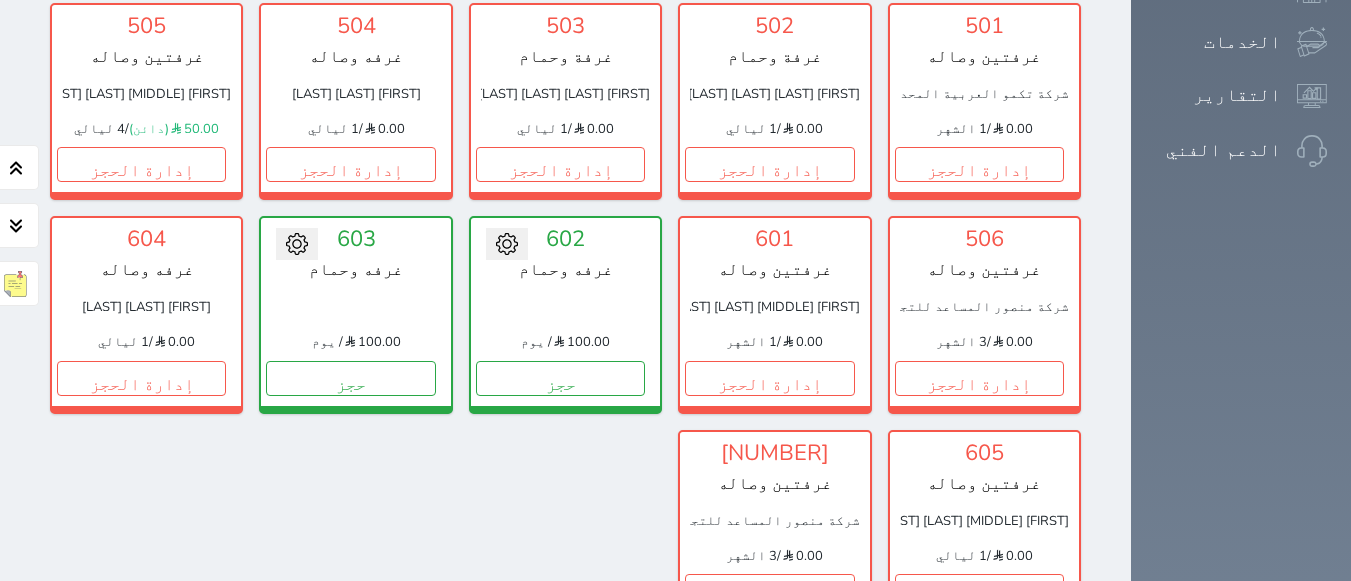 click on "عرض رصيد الصندوق" at bounding box center [307, 709] 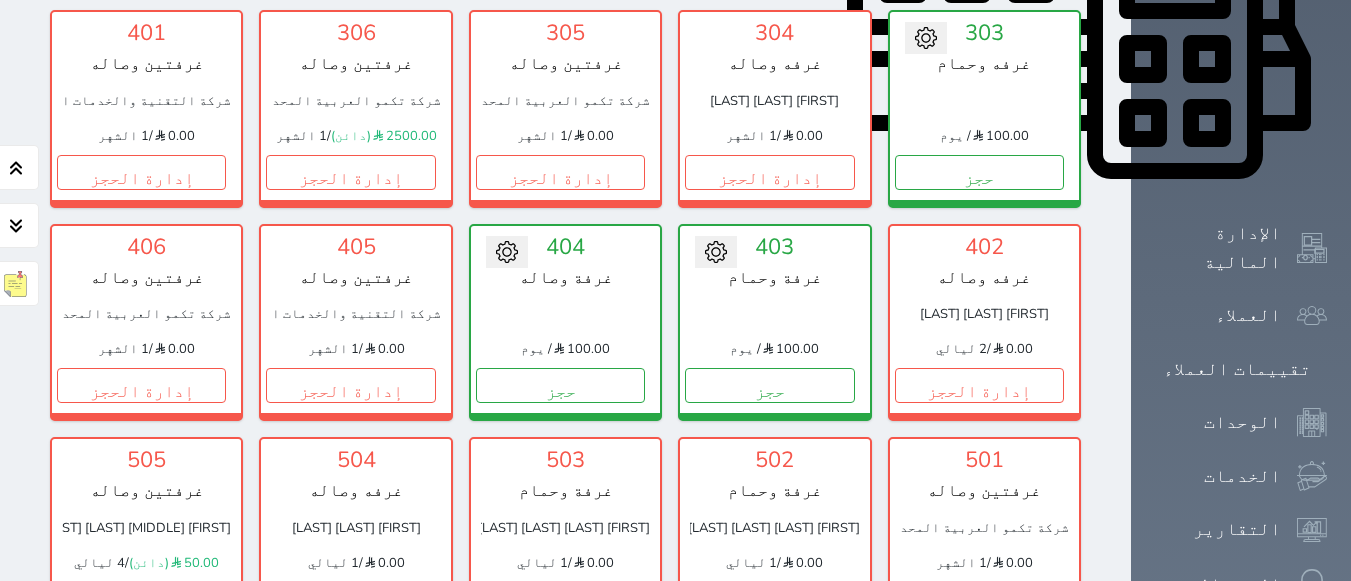 scroll, scrollTop: 978, scrollLeft: 0, axis: vertical 